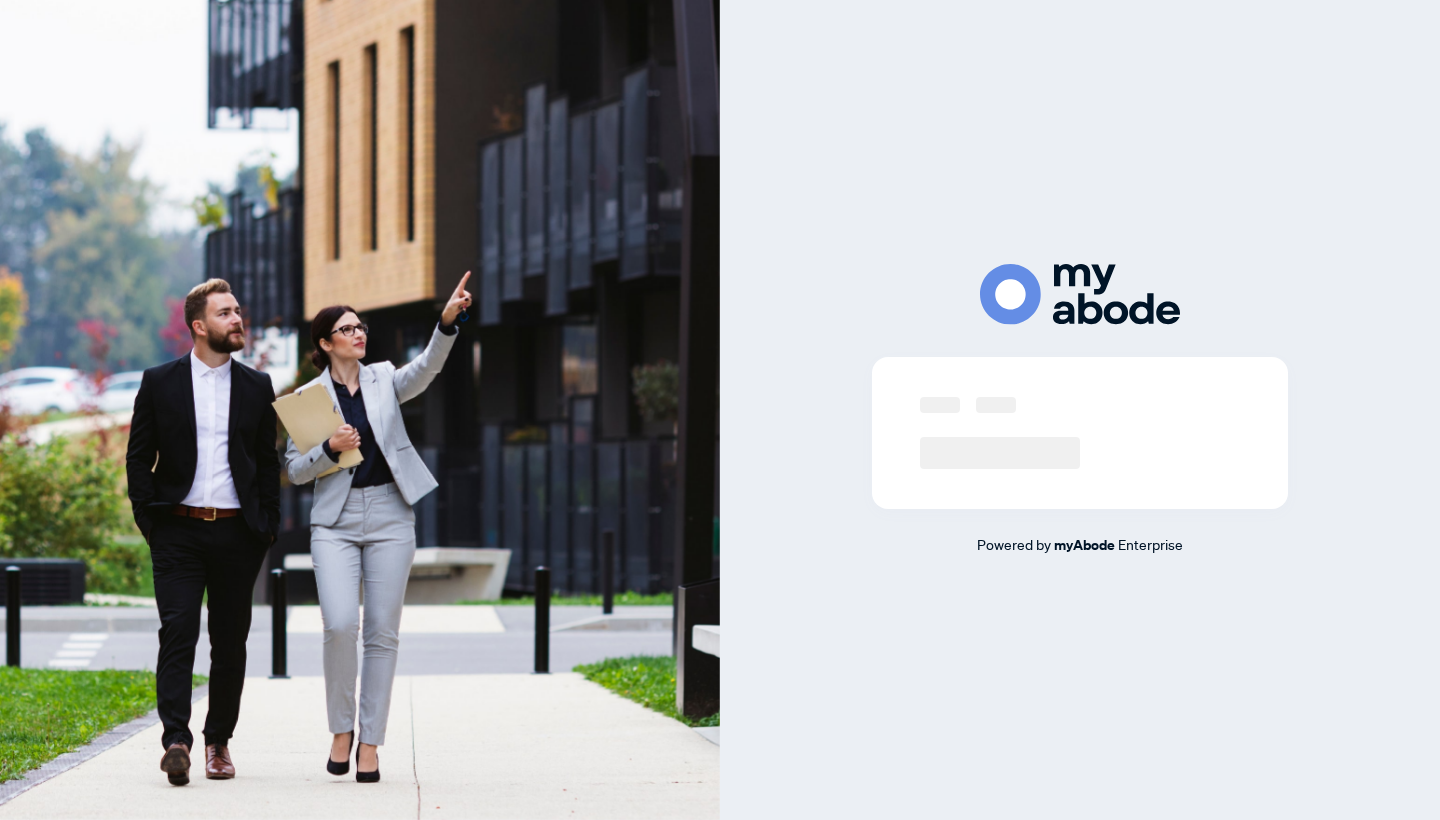 scroll, scrollTop: 0, scrollLeft: 0, axis: both 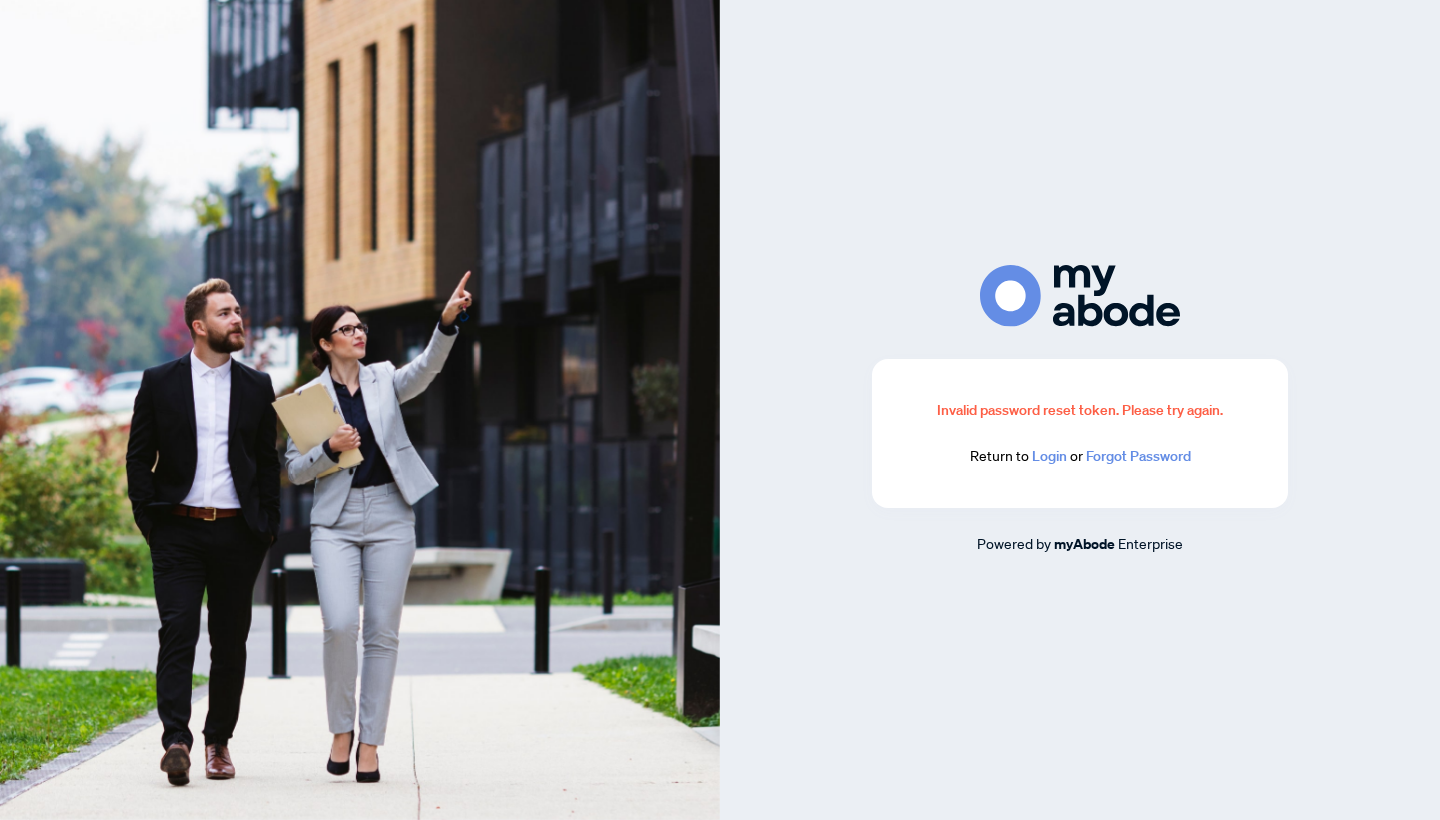 click on "Login" at bounding box center (1049, 456) 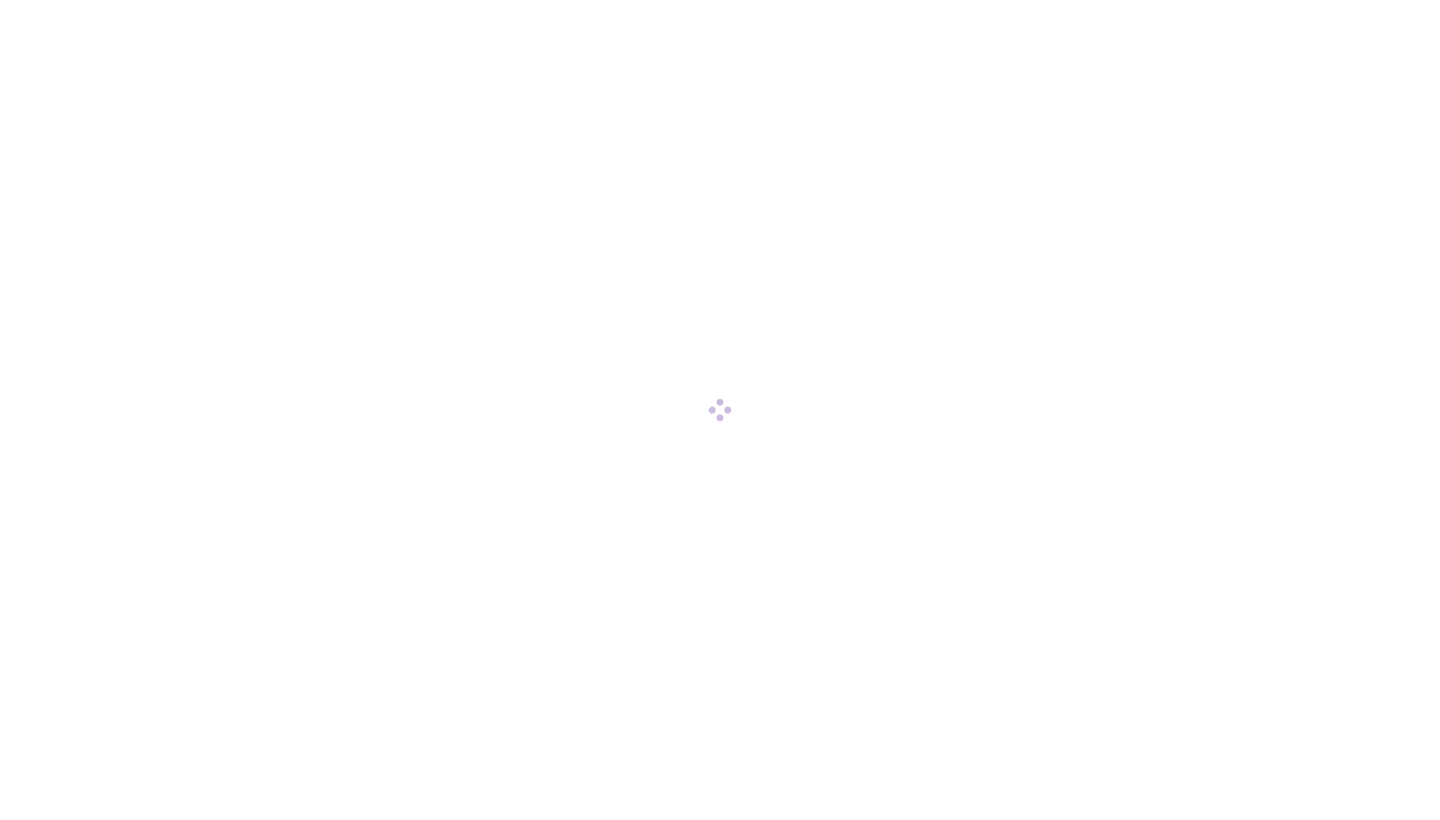 scroll, scrollTop: 0, scrollLeft: 0, axis: both 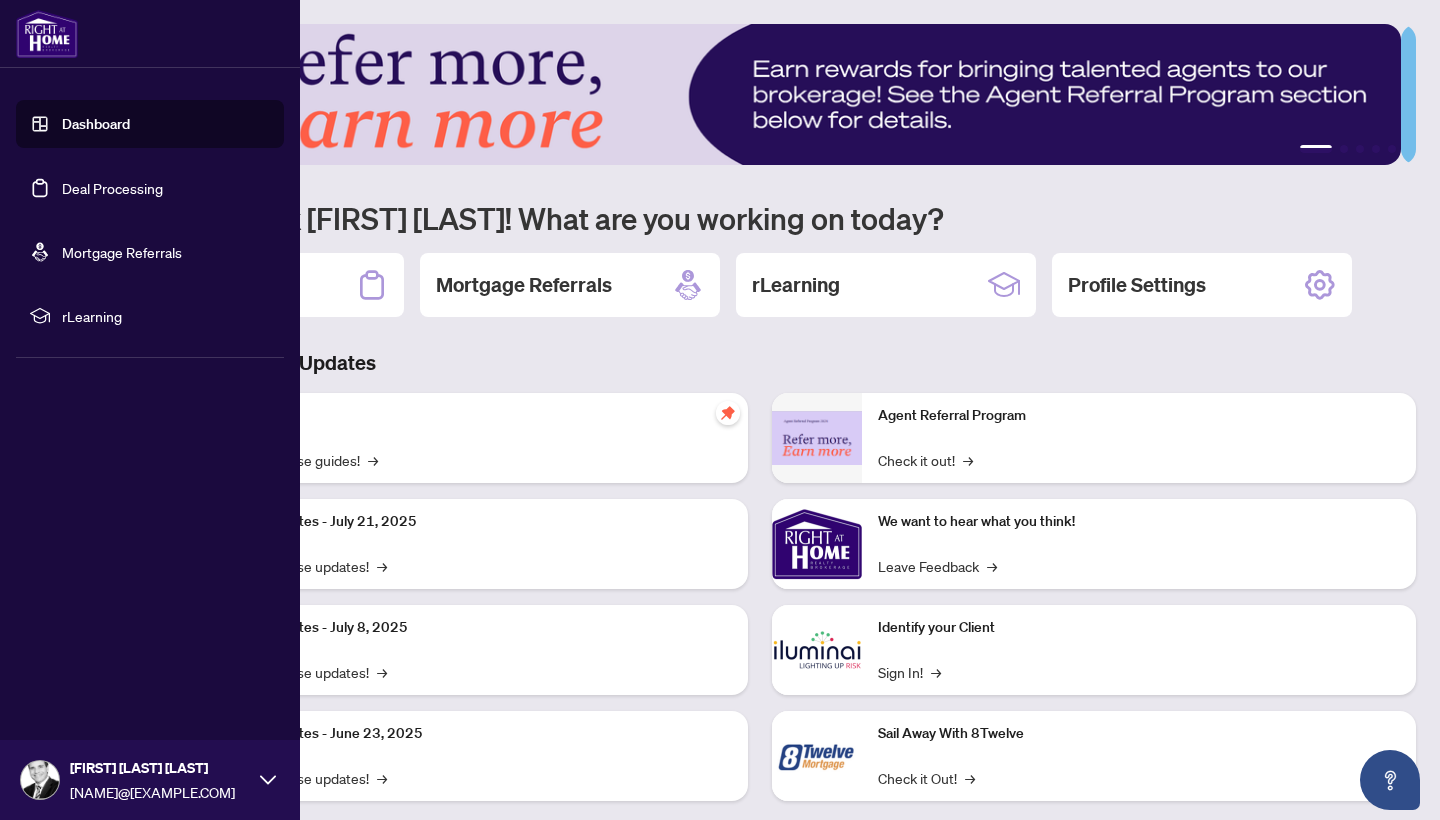 click on "Deal Processing" at bounding box center (112, 188) 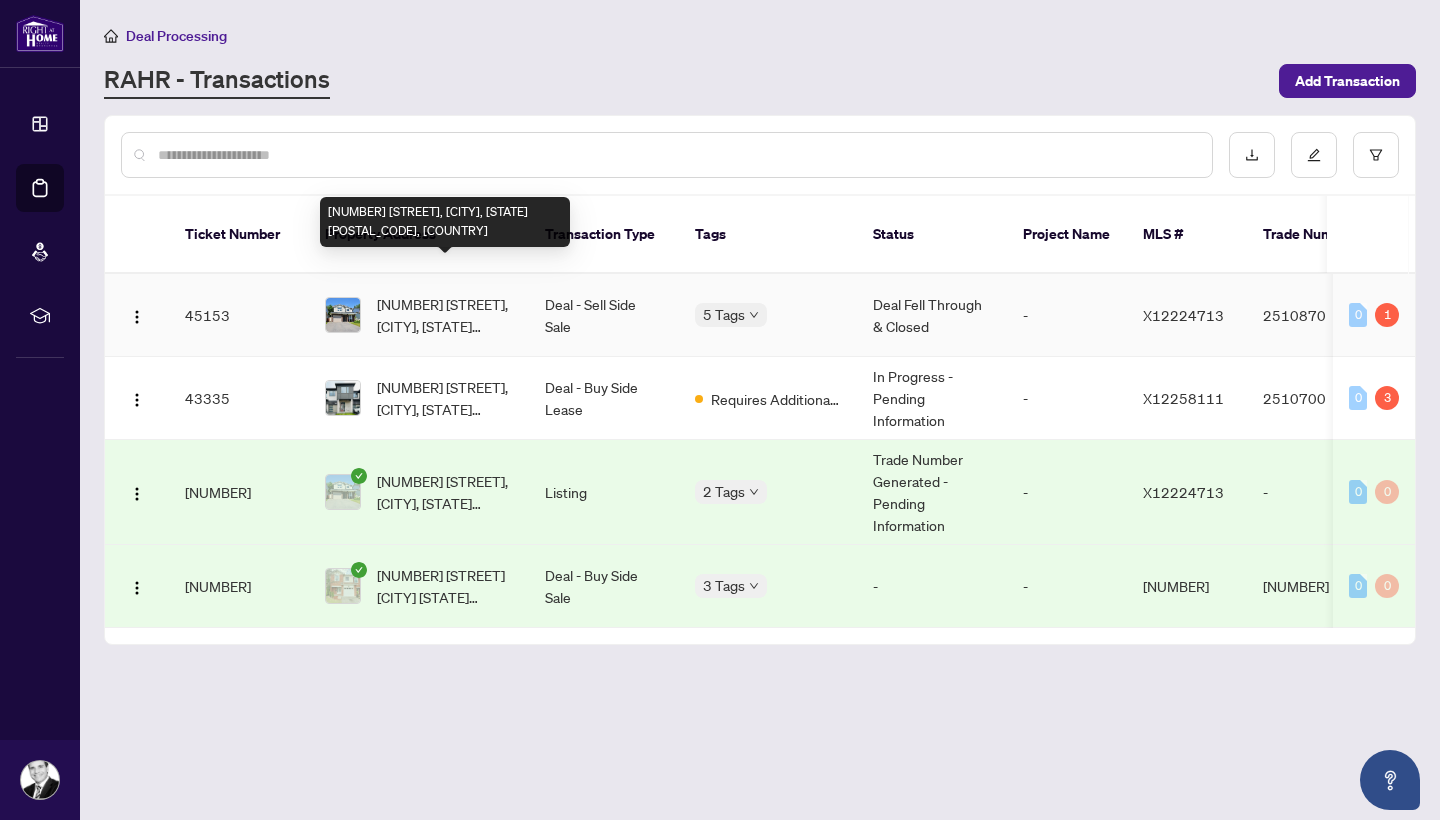 click on "[NUMBER] [STREET], [CITY], [STATE] [POSTAL_CODE], [COUNTRY]" at bounding box center [445, 315] 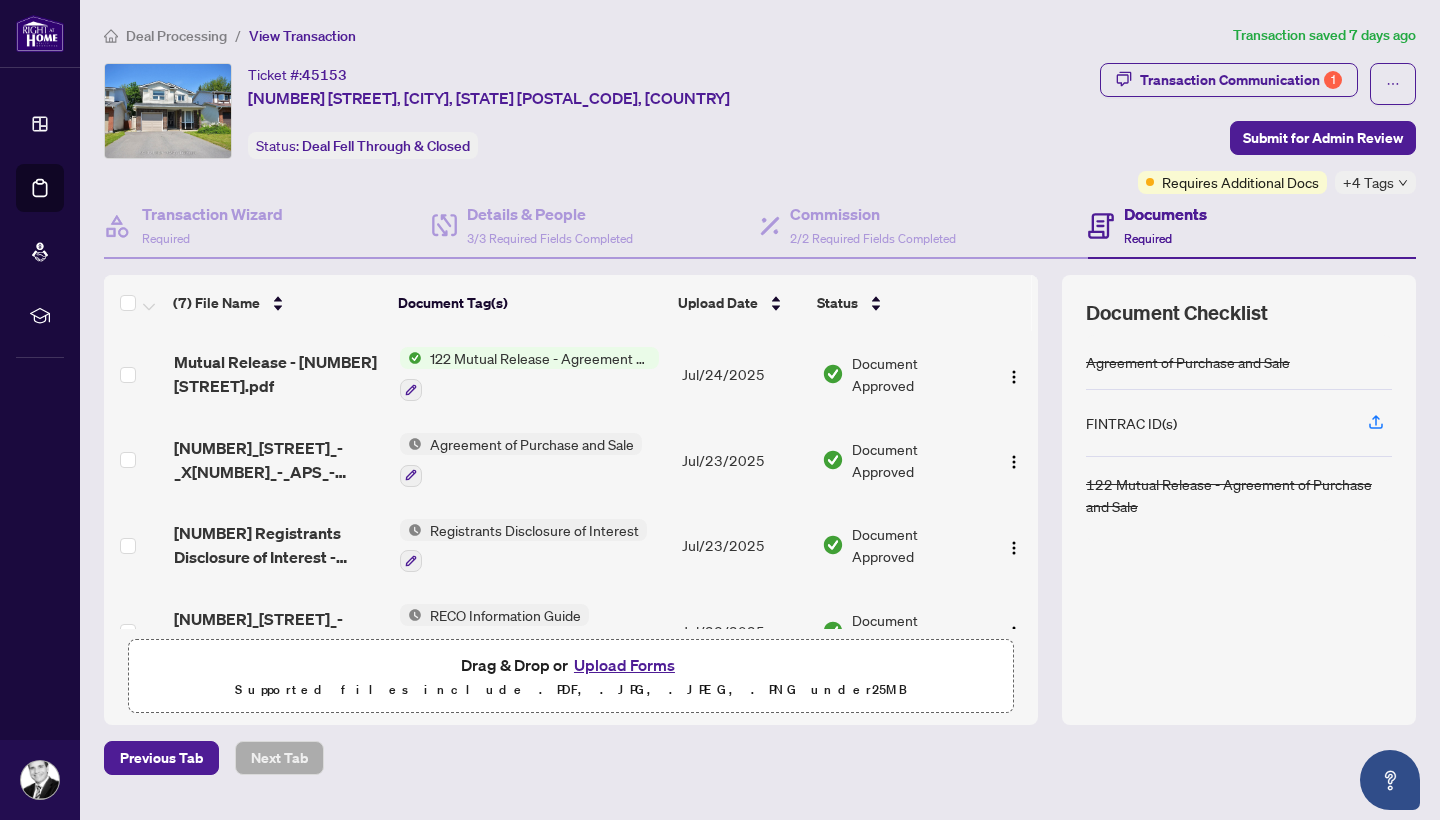 scroll, scrollTop: 305, scrollLeft: 0, axis: vertical 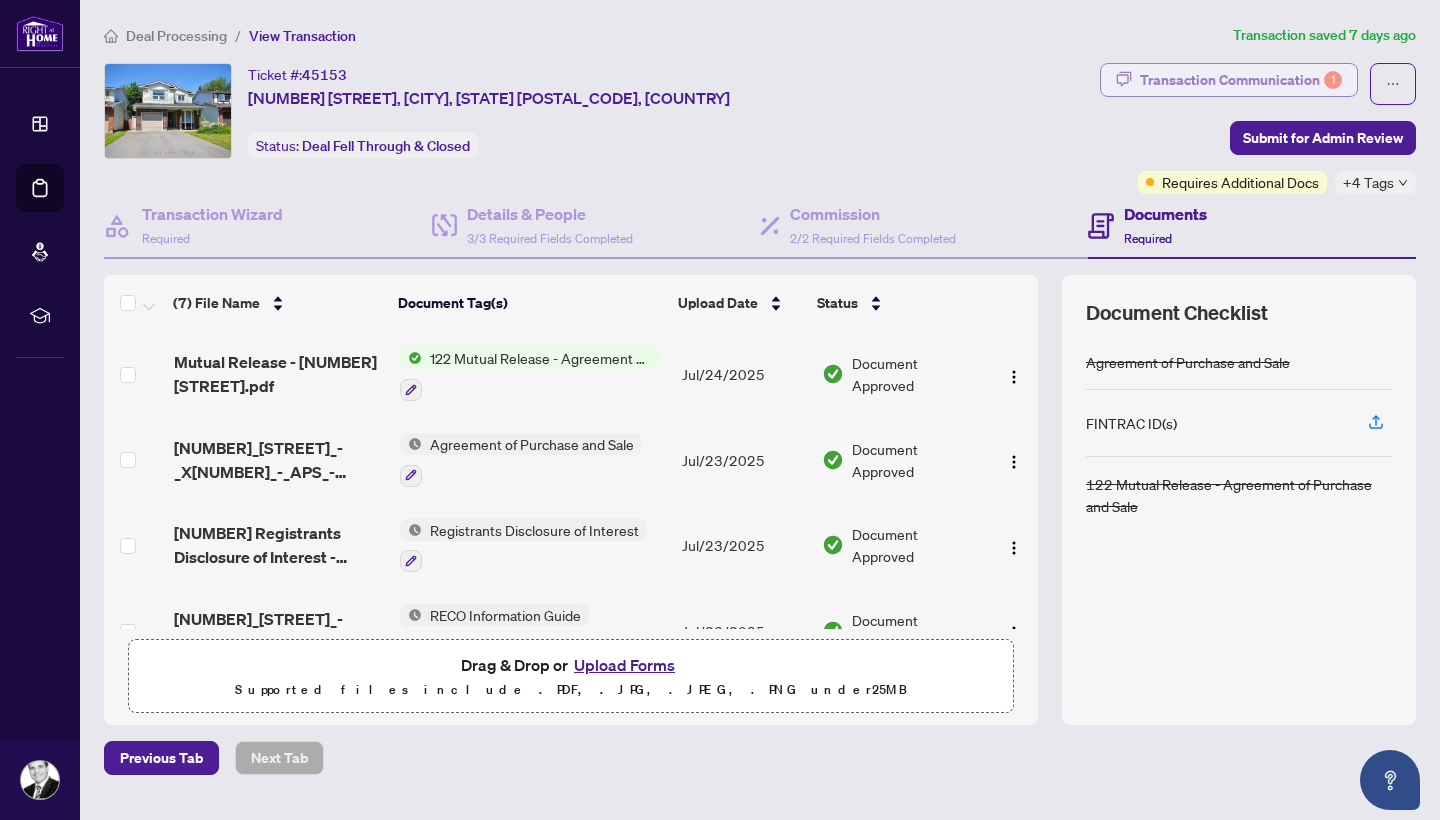 click on "Transaction Communication 1" at bounding box center (1241, 80) 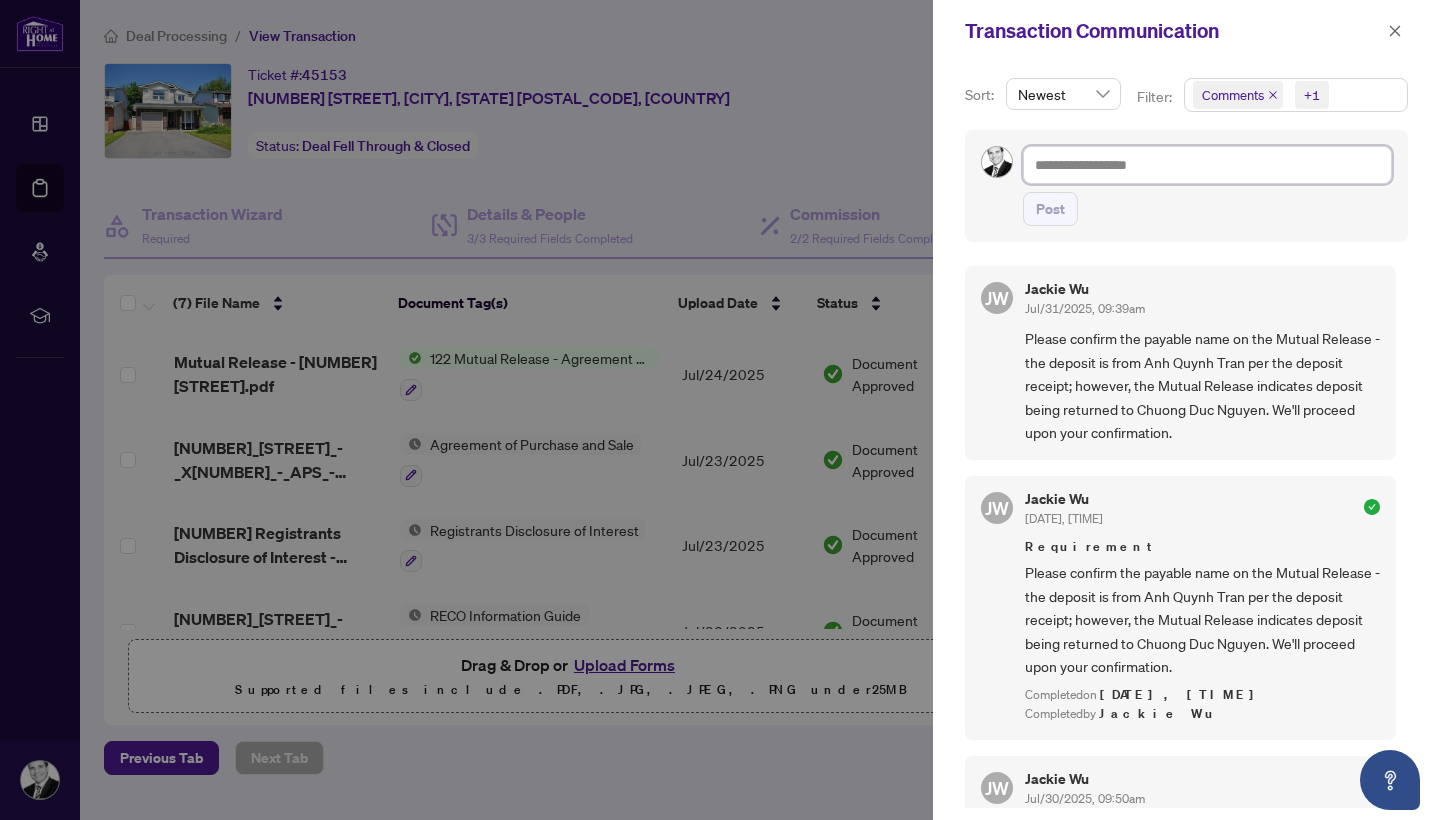 click at bounding box center (1207, 165) 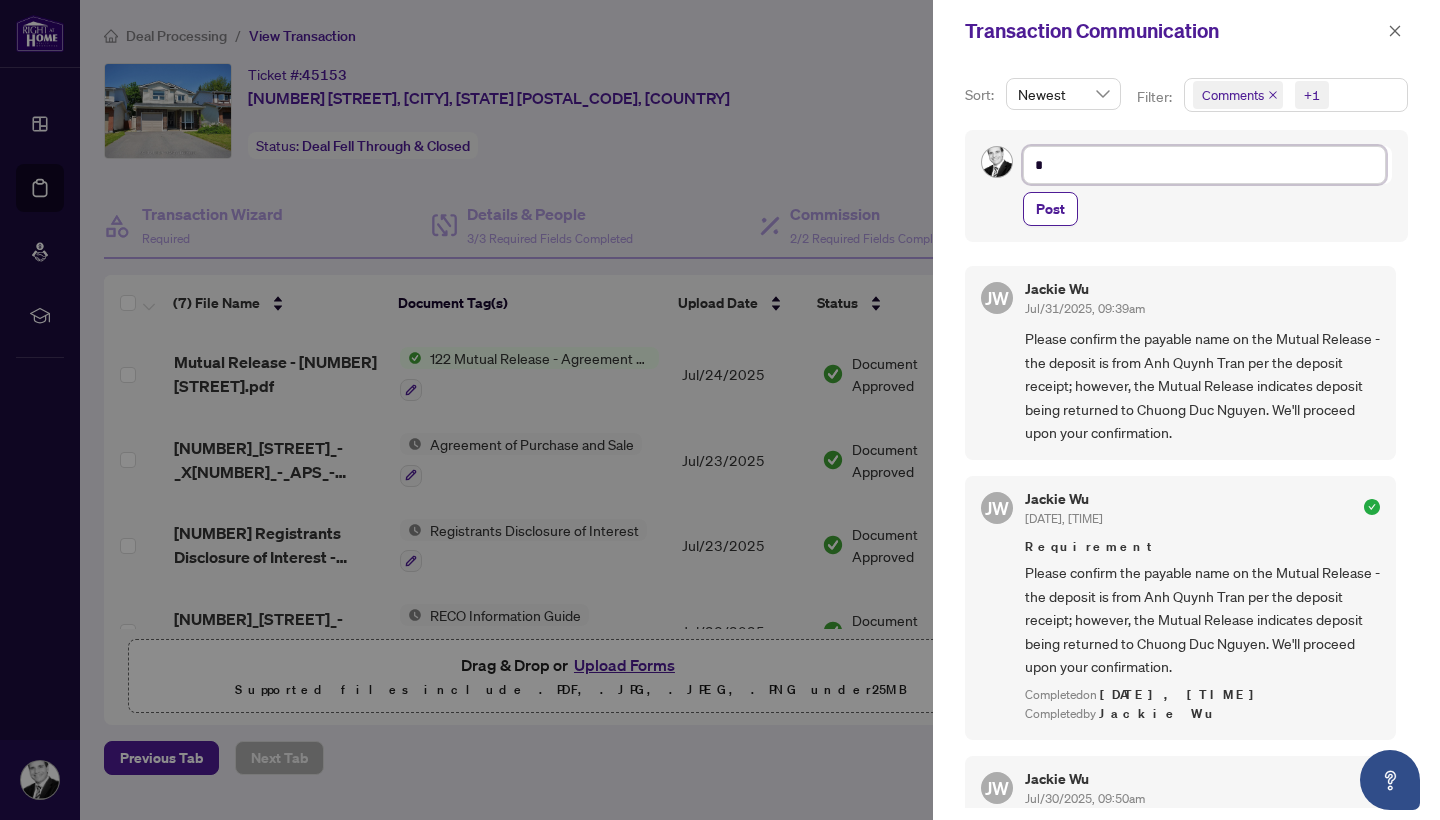 type on "**" 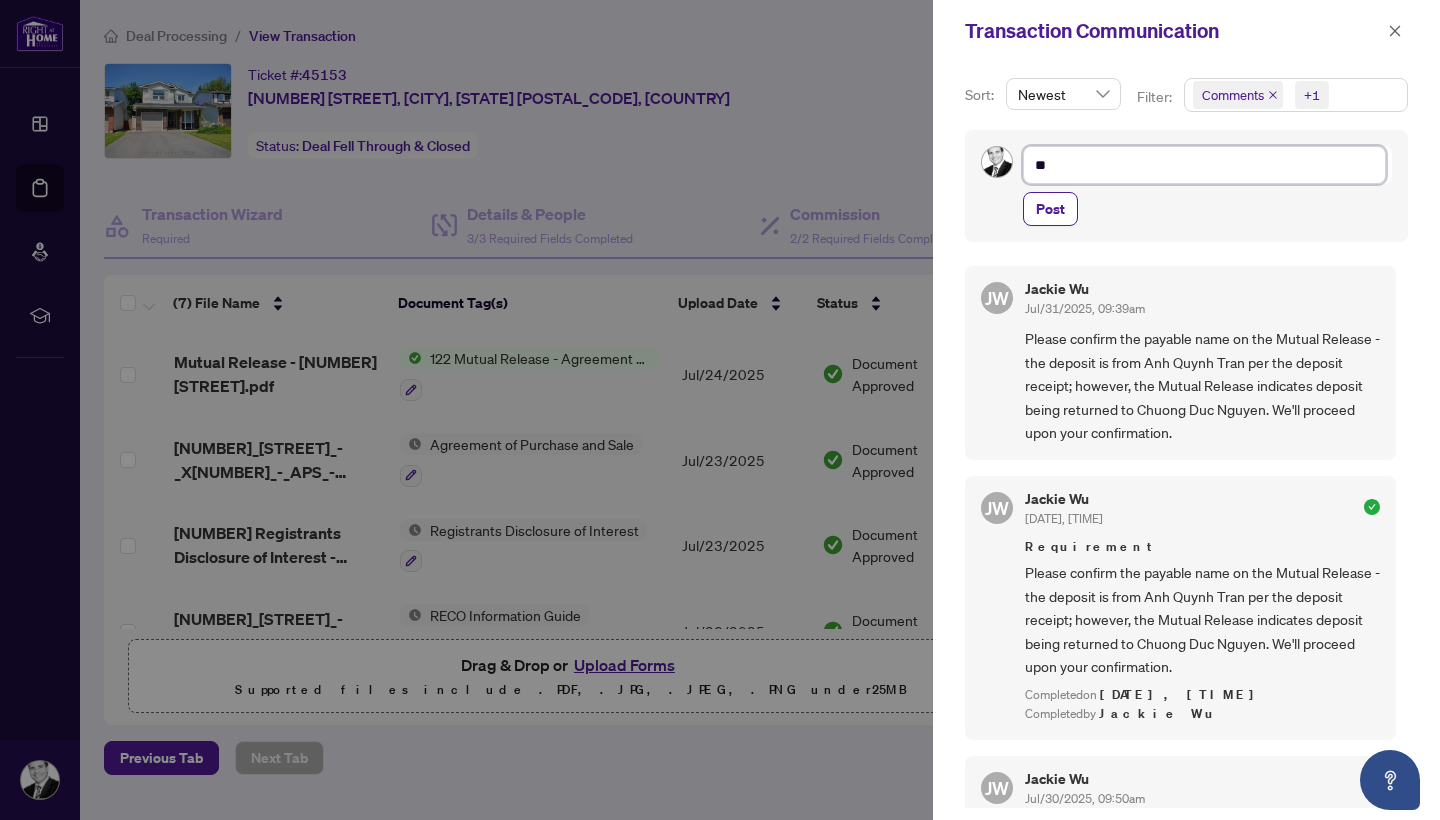 type on "***" 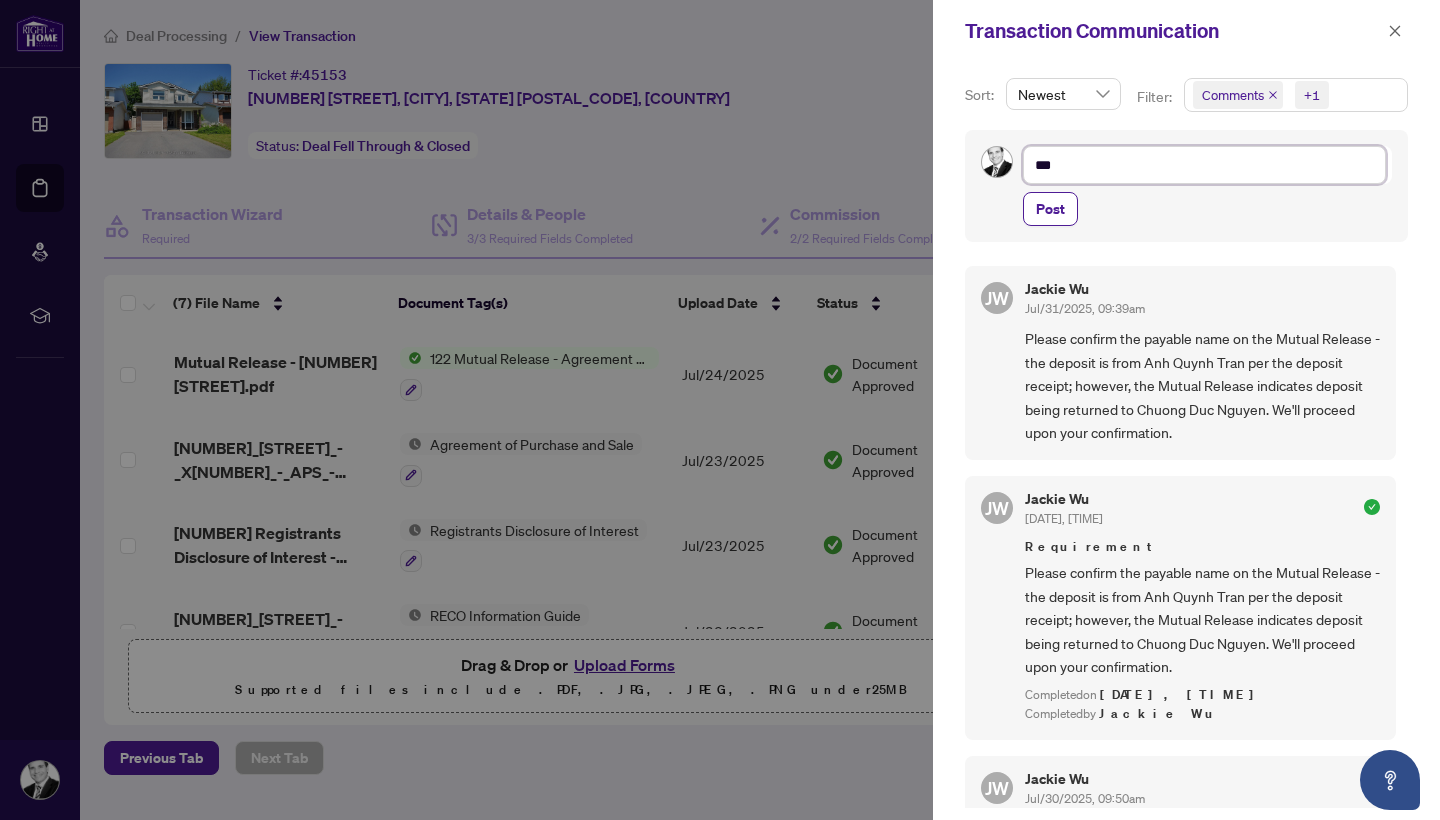 type on "***" 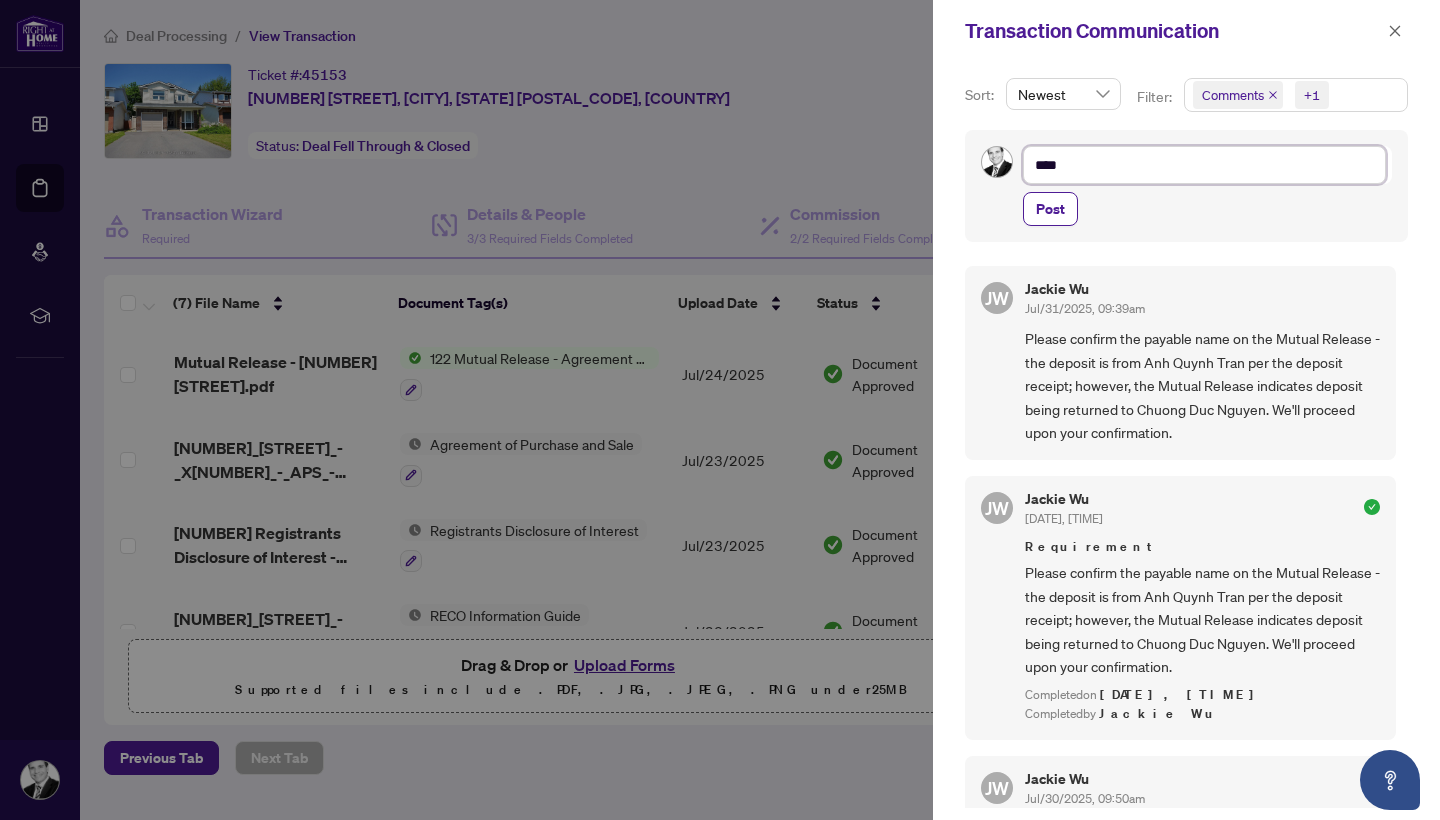 type on "*****" 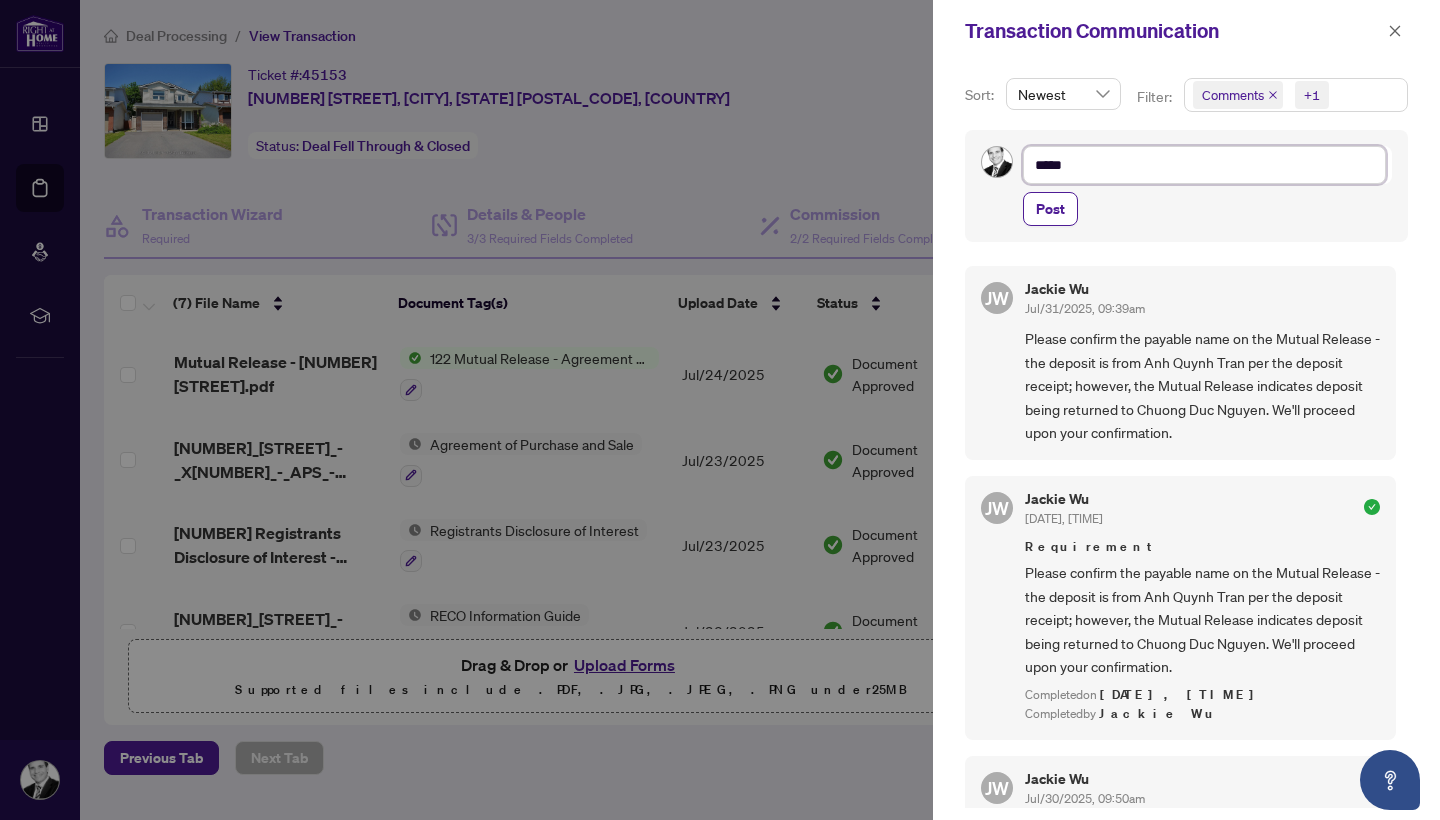 type on "******" 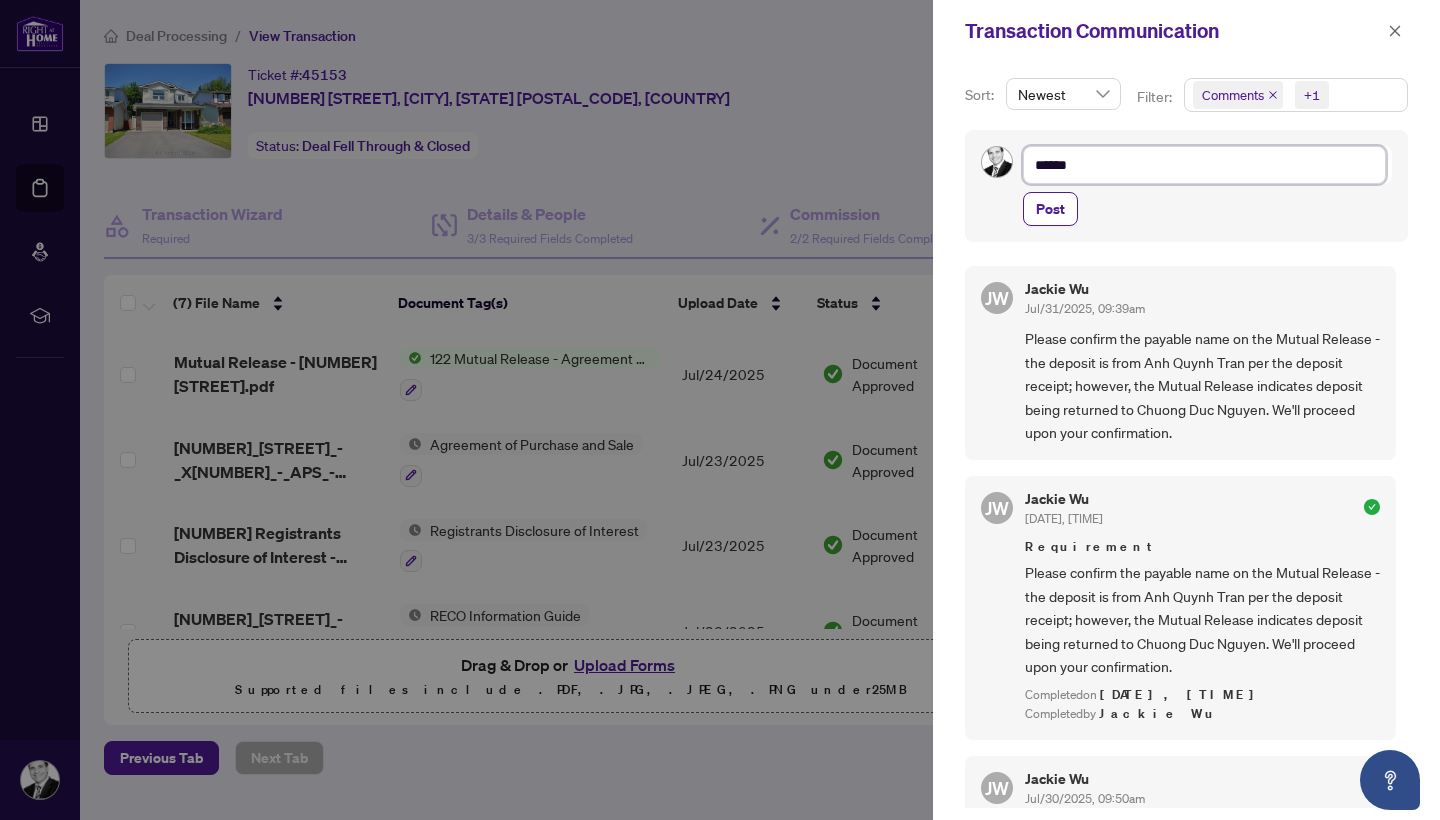 type on "*******" 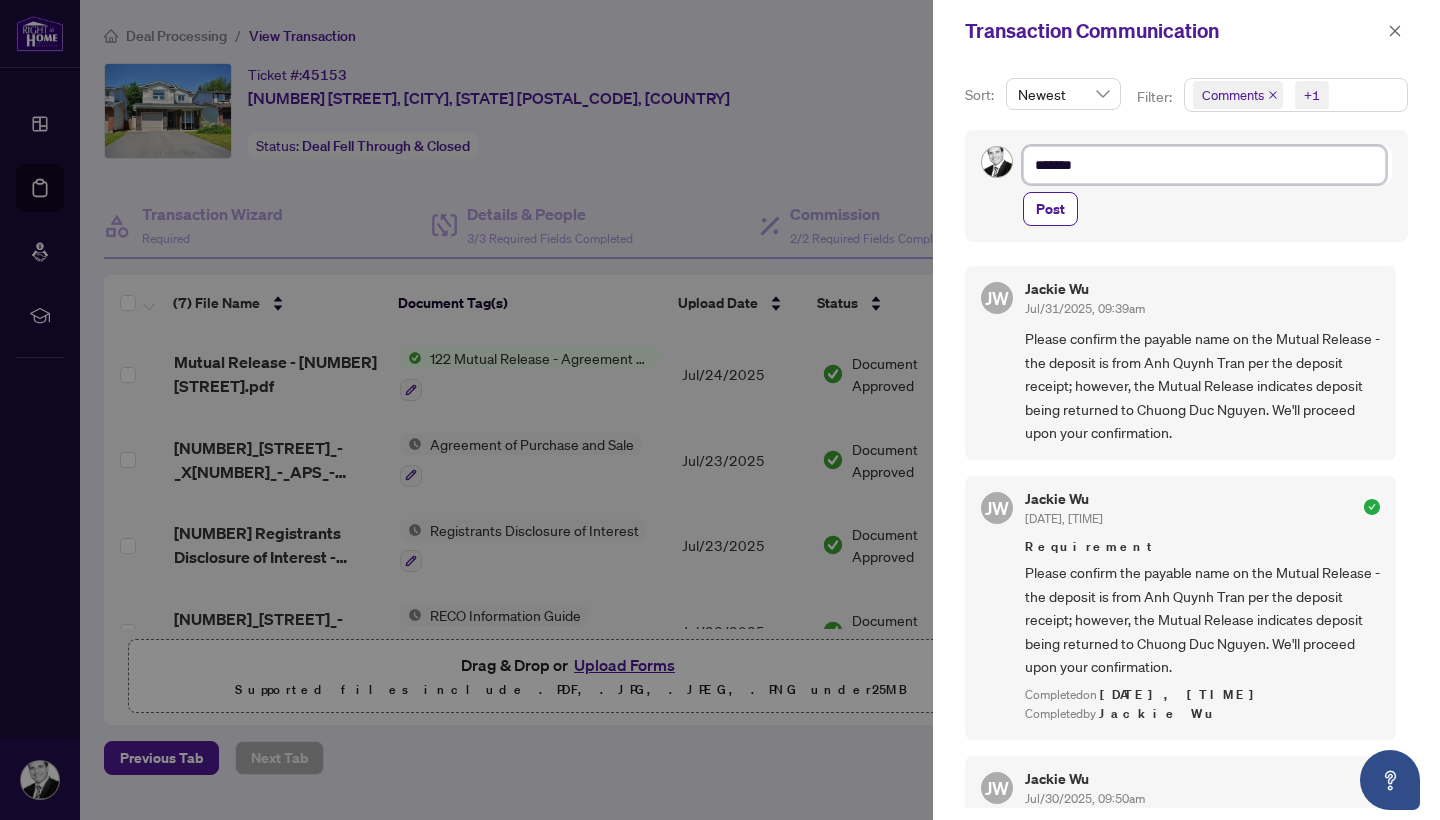 type on "********" 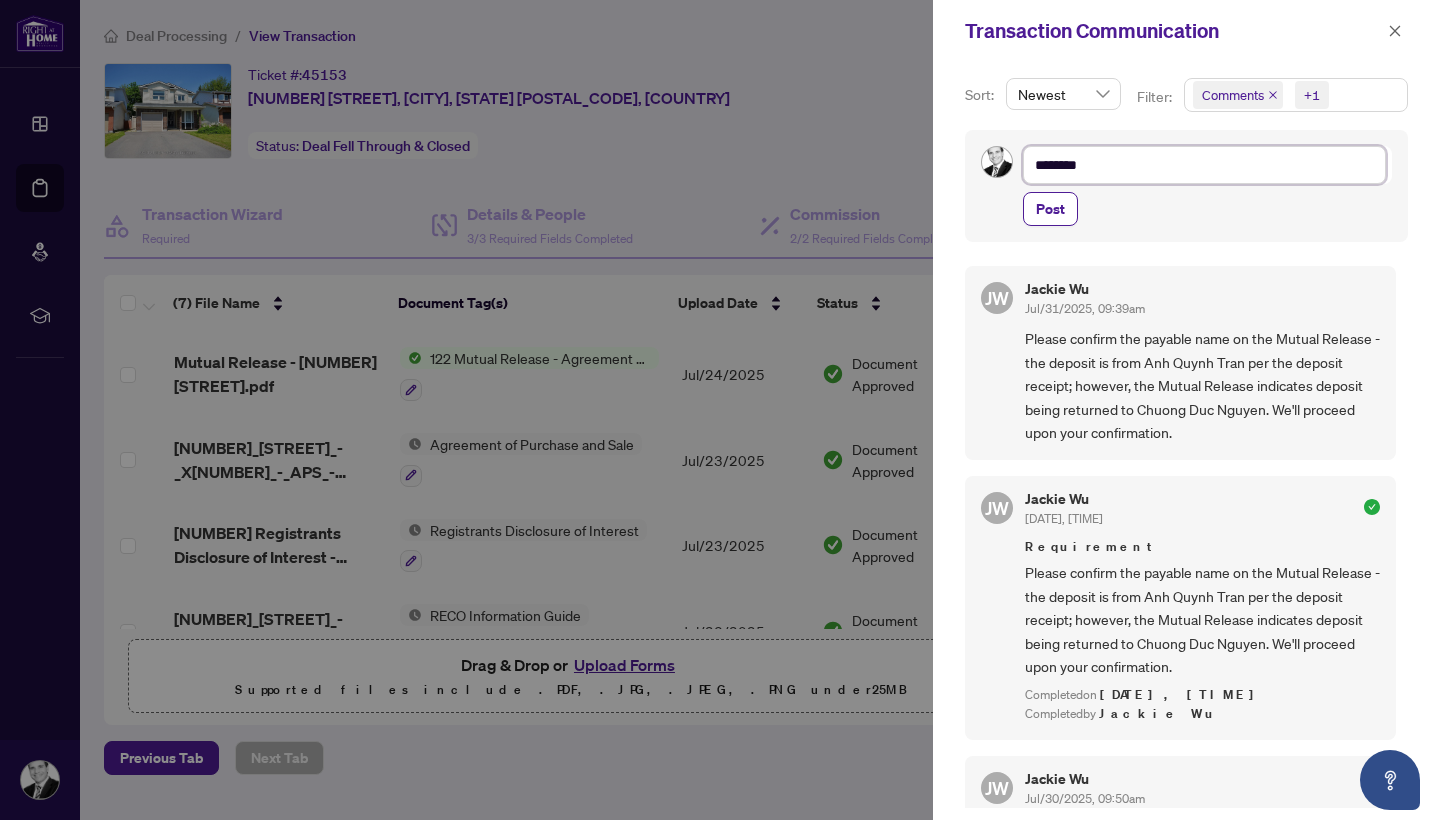 type on "********" 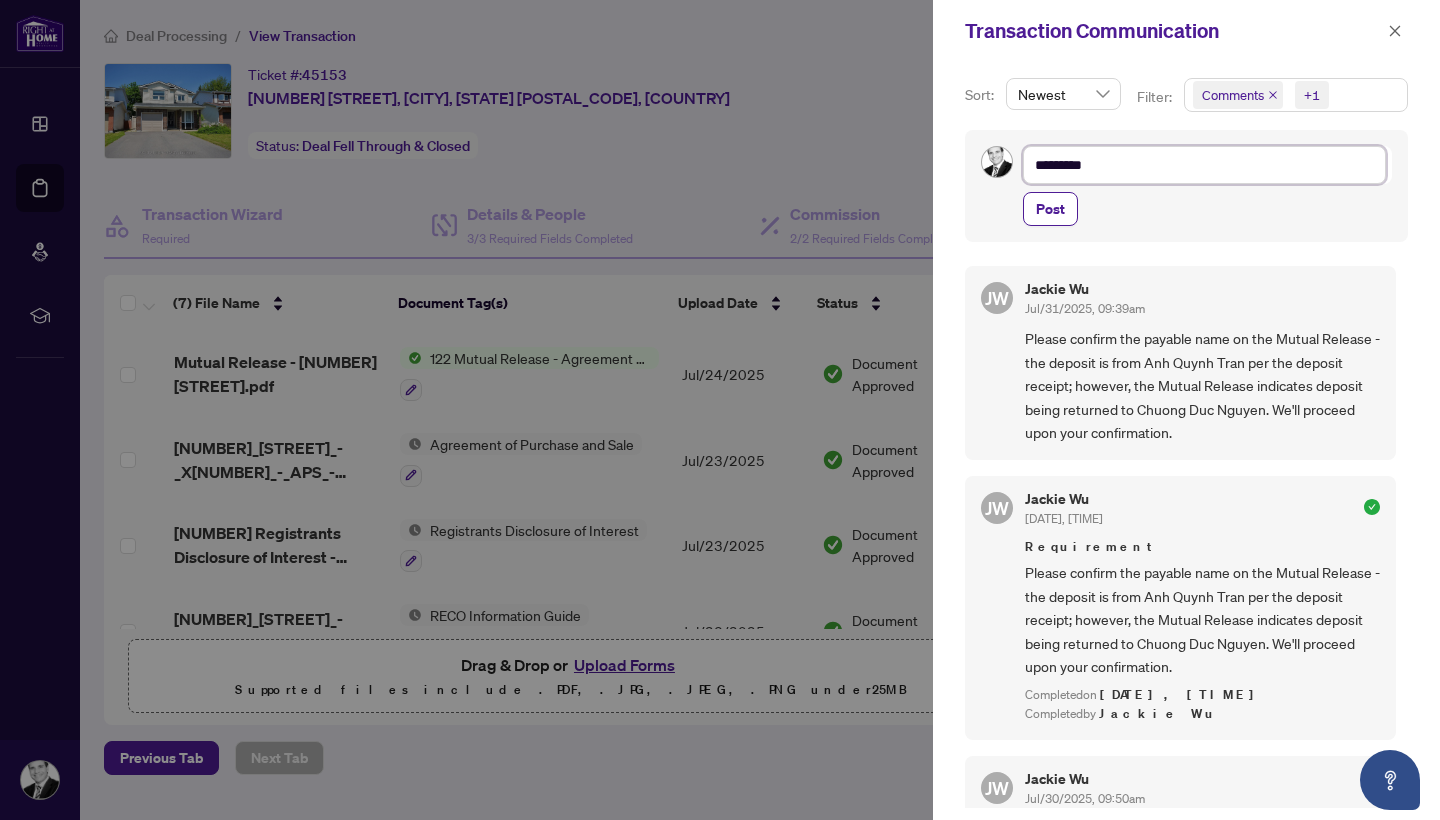 type on "********" 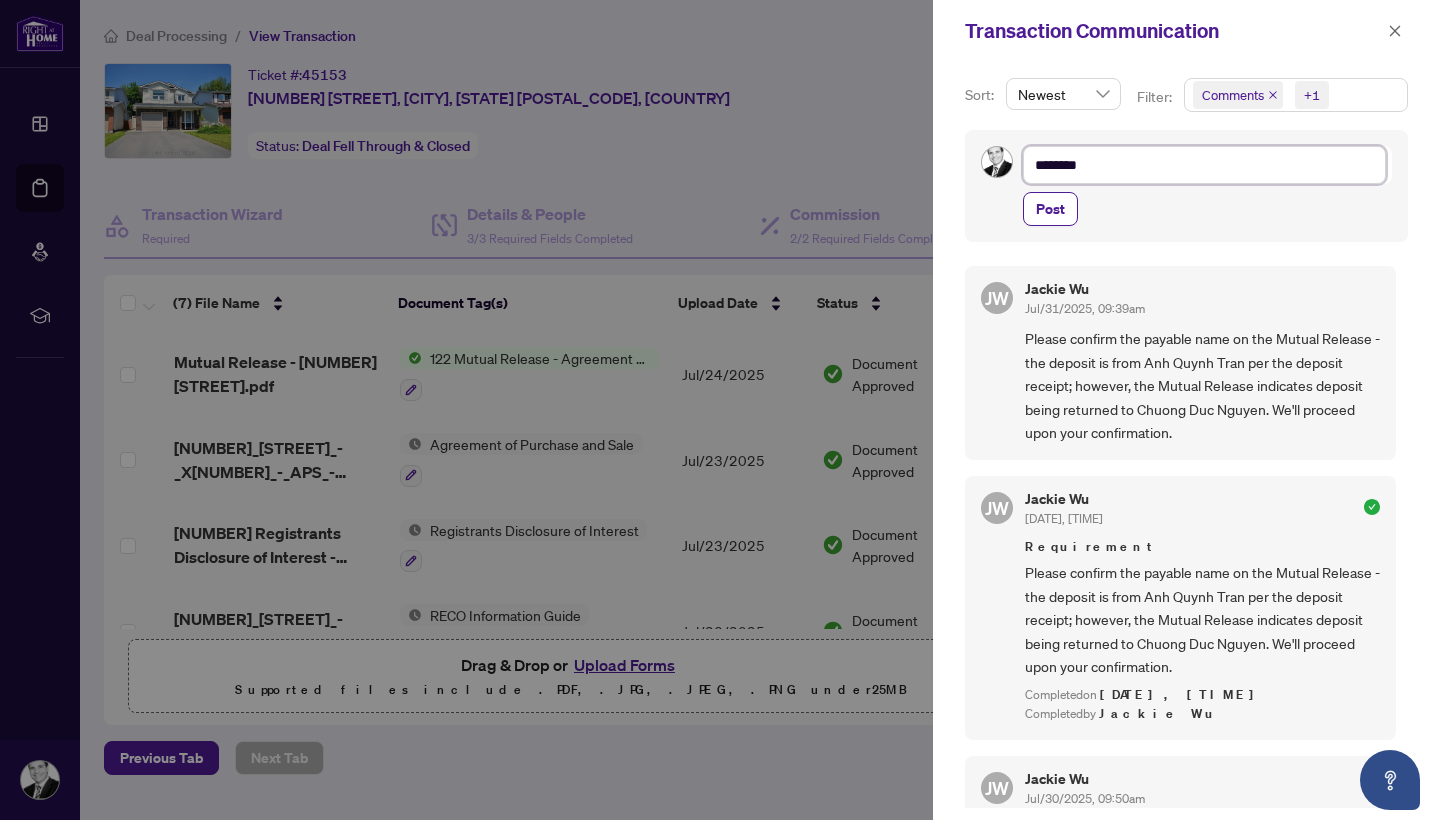 type on "*******" 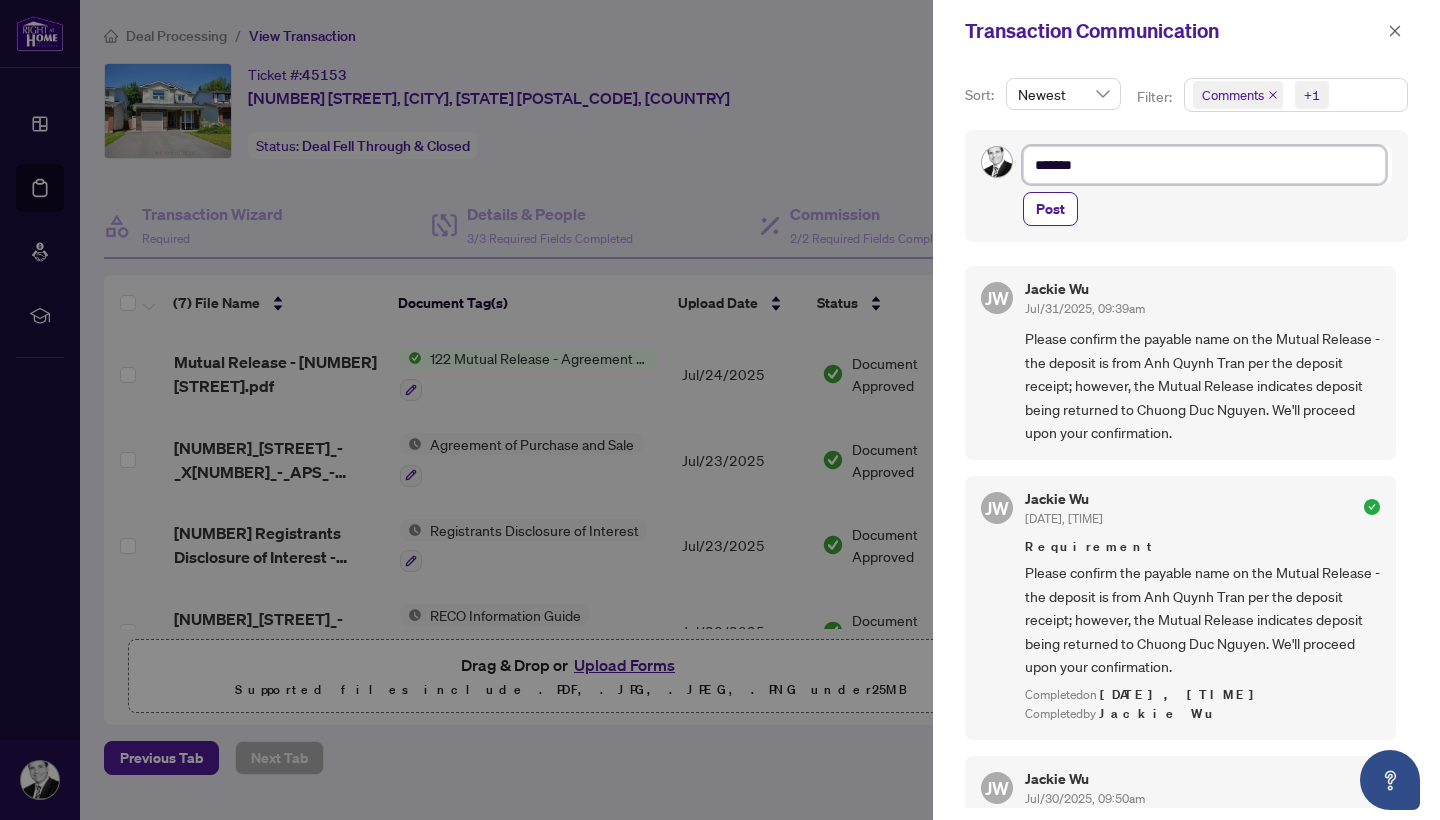 type on "******" 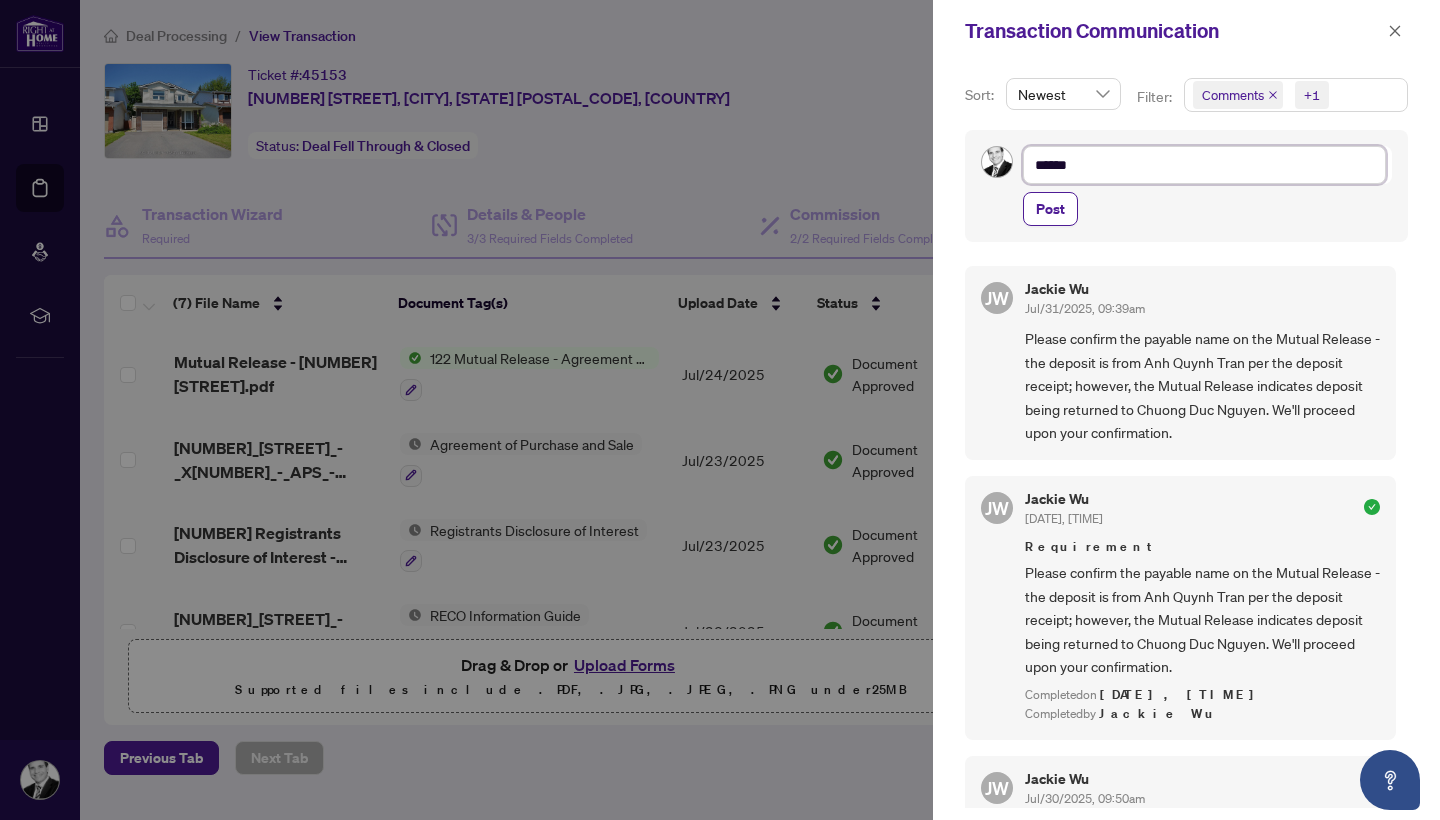 type on "*****" 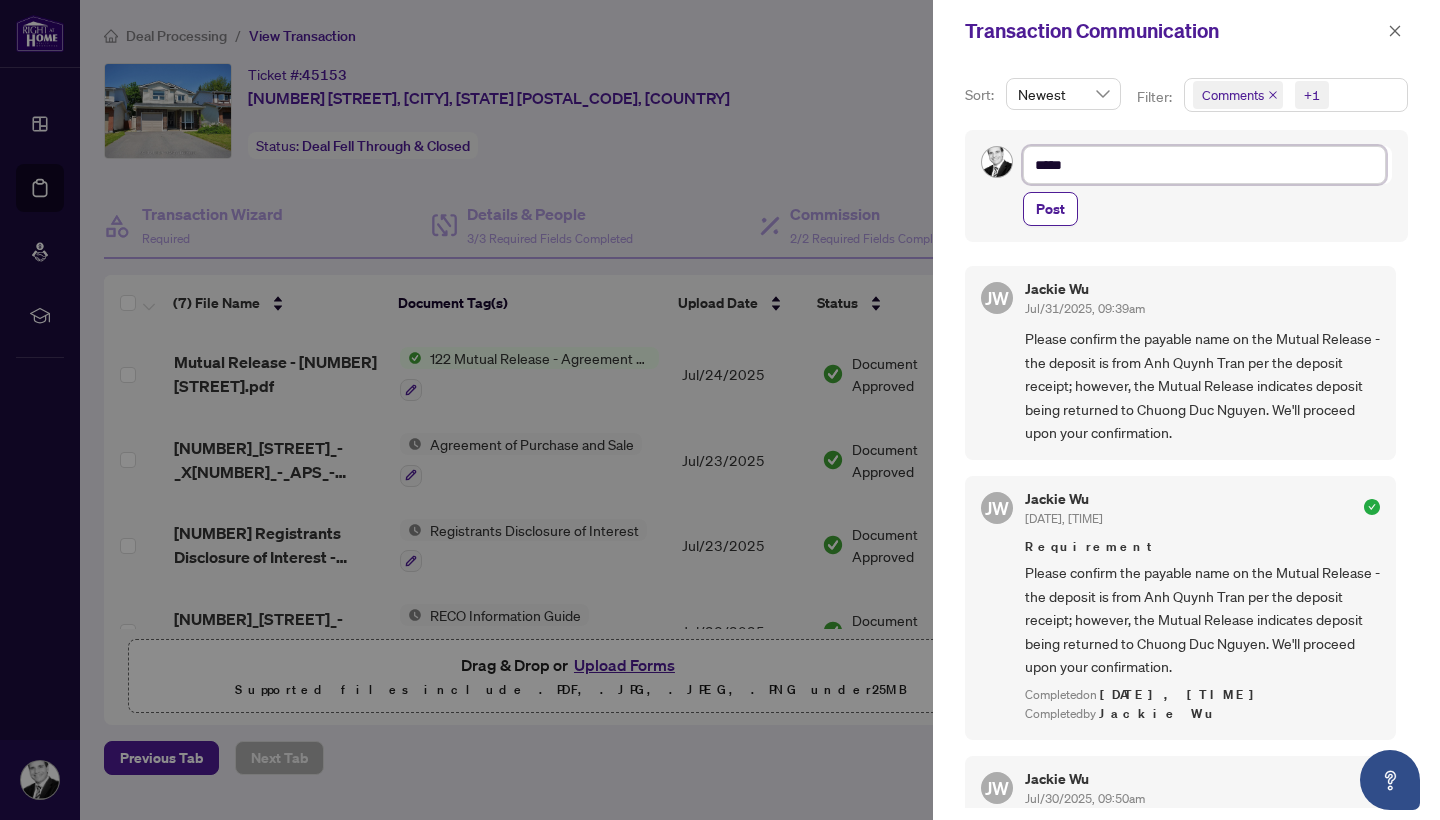 type on "***" 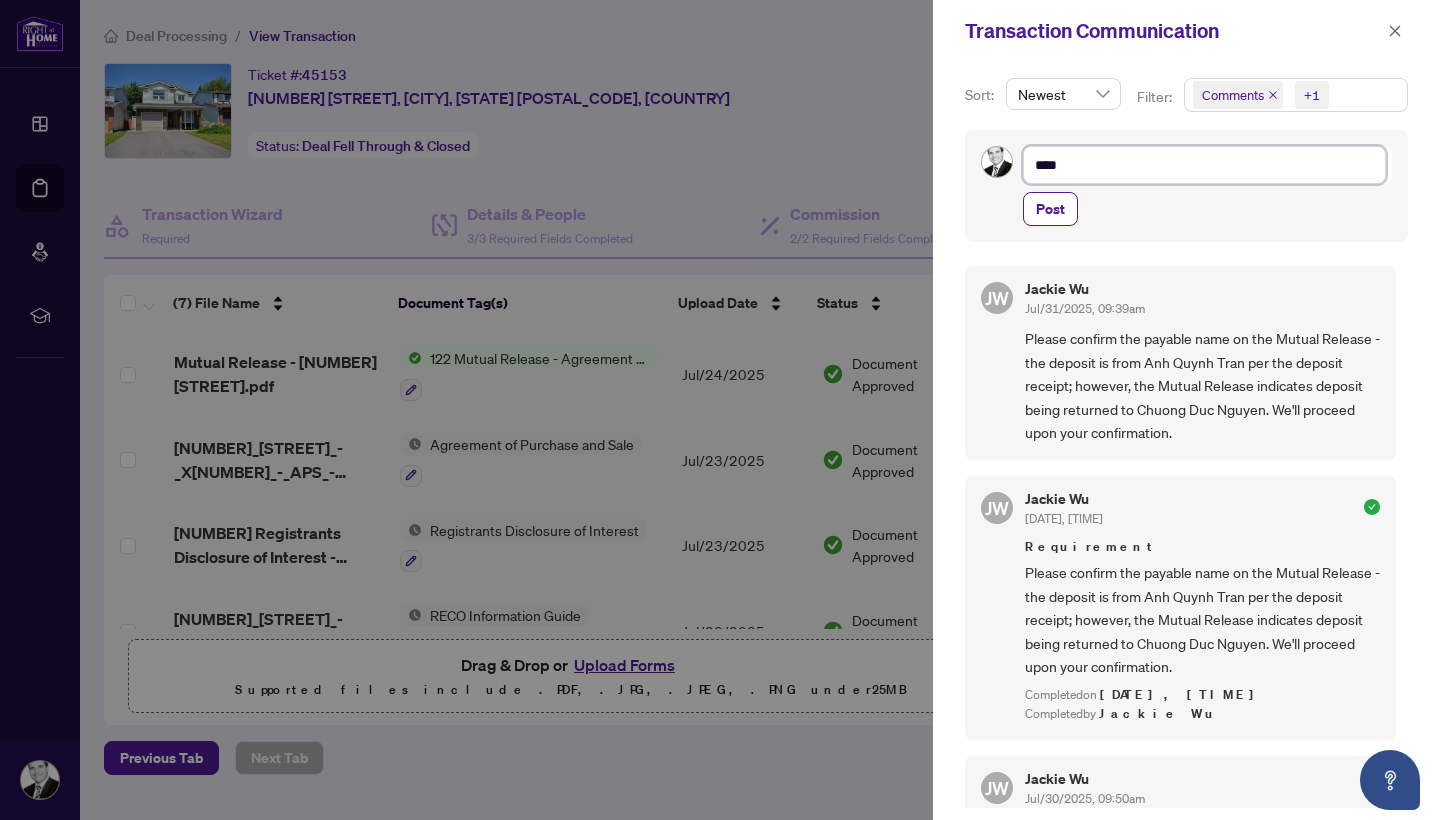 type on "***" 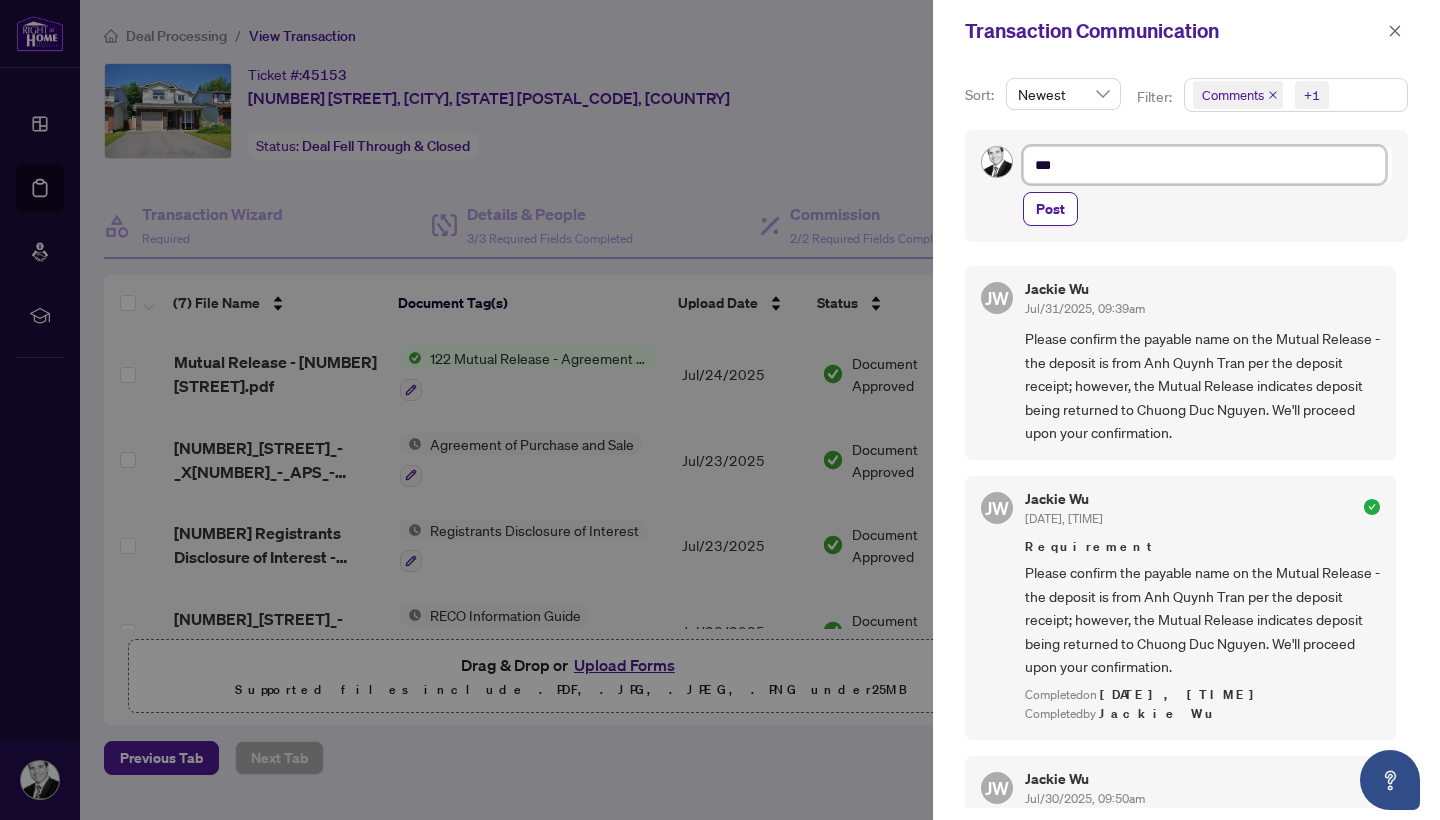 type on "**" 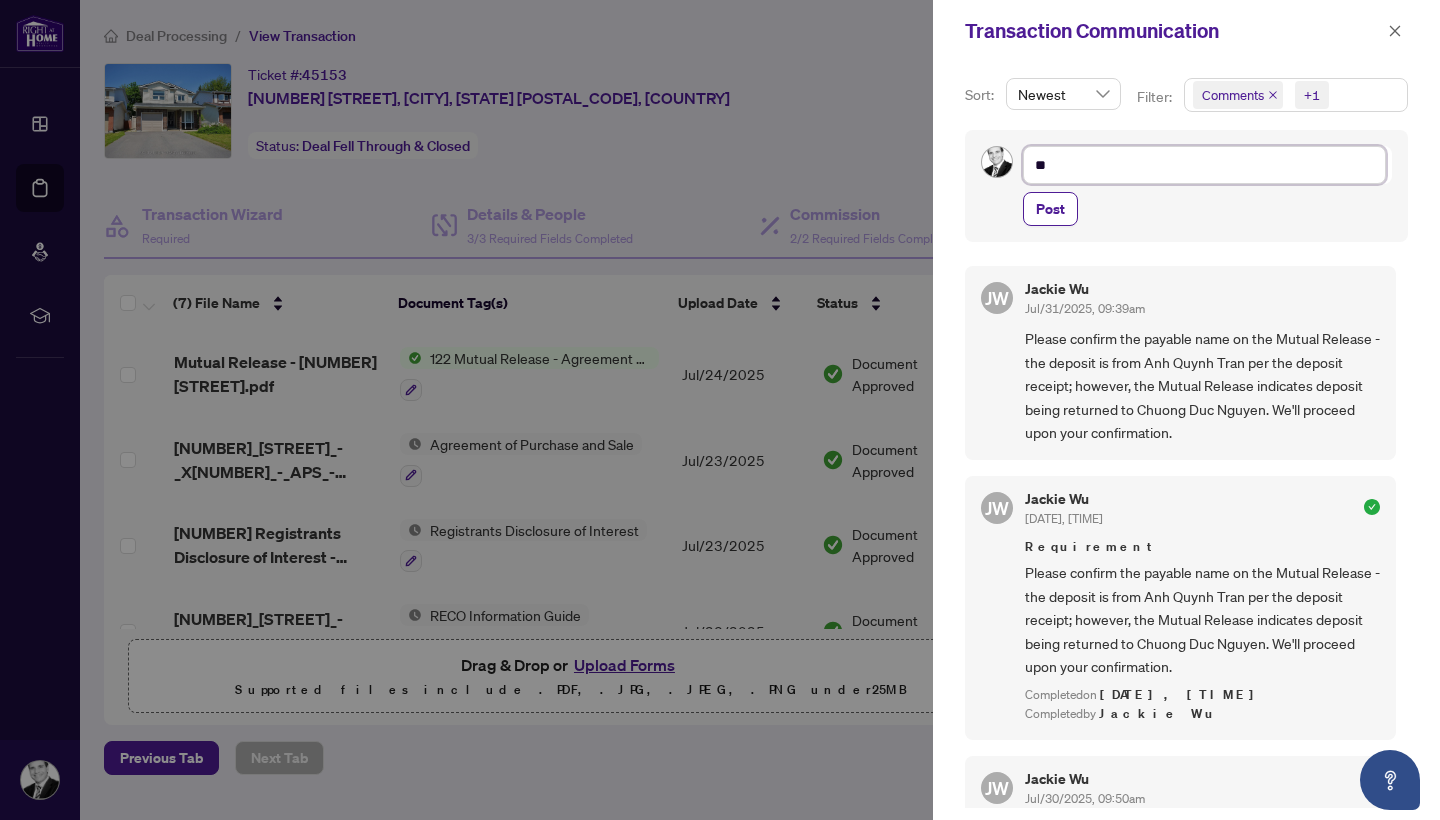 type on "*" 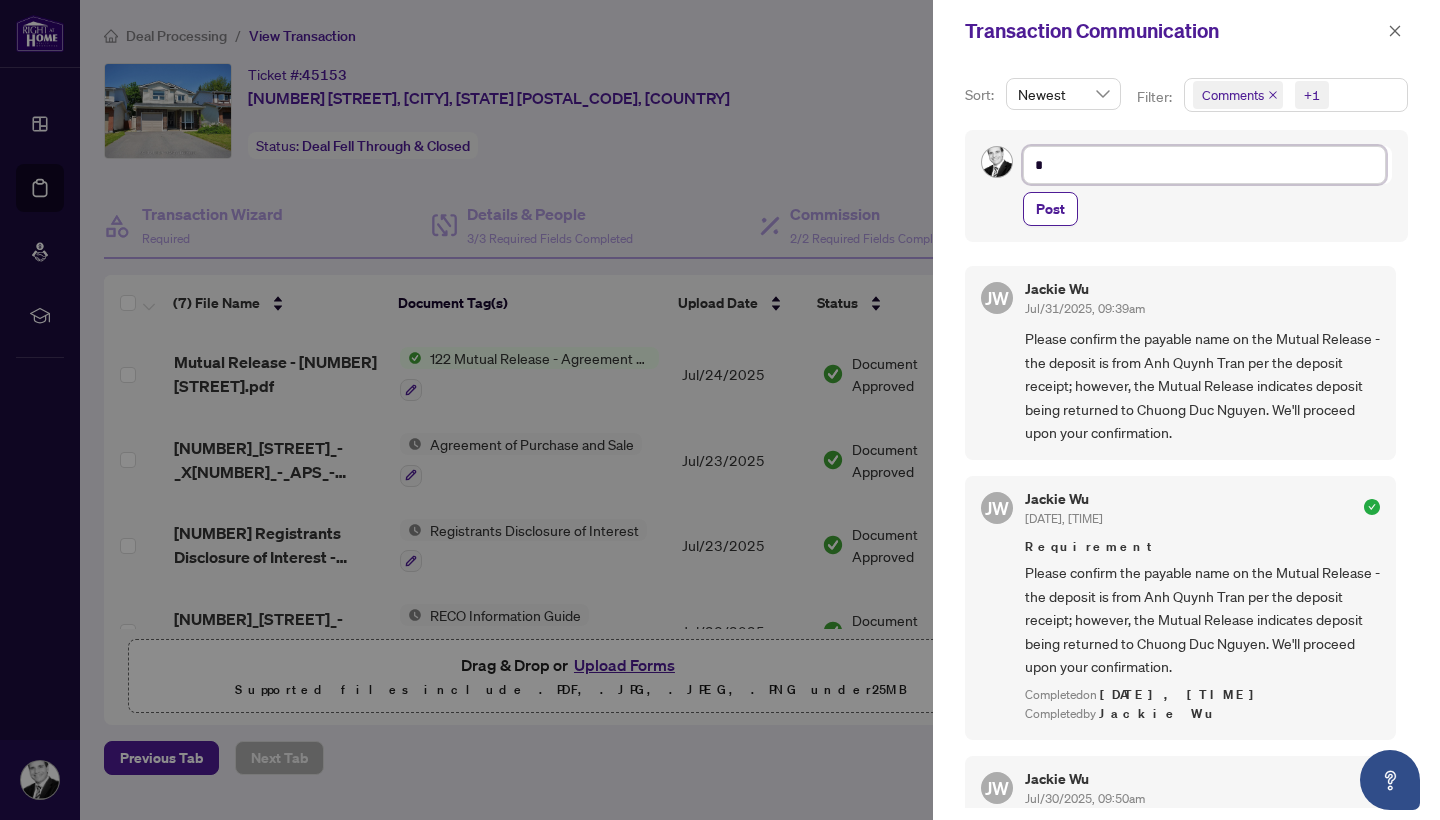 type 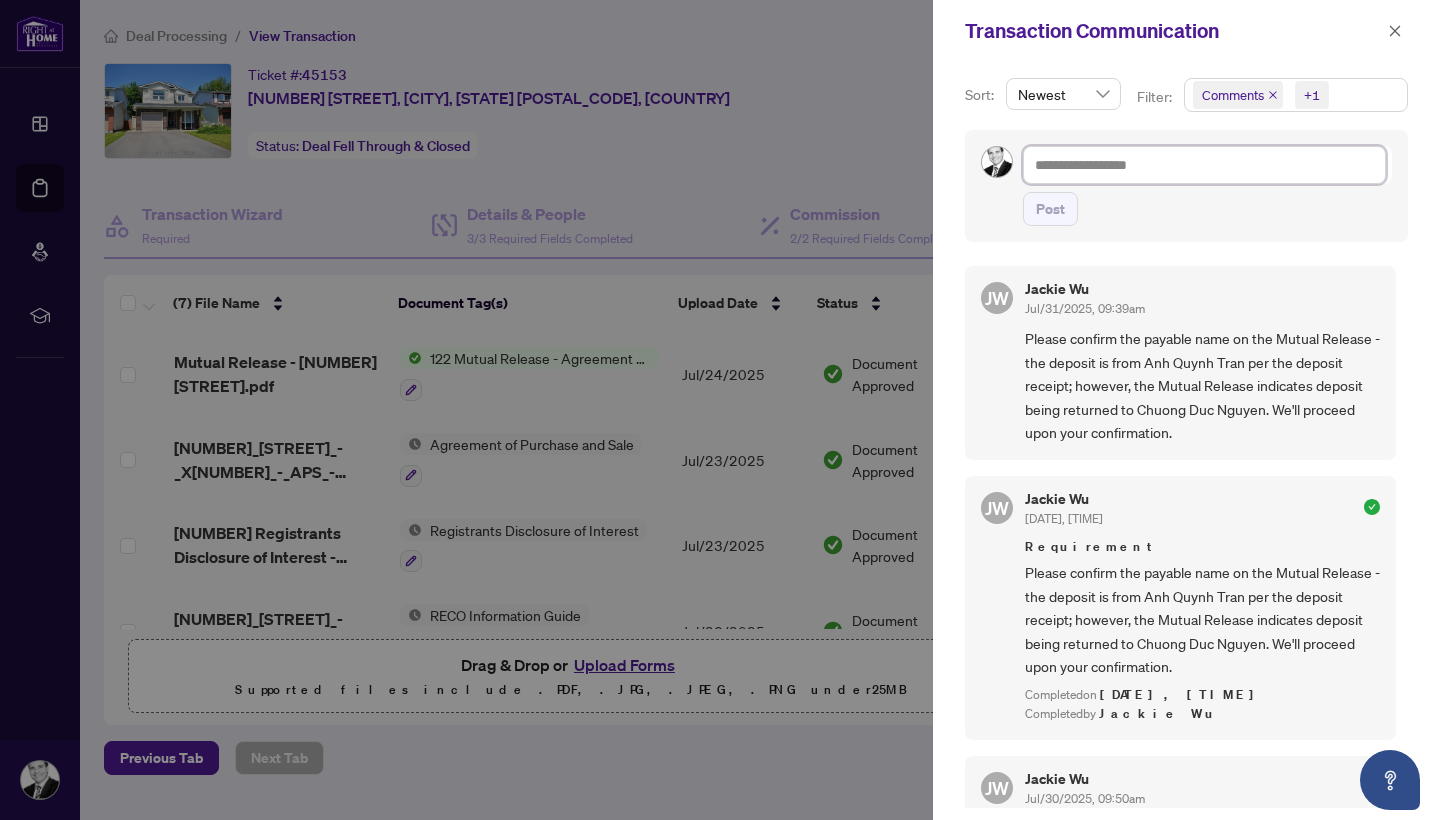 type on "*" 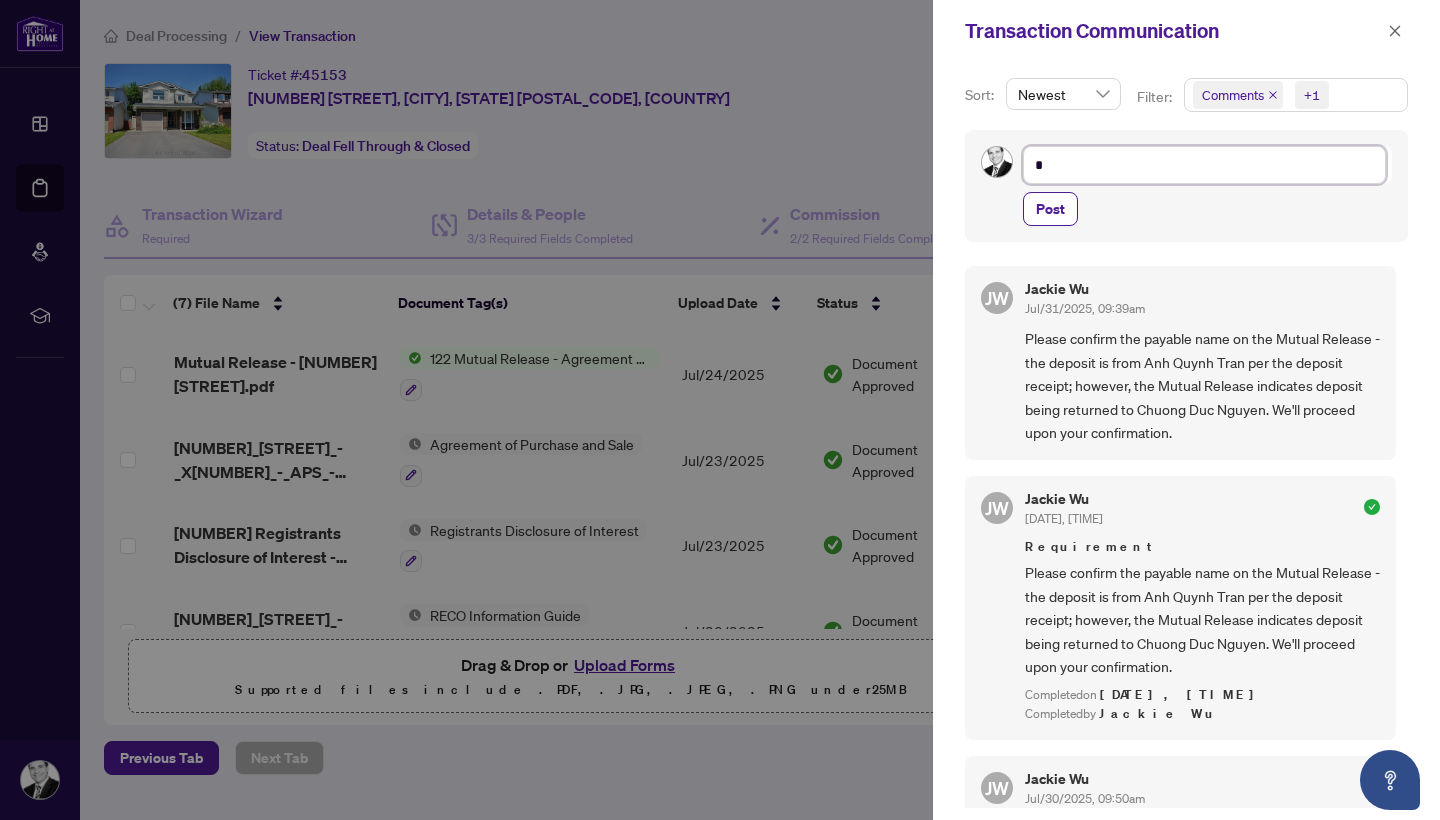 type on "**" 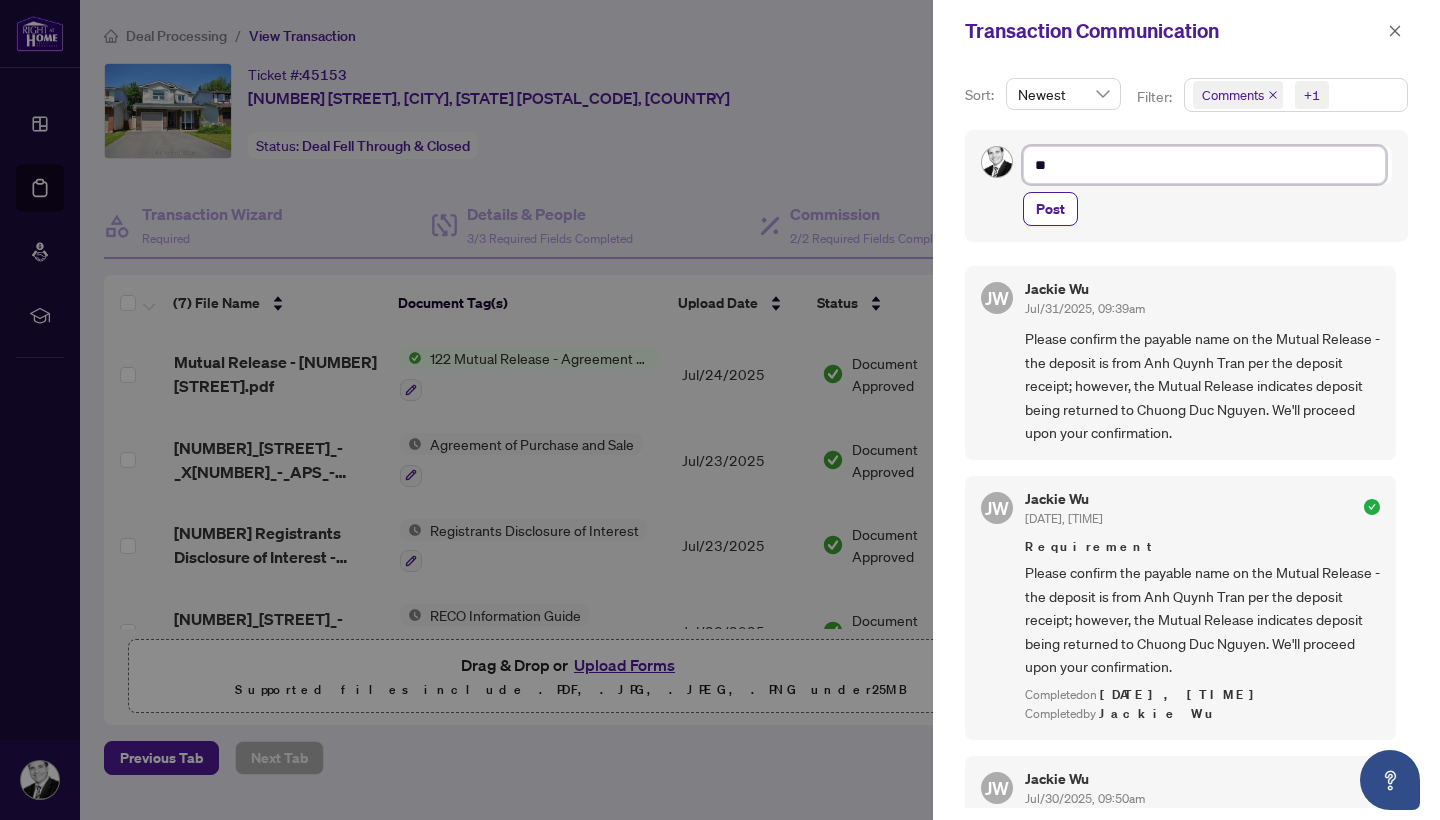 type on "***" 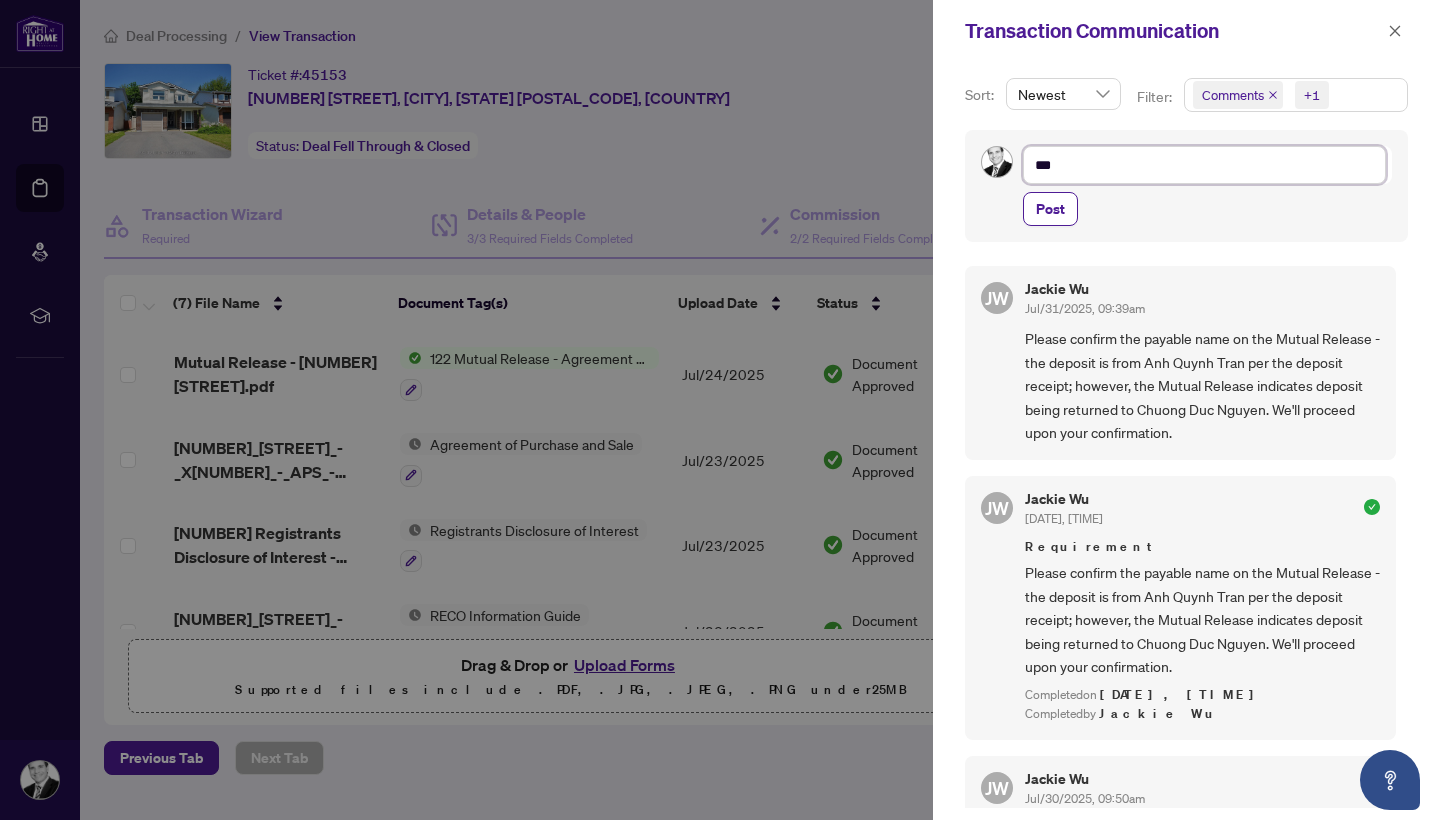 type on "***" 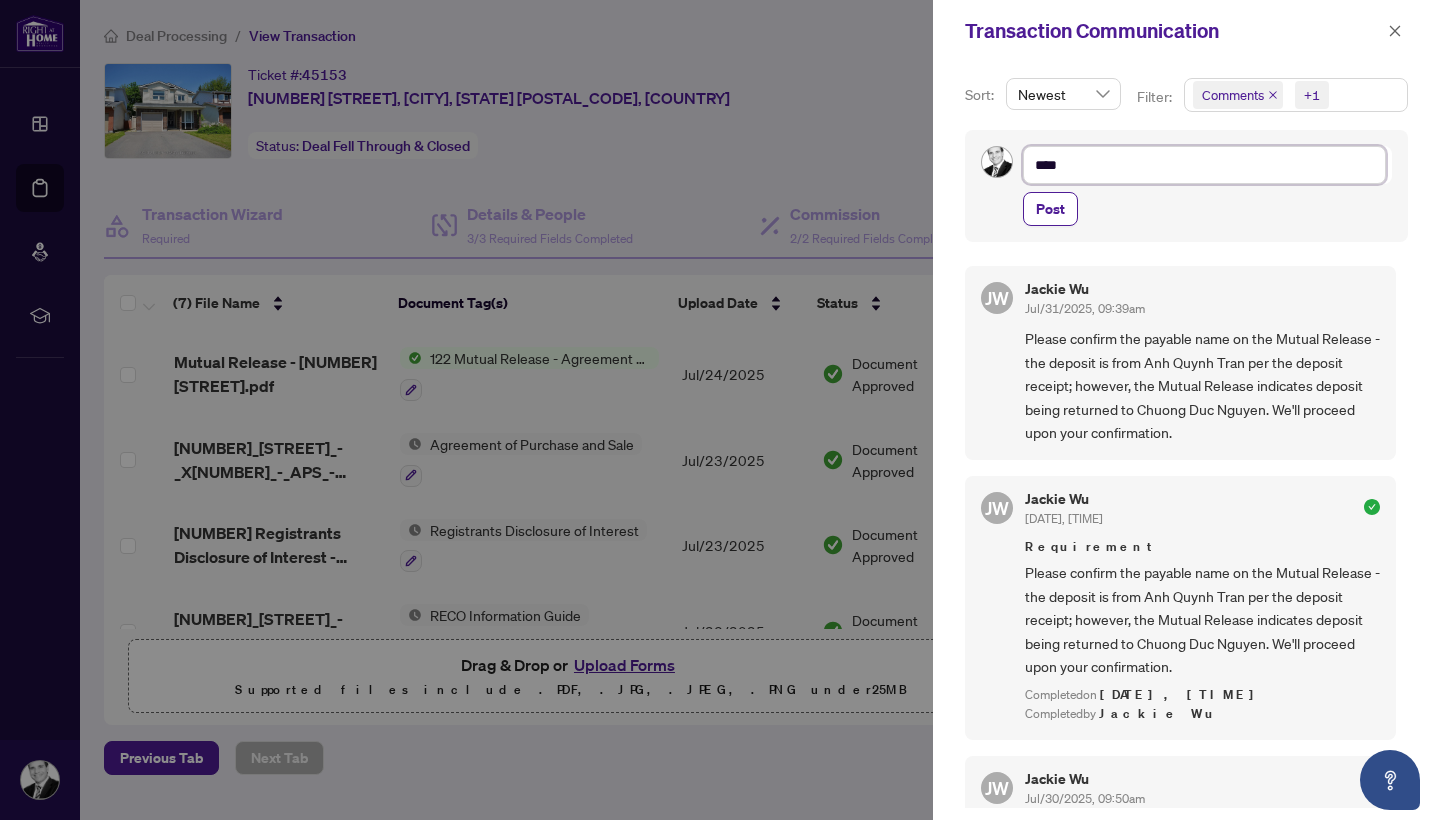 type on "*****" 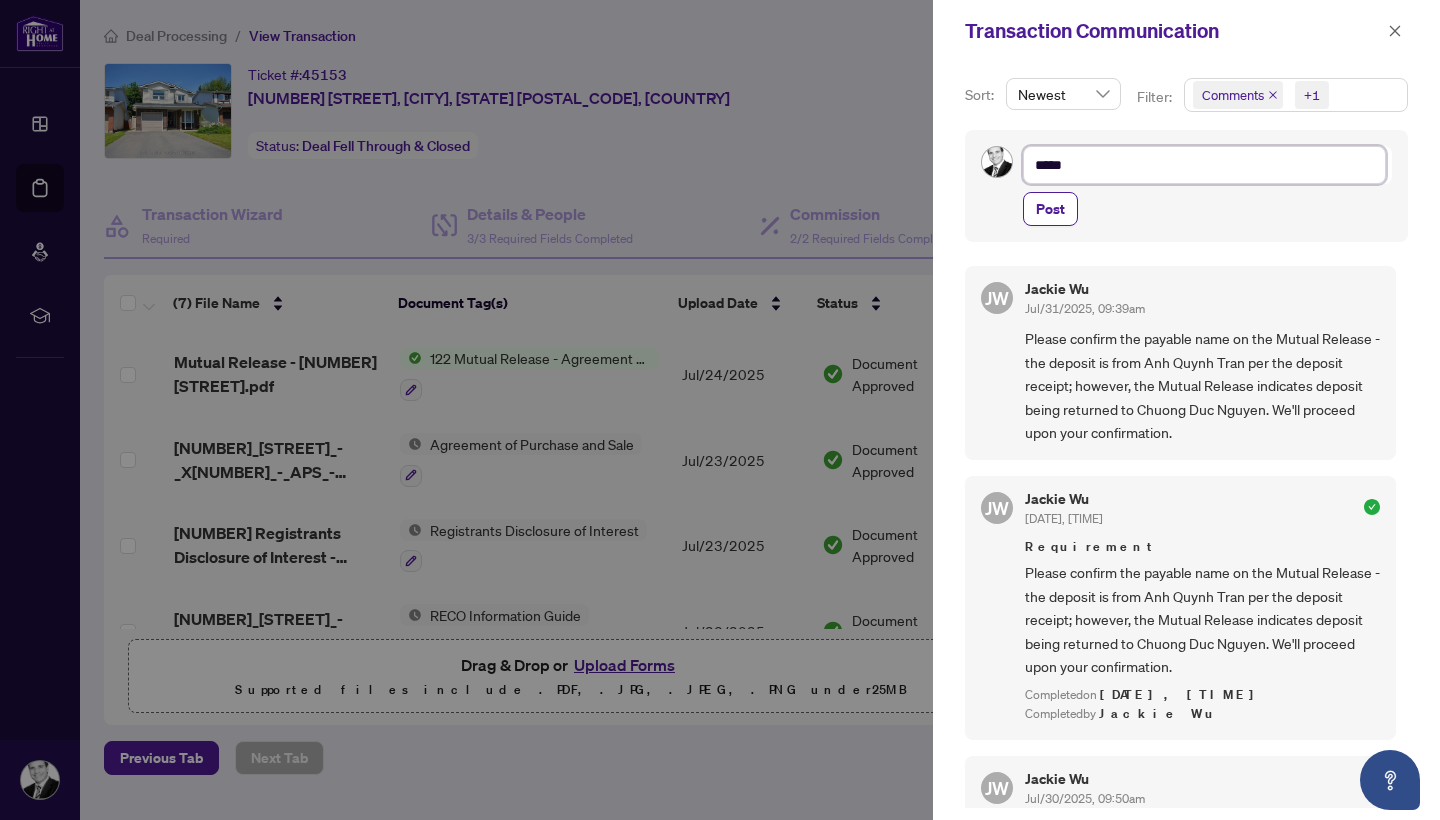 type on "******" 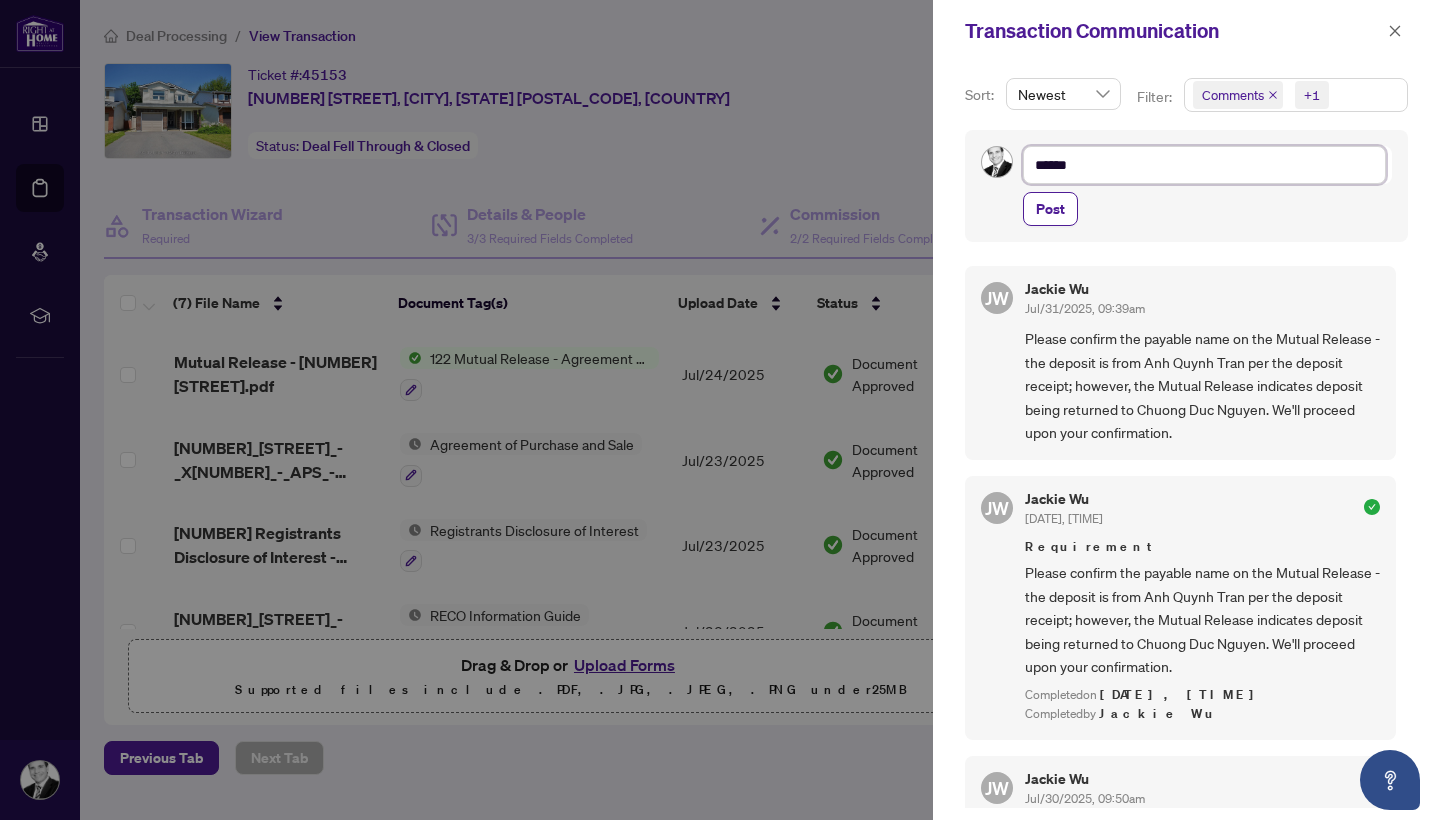type on "*******" 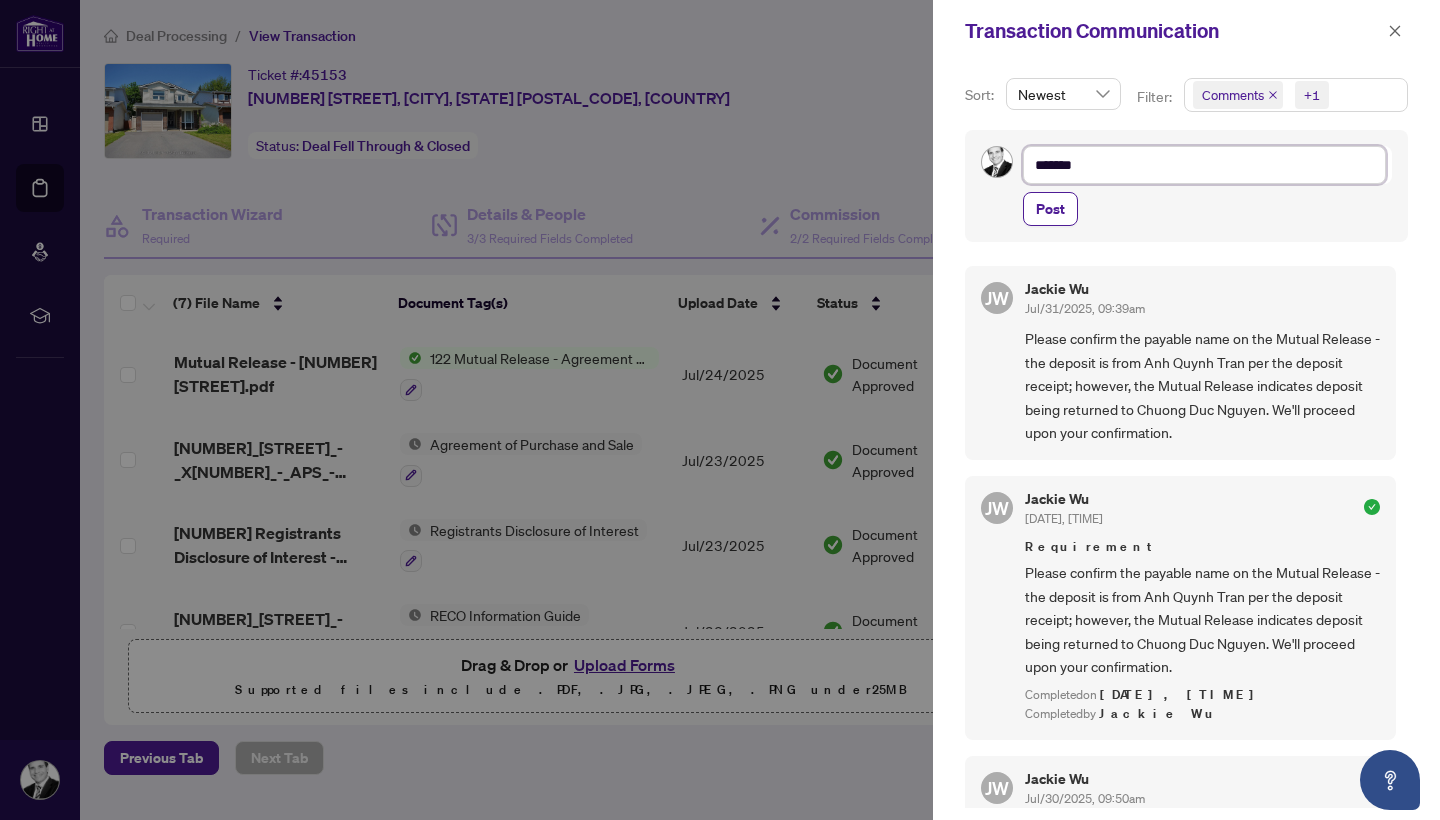type on "*******" 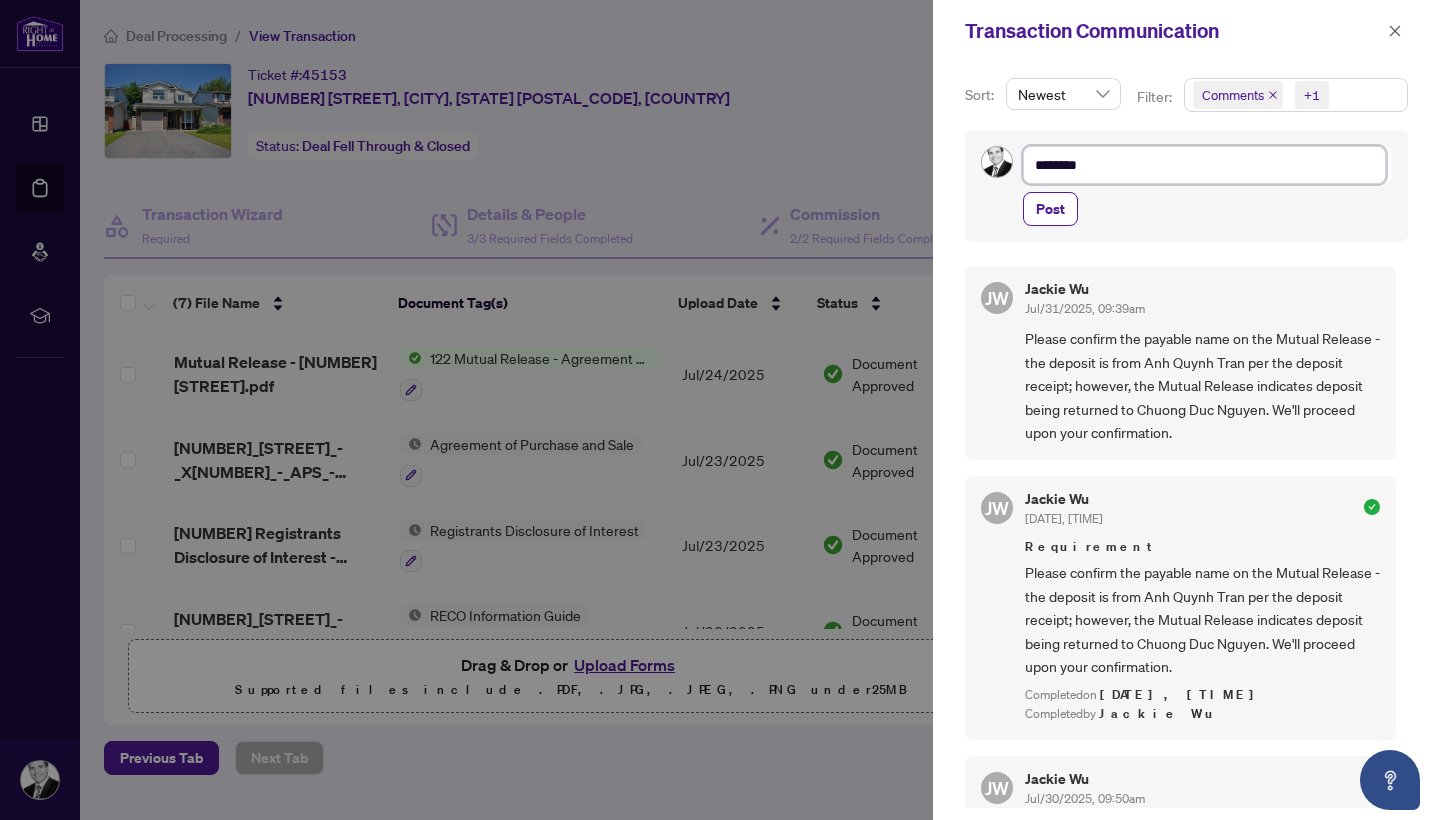type on "*********" 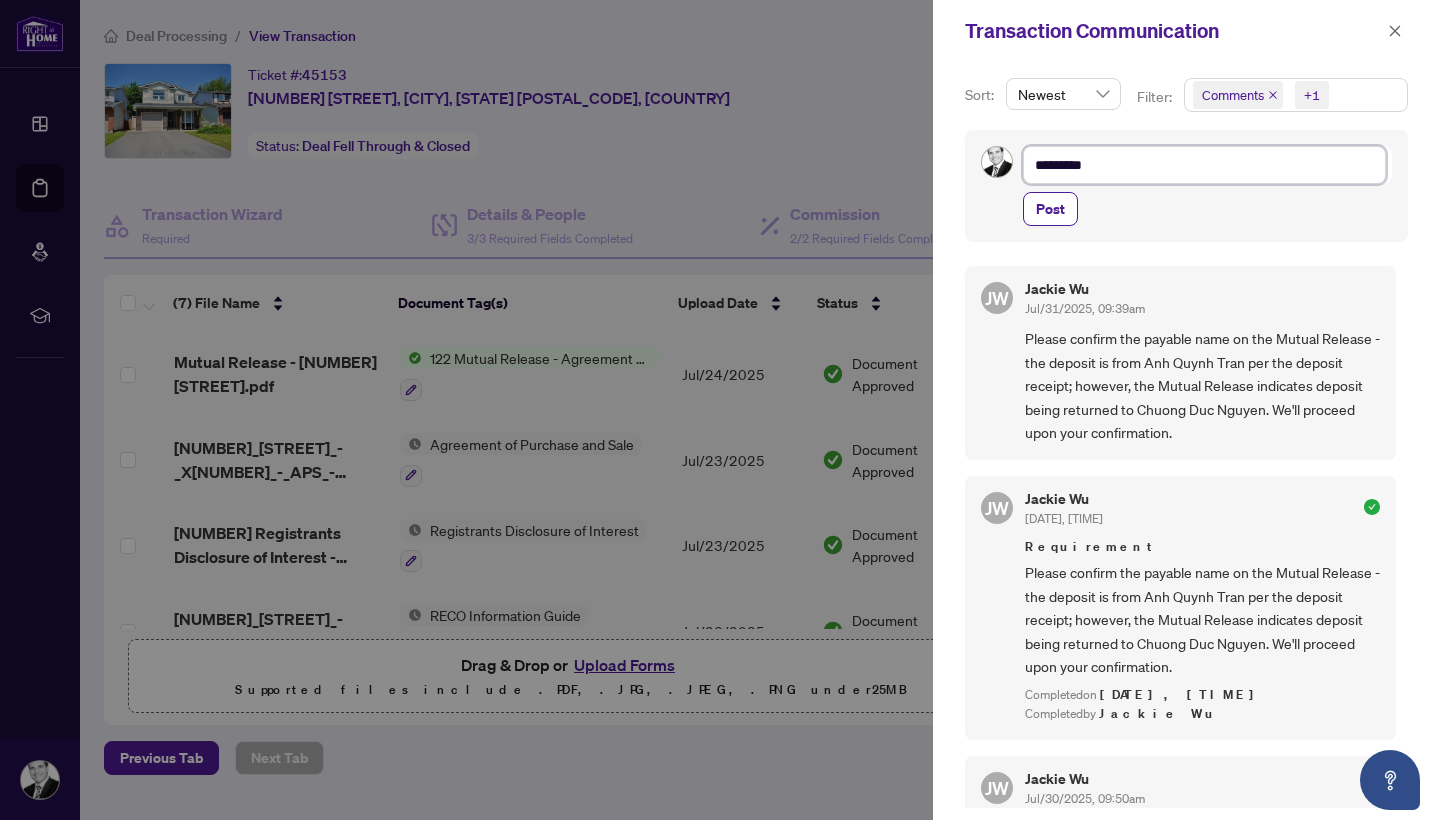 type on "**********" 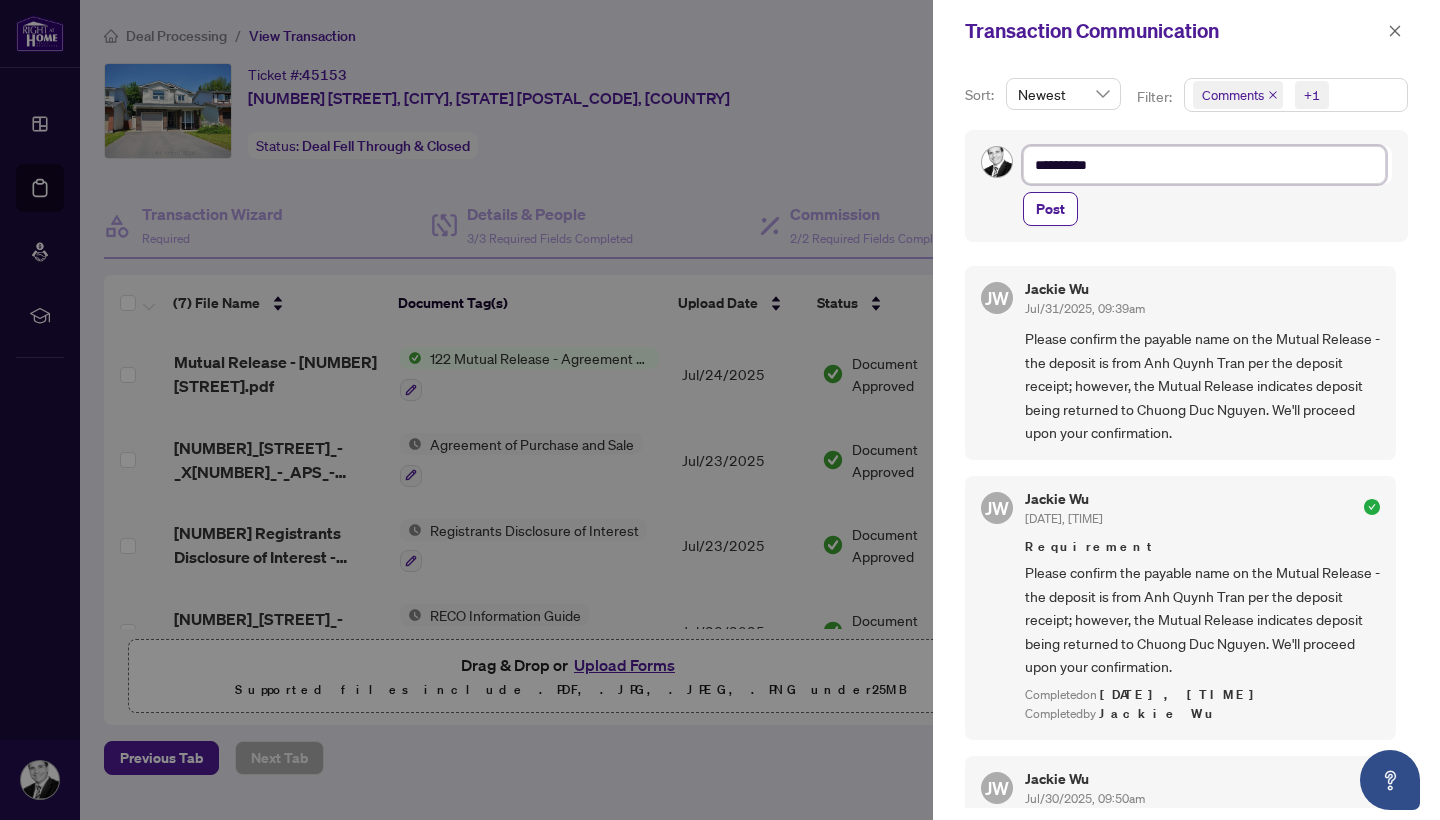 type on "**********" 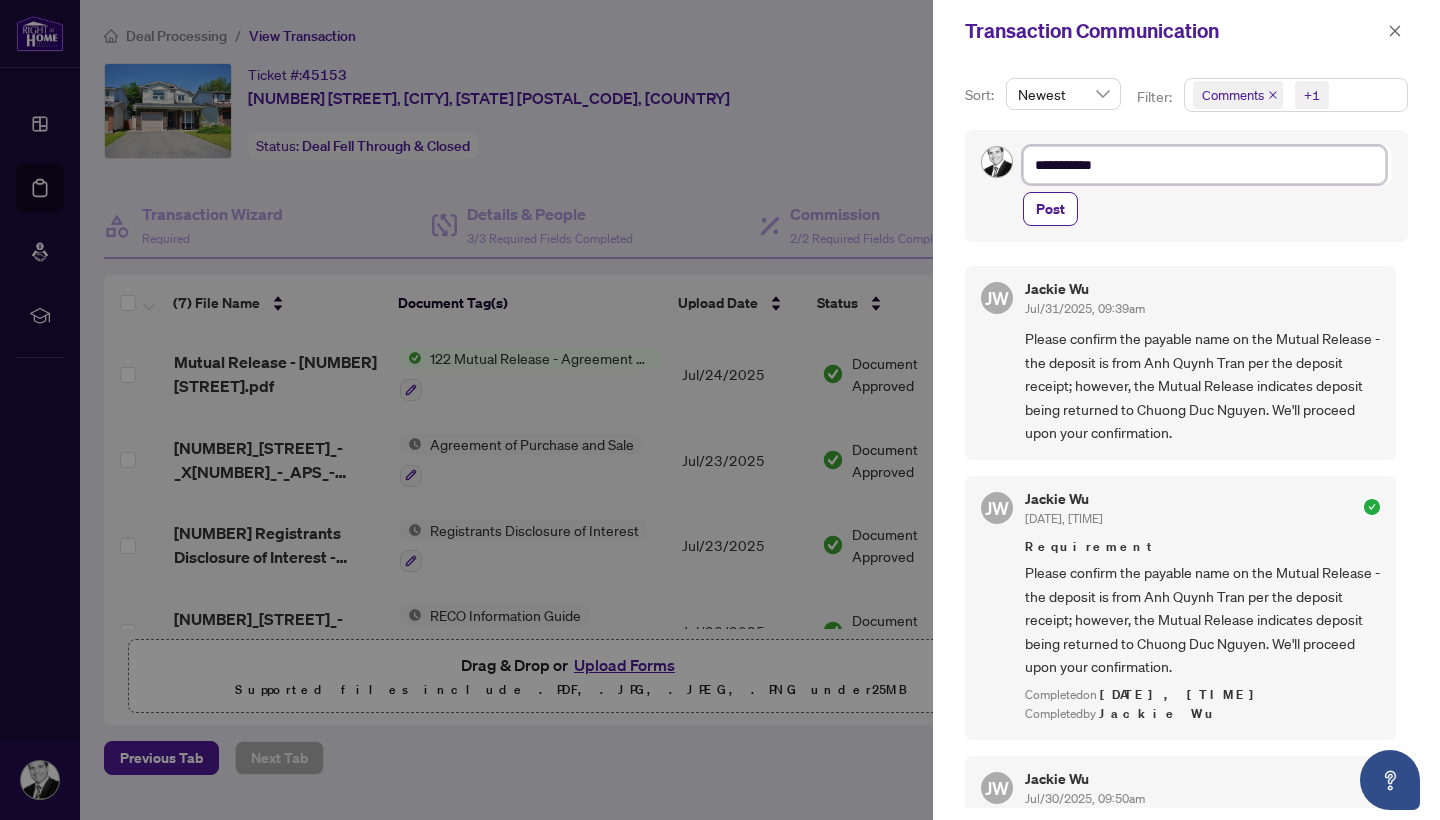 type on "**********" 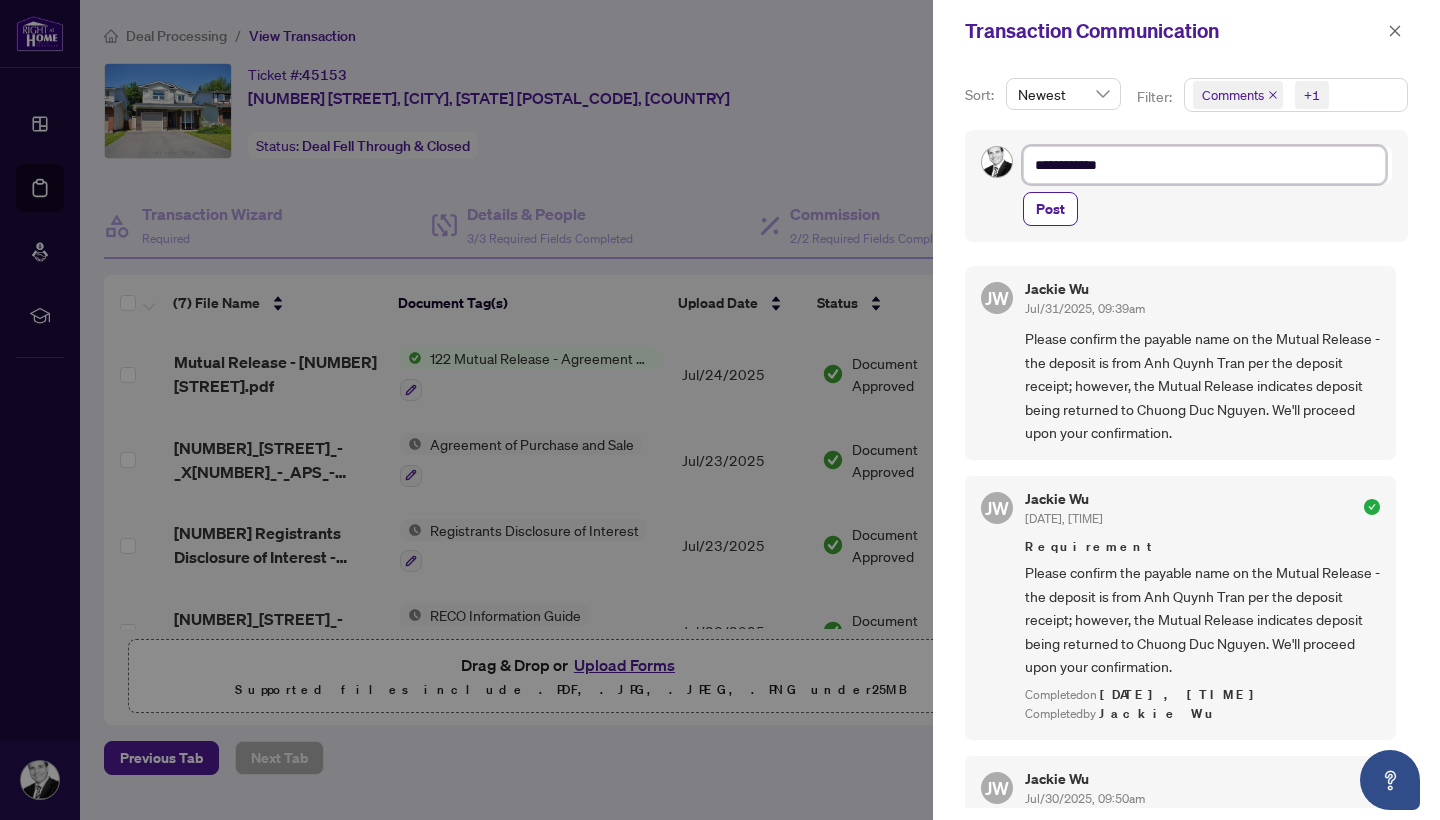 type on "**********" 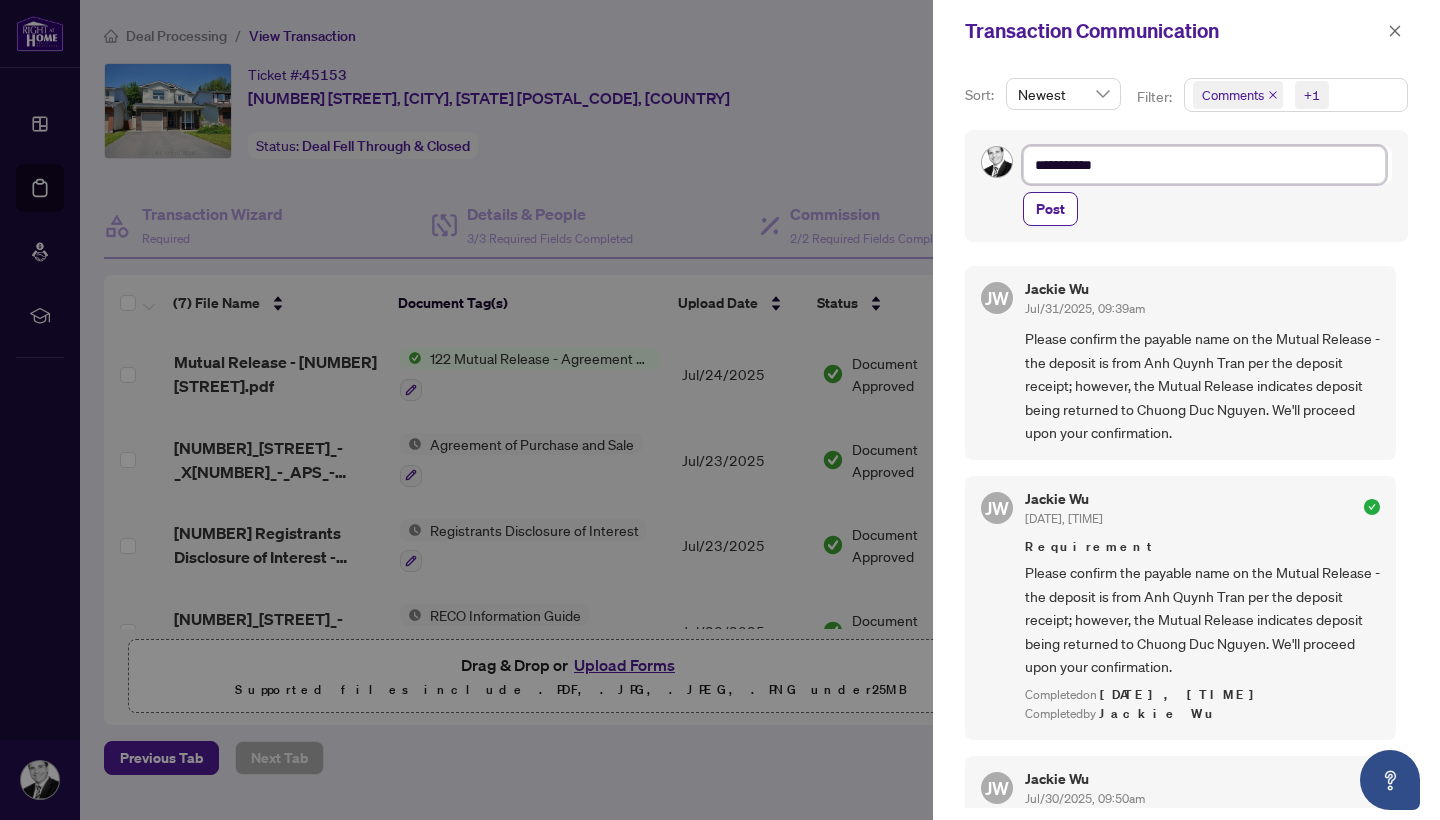 type on "**********" 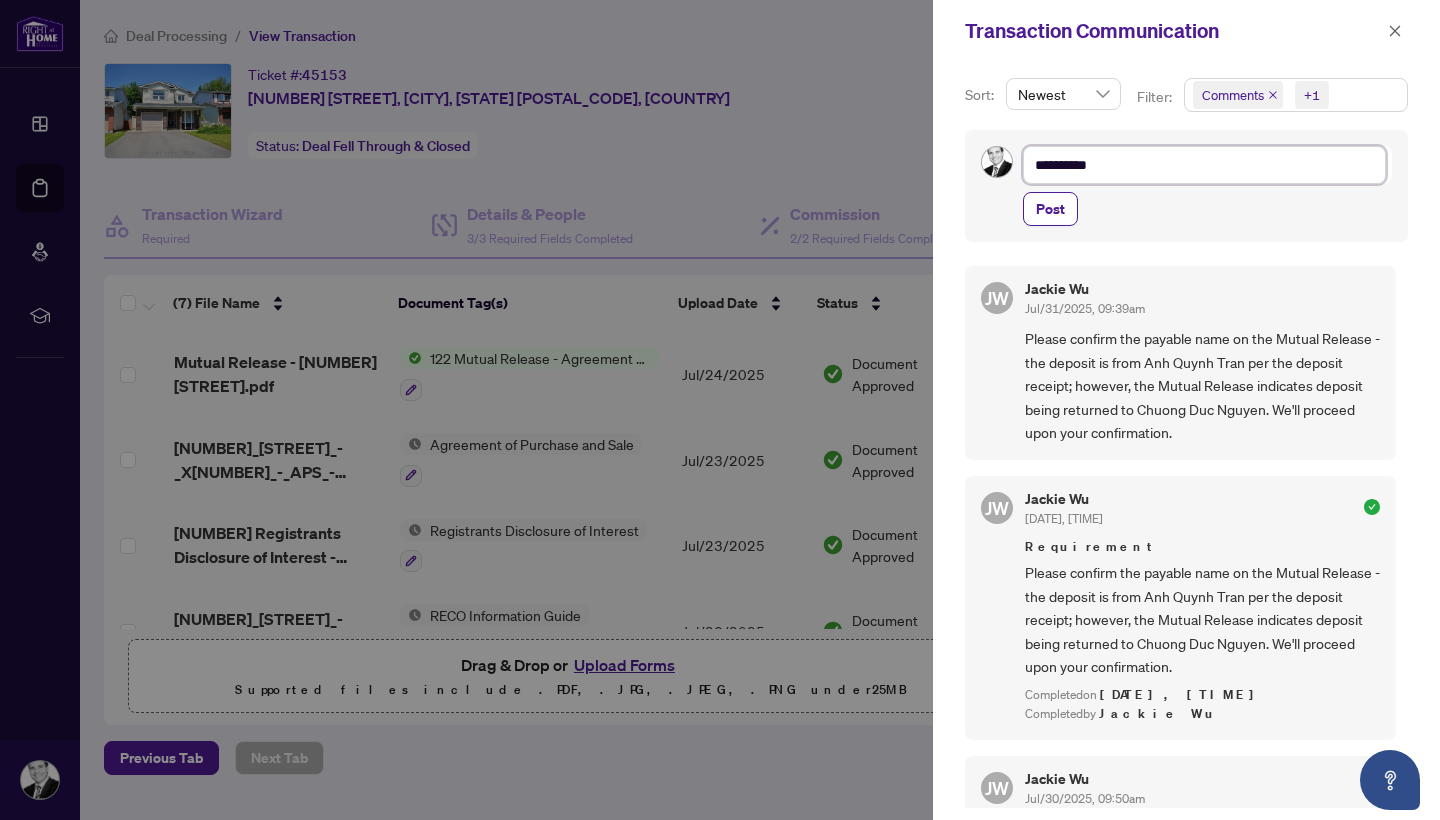 type on "*********" 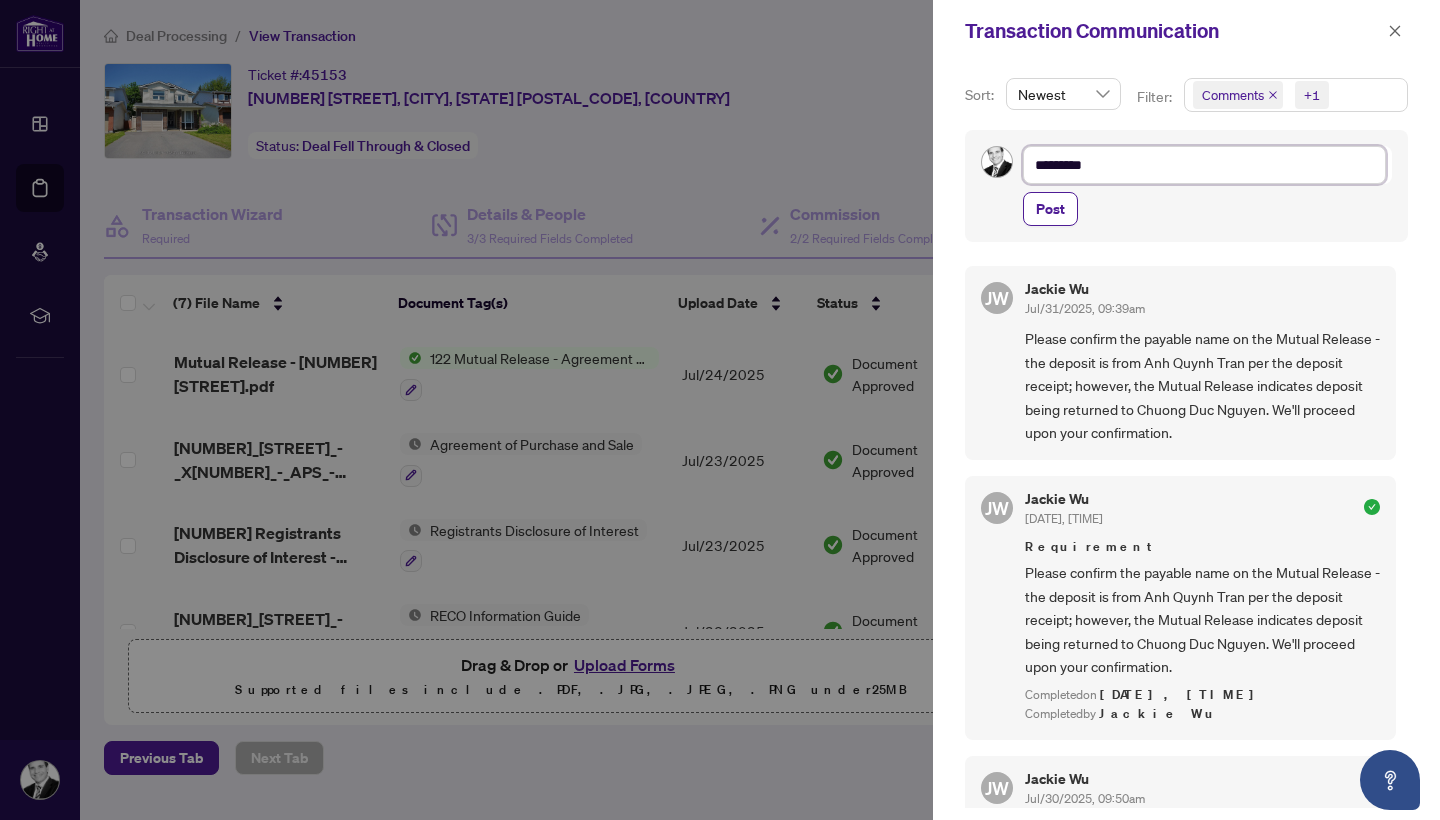 type on "*******" 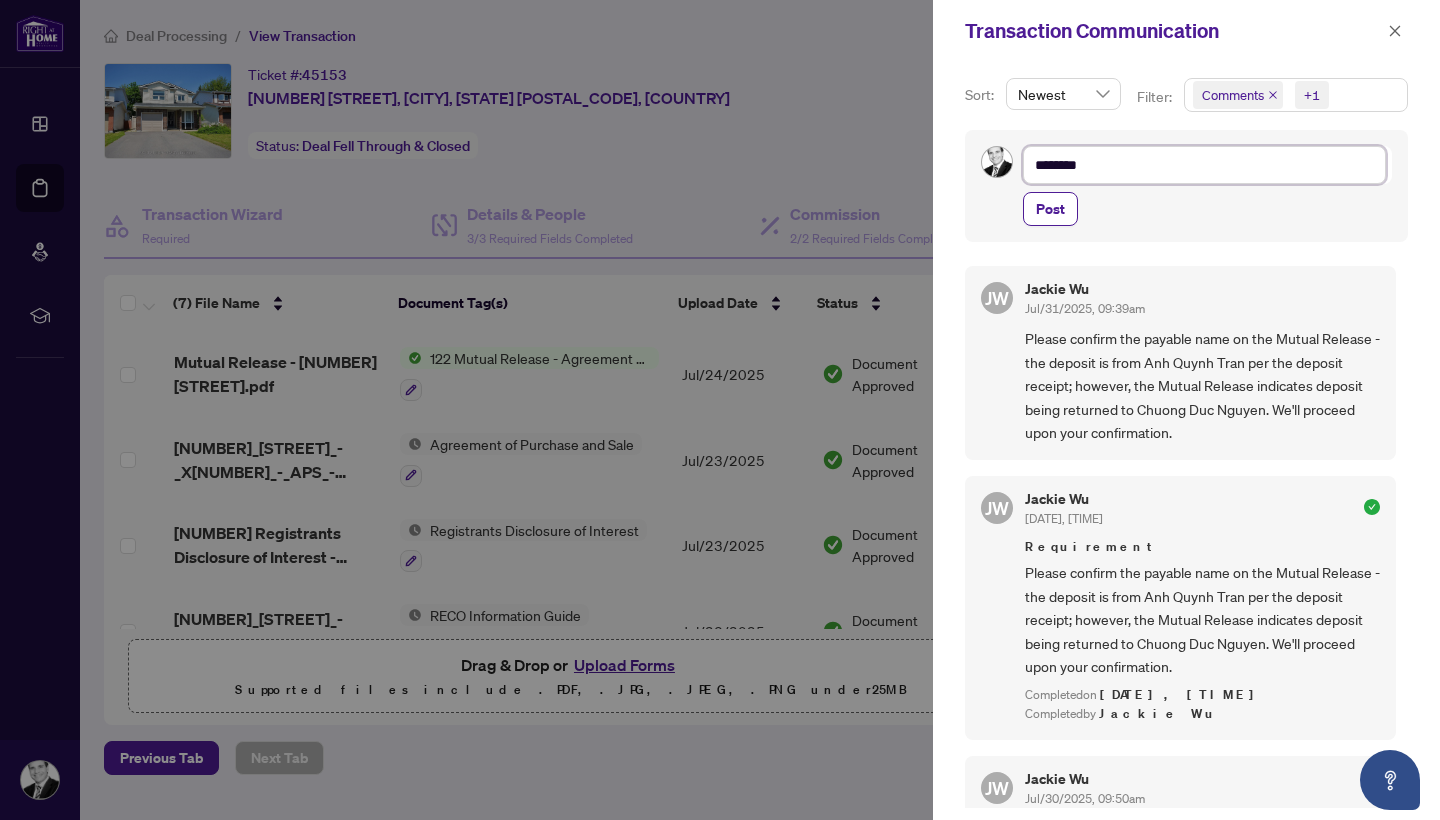type on "*********" 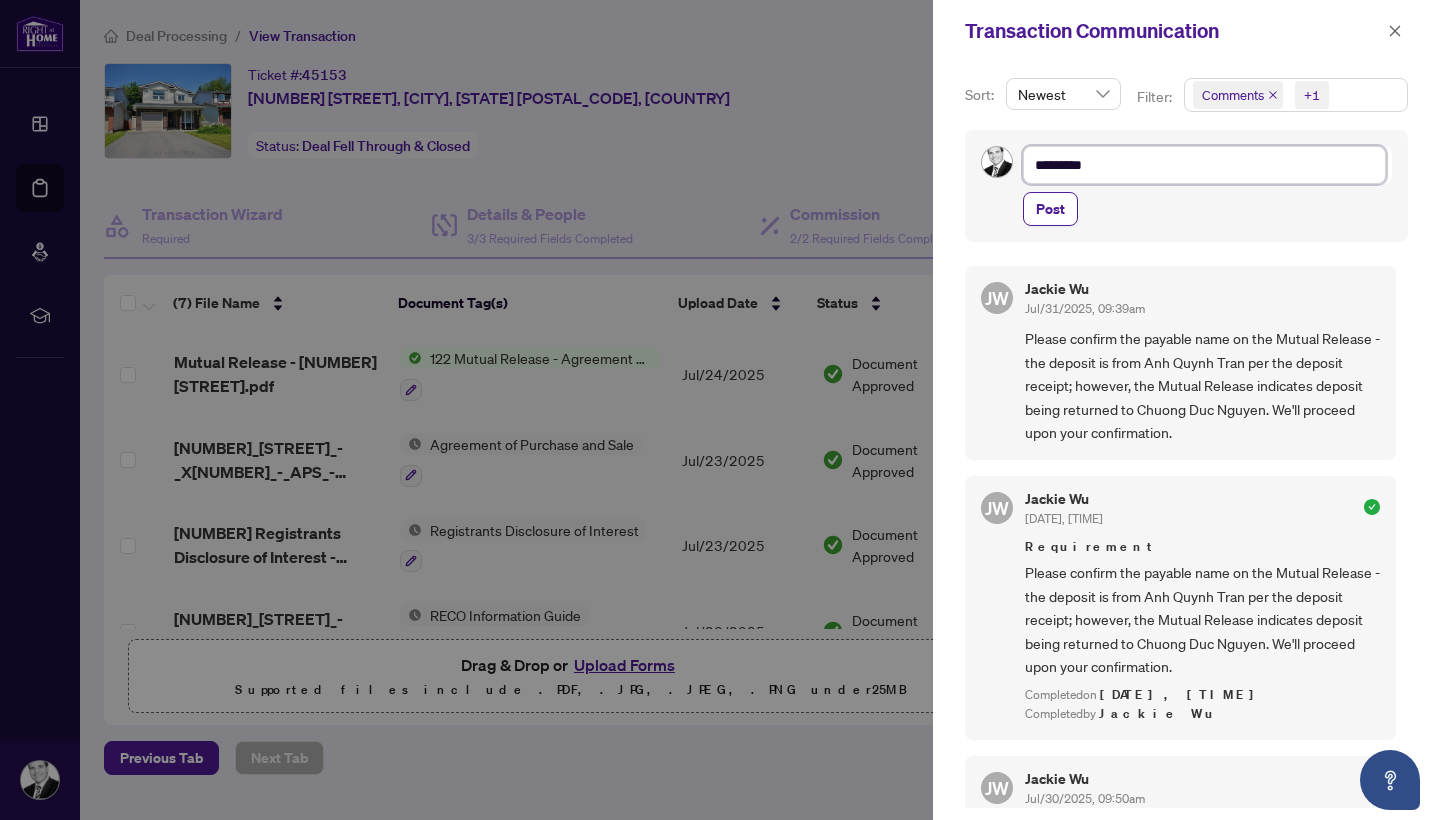 type on "**********" 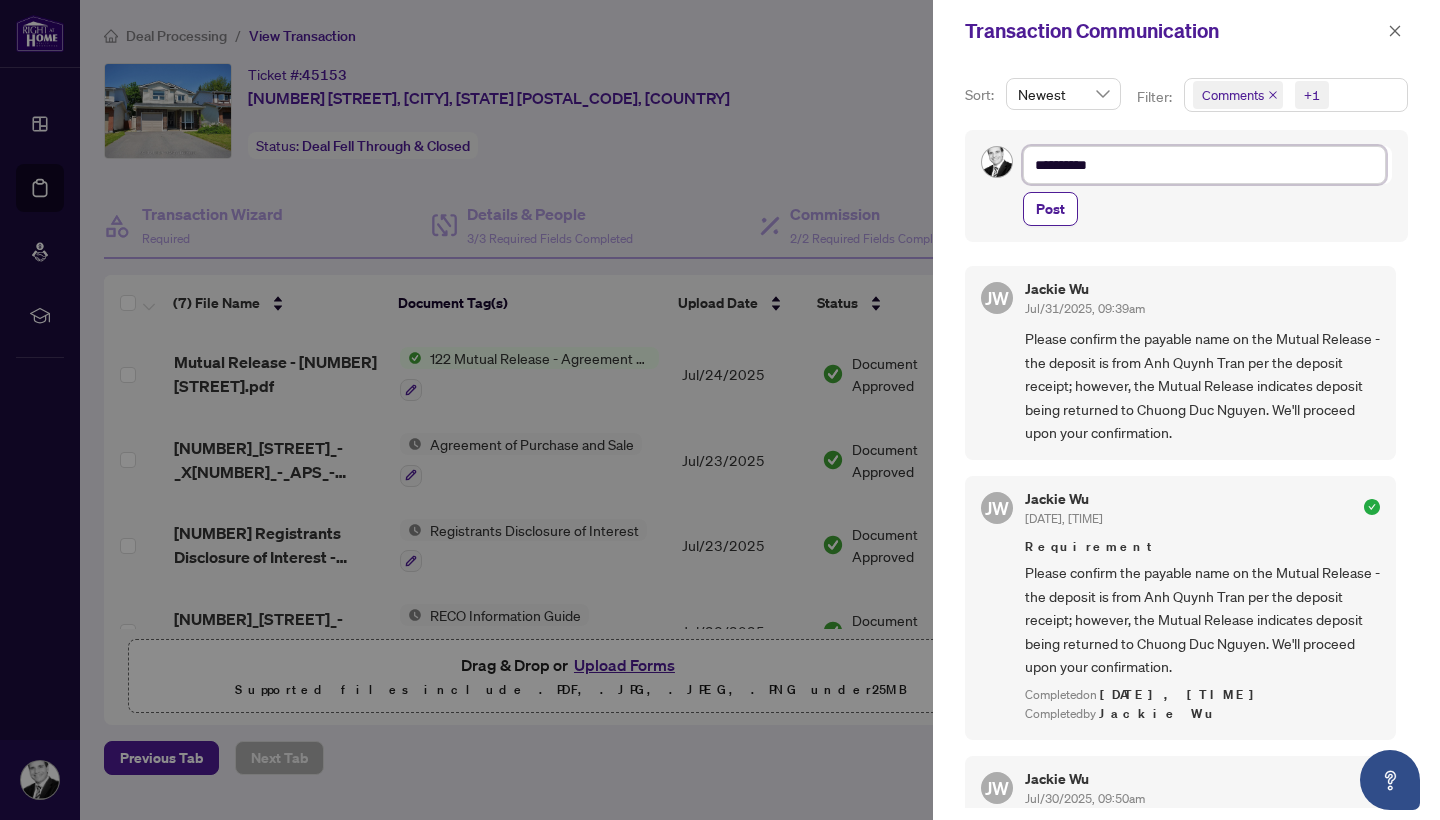 type on "**********" 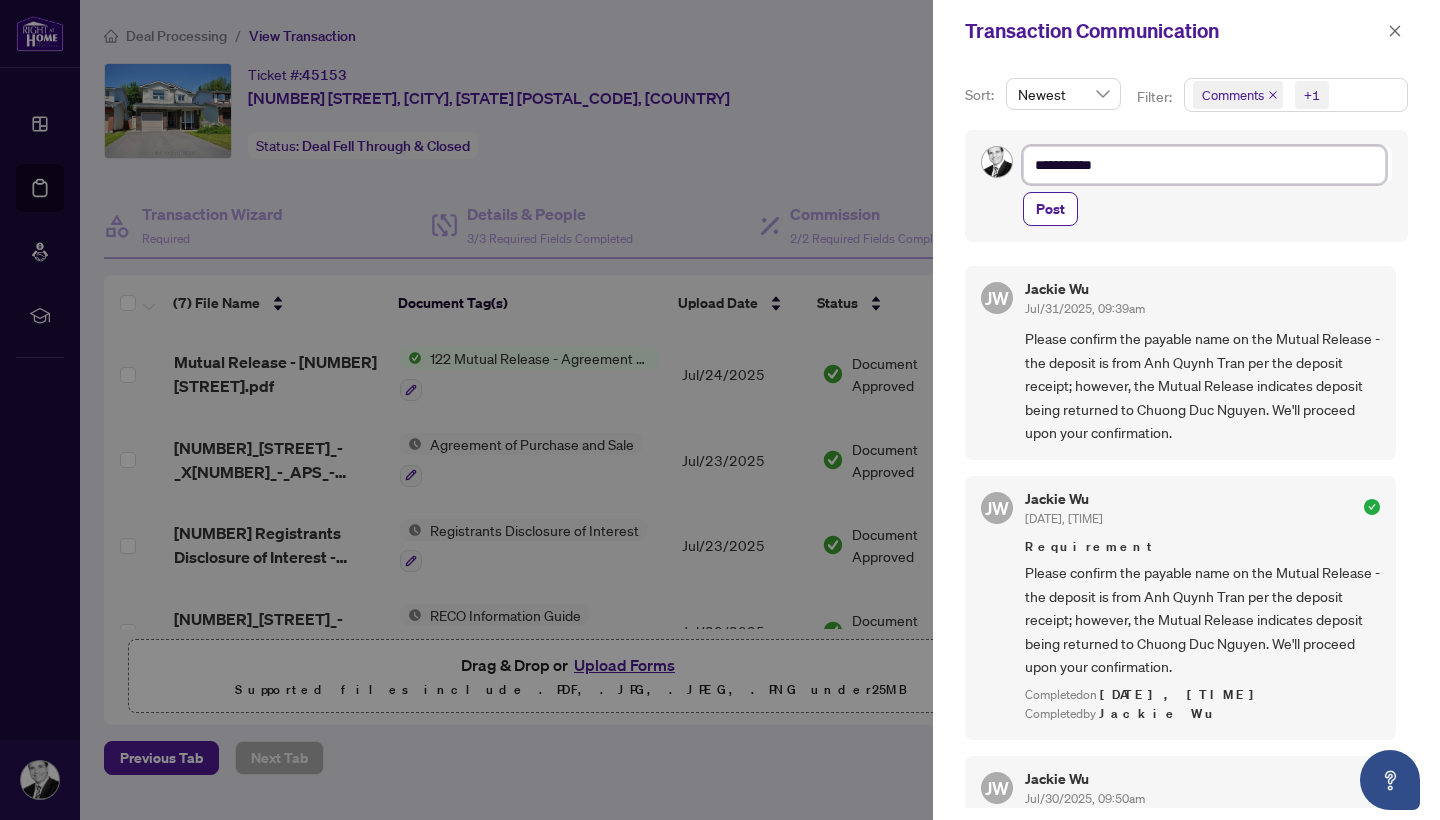 type on "**********" 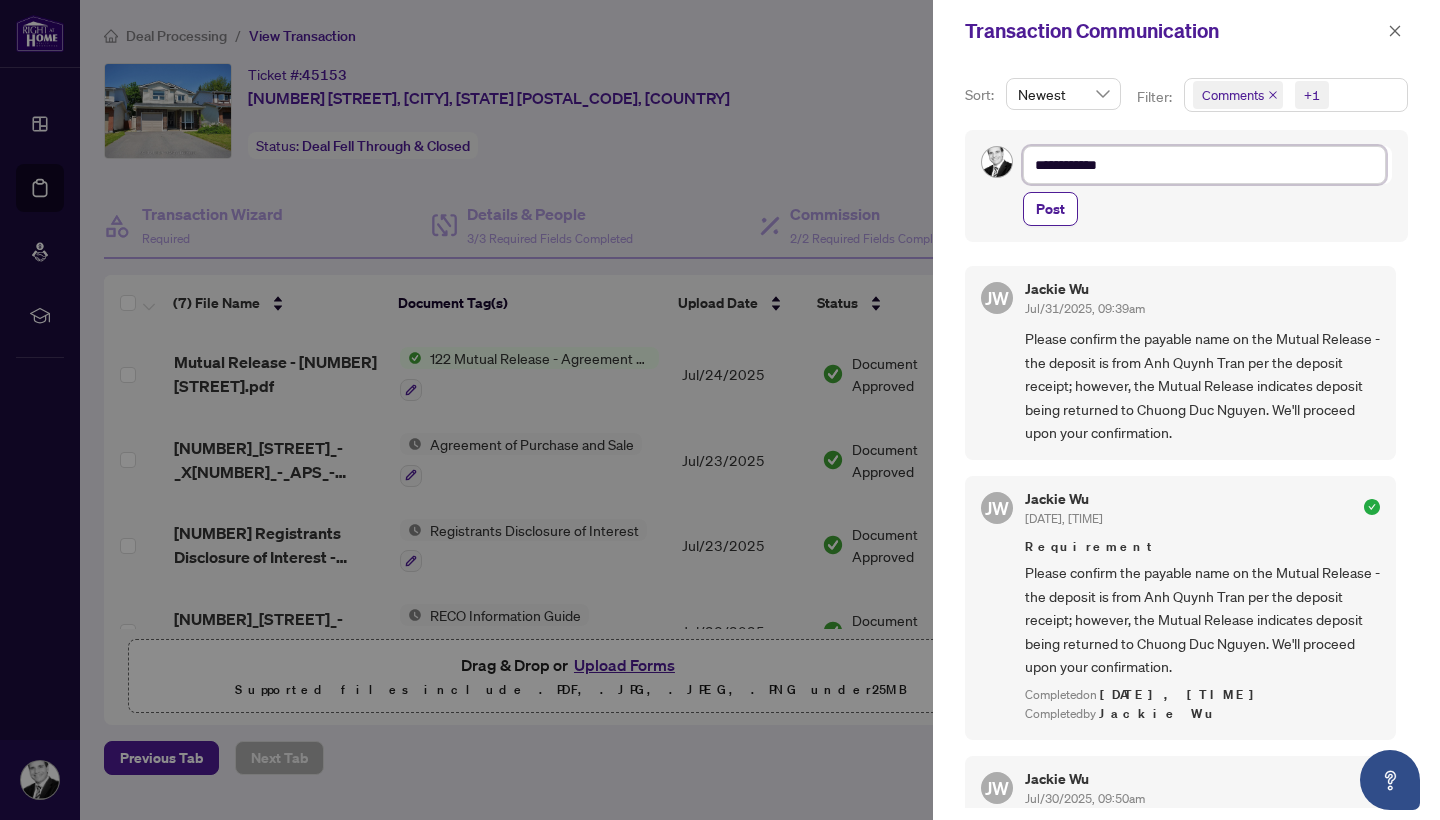 type on "**********" 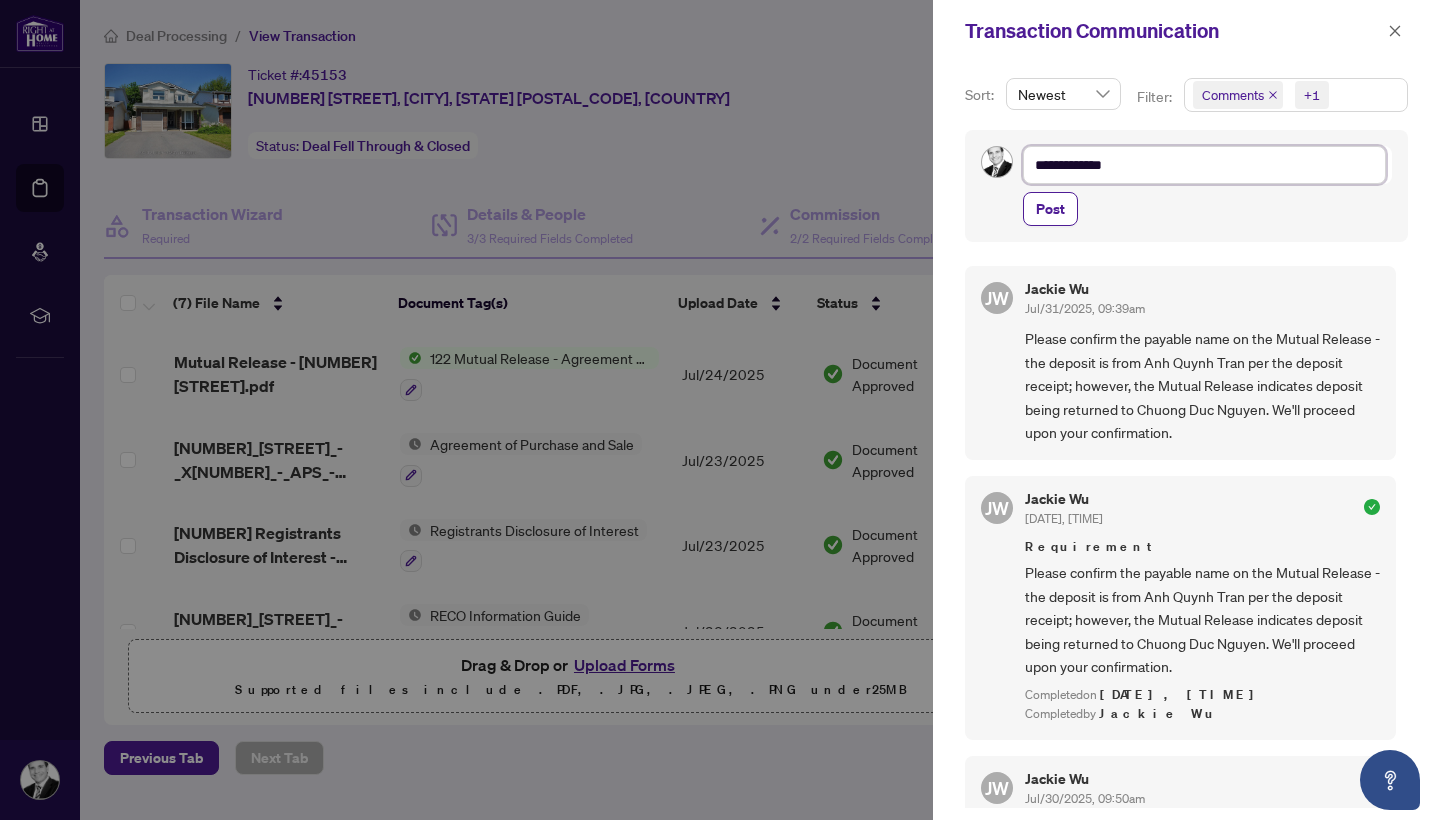 type on "**********" 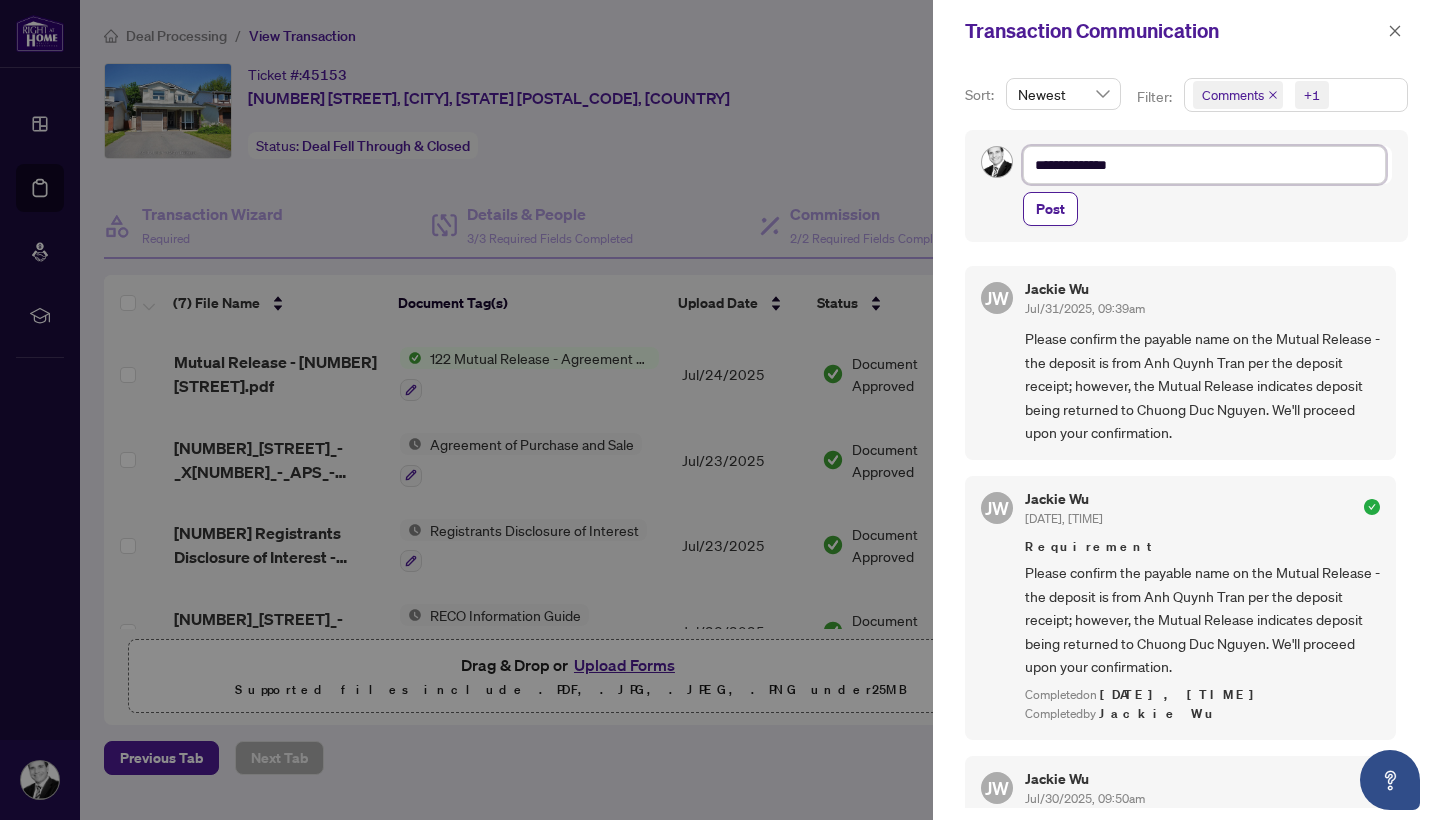 type on "**********" 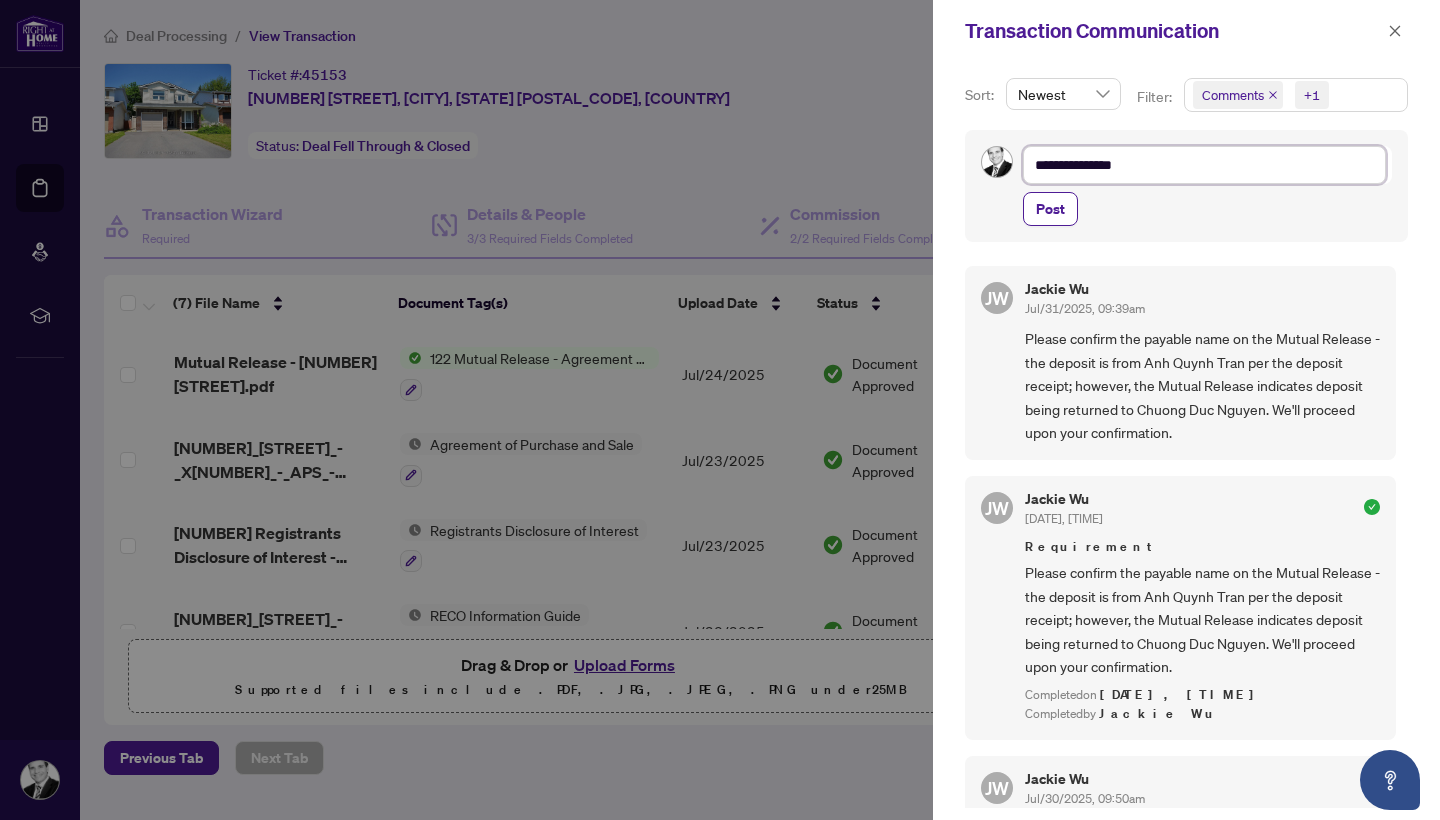 type on "**********" 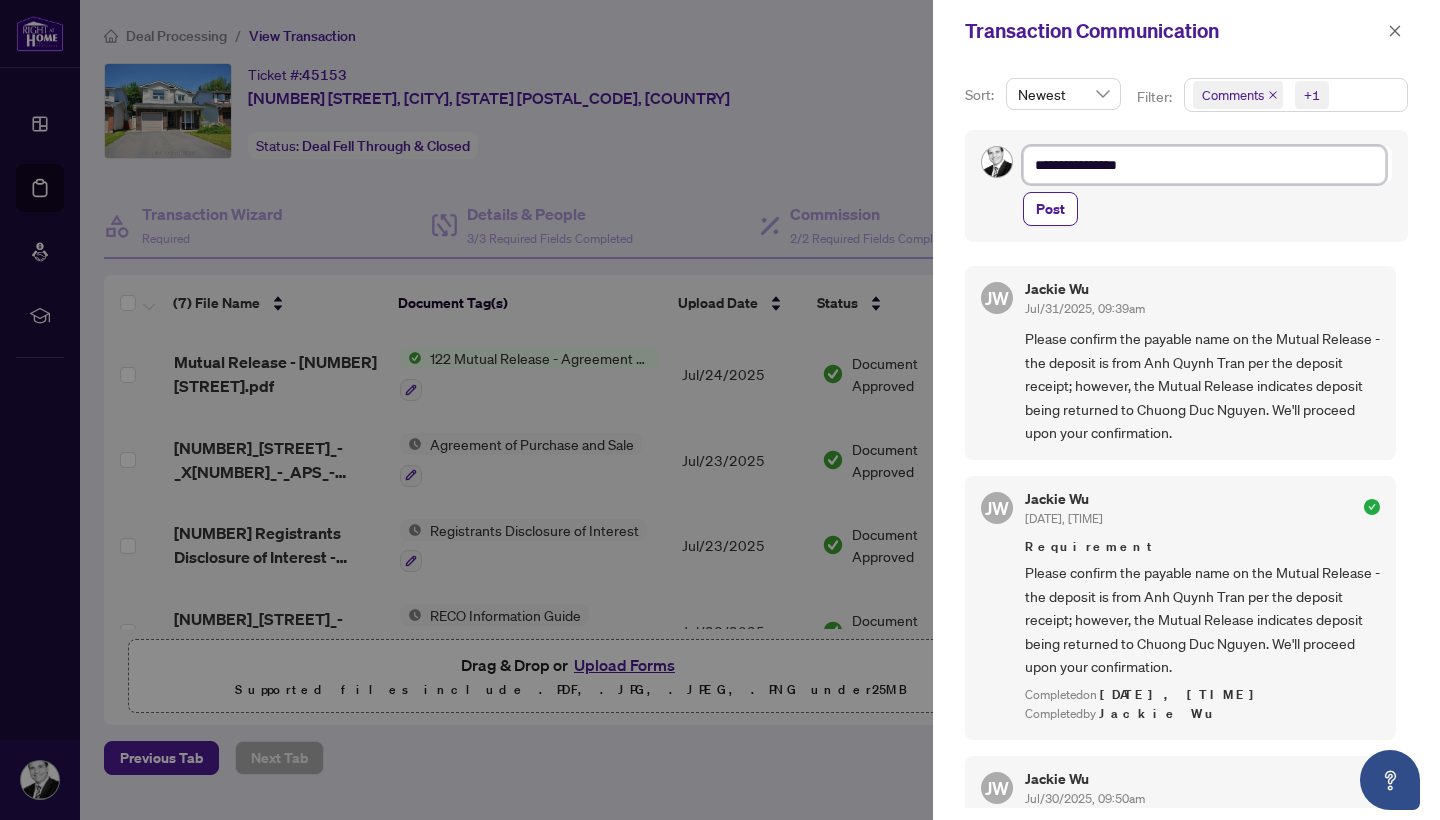 type on "**********" 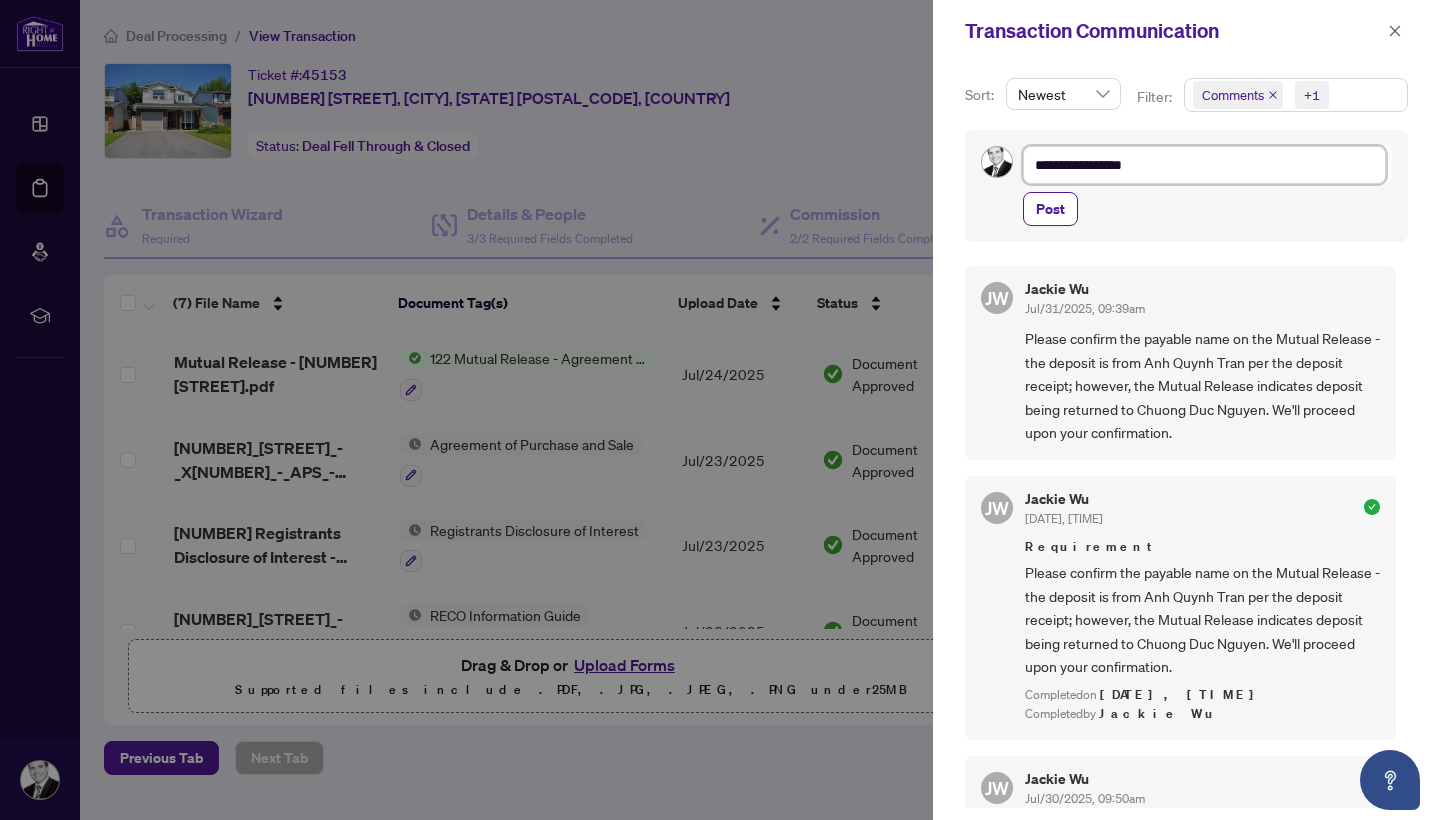 type on "**********" 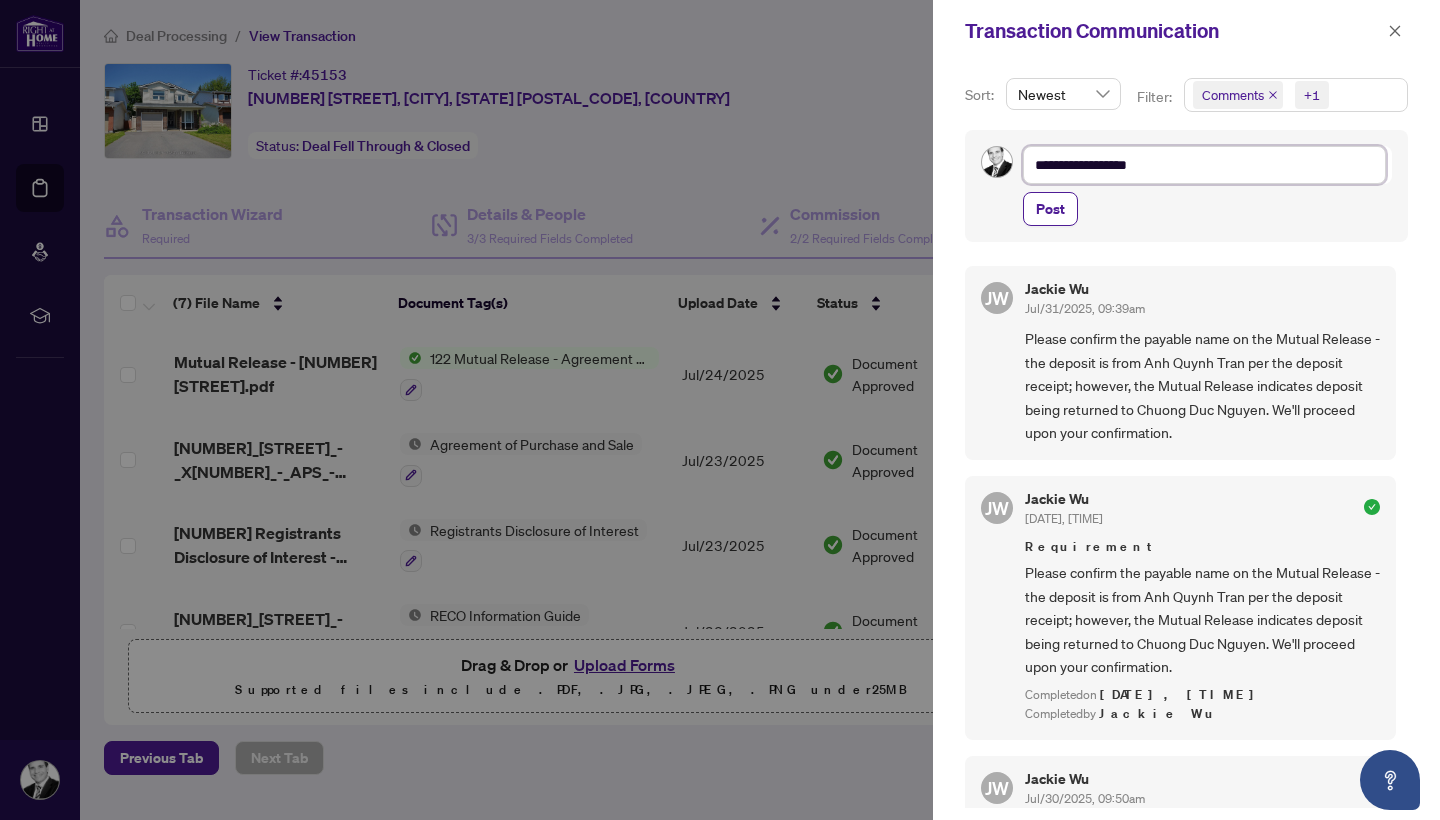 type on "**********" 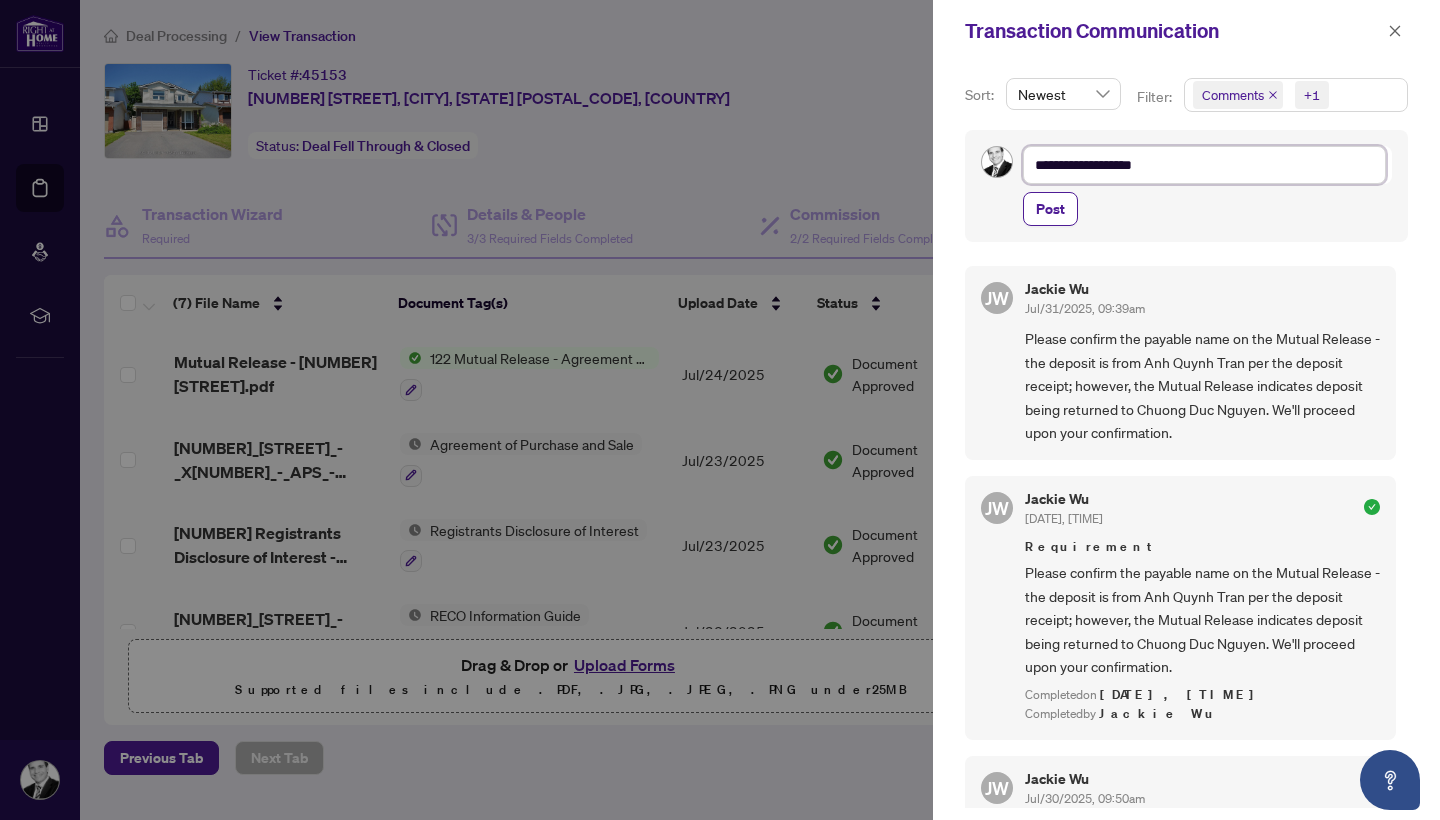 type on "**********" 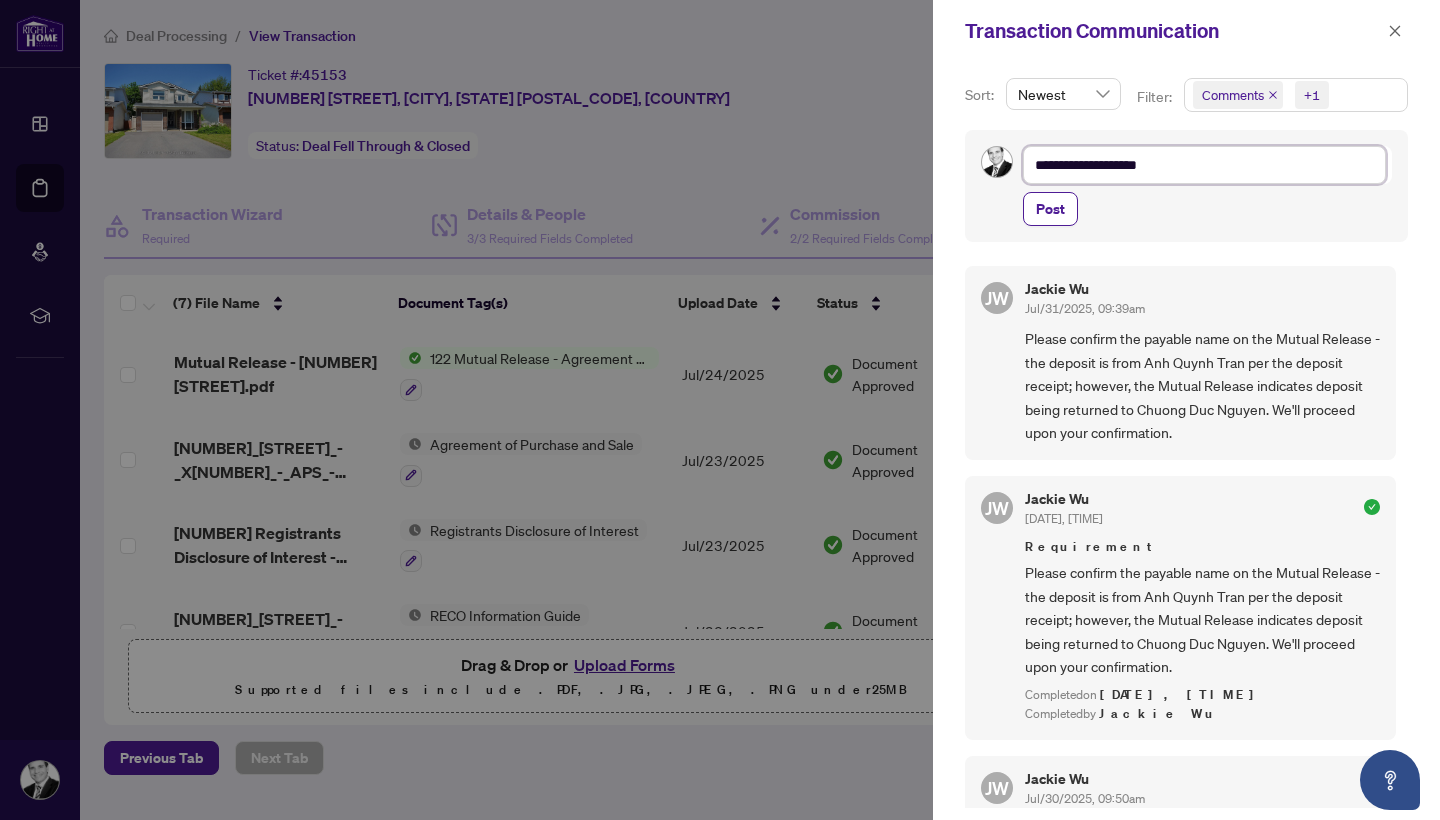 type on "**********" 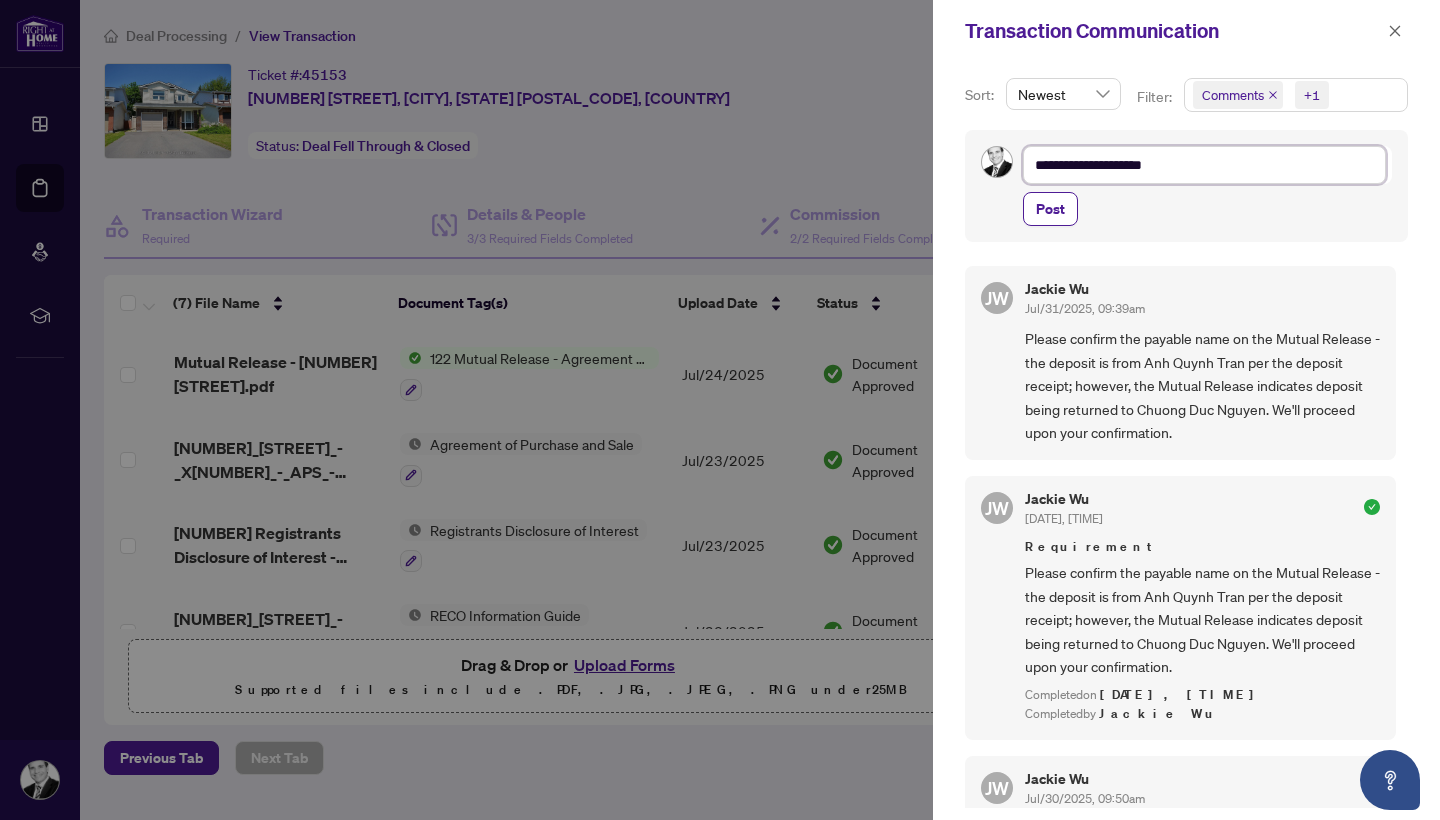 type on "**********" 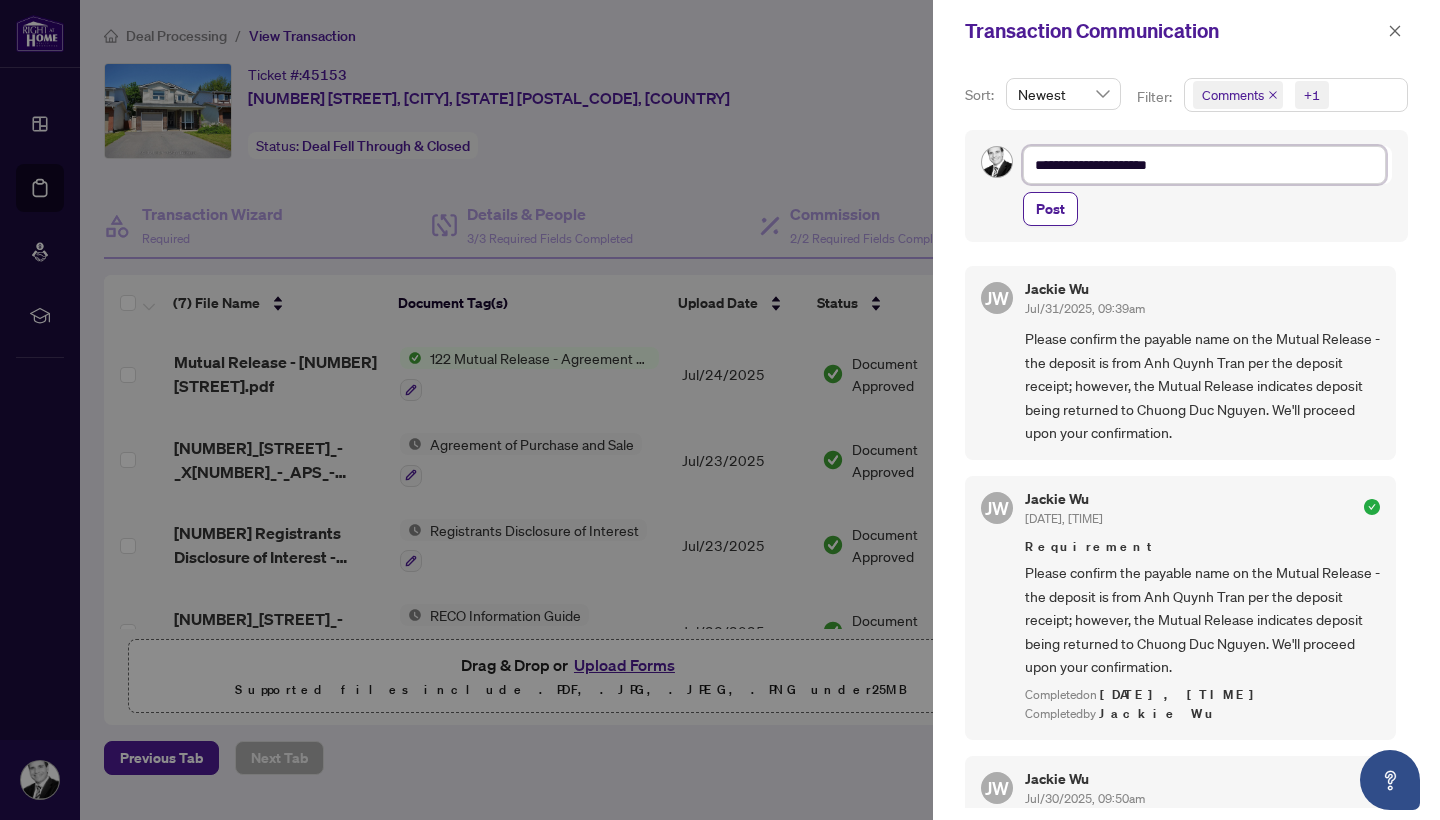 type on "**********" 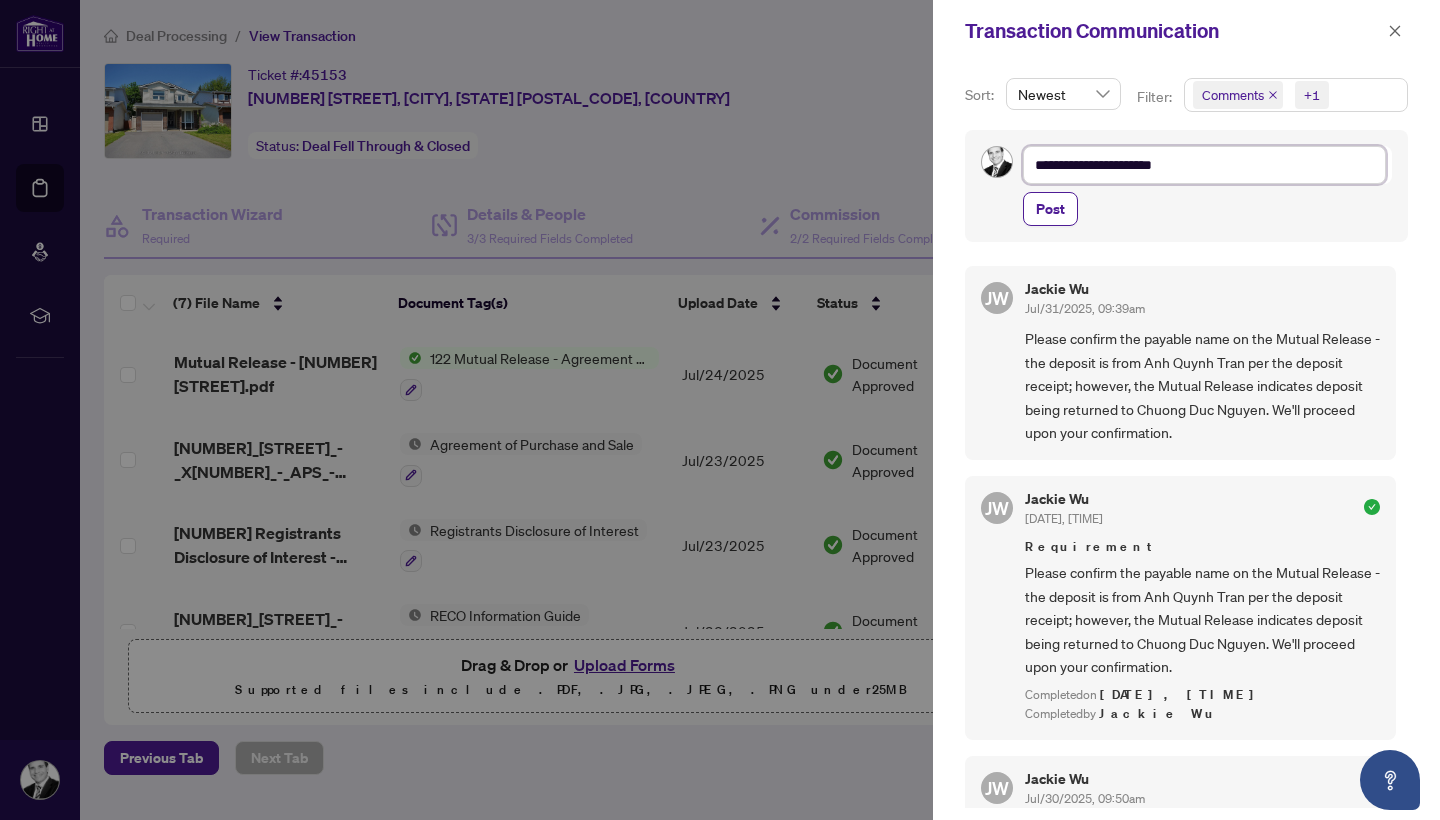 type on "**********" 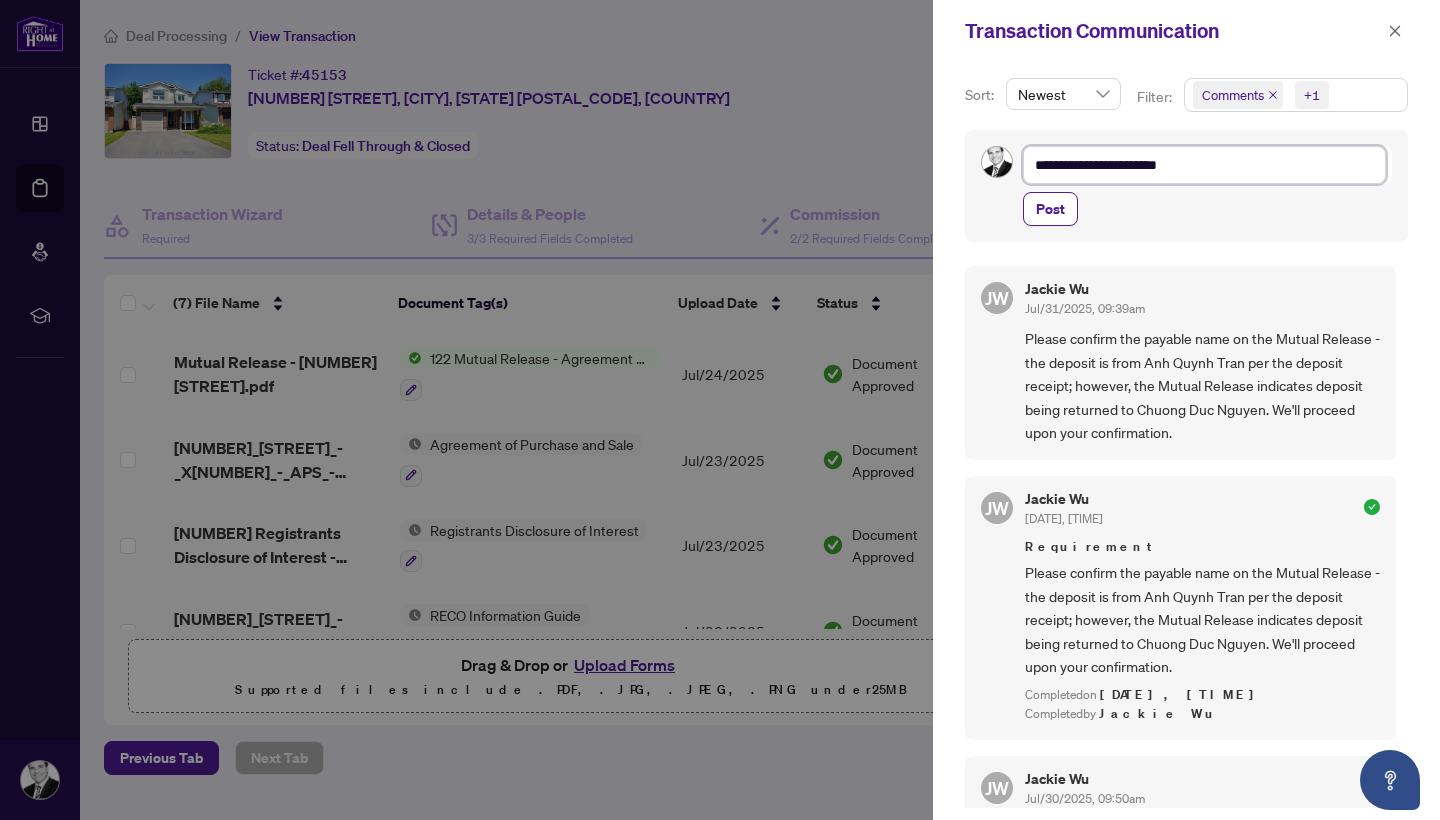 type on "**********" 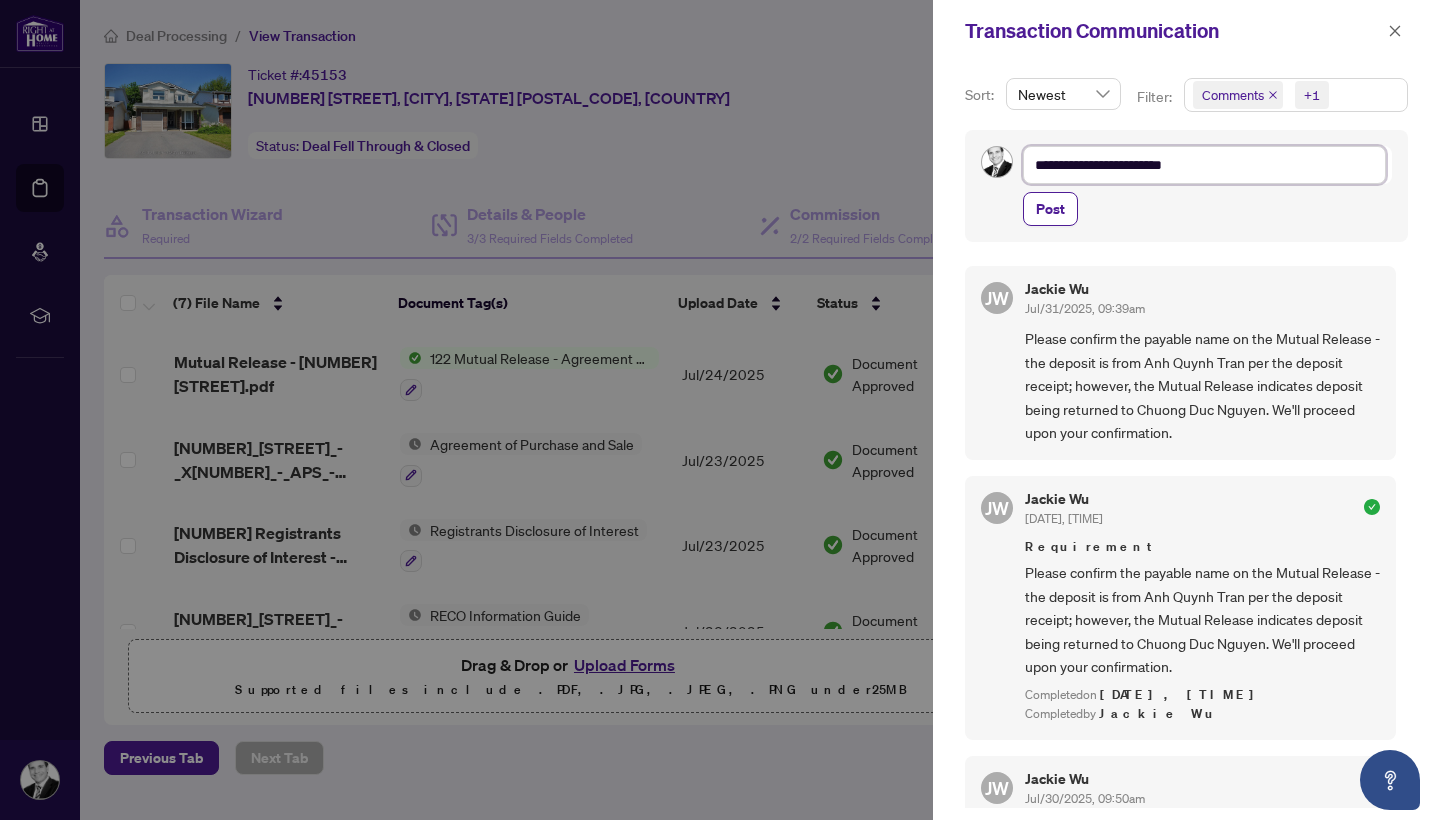 type on "**********" 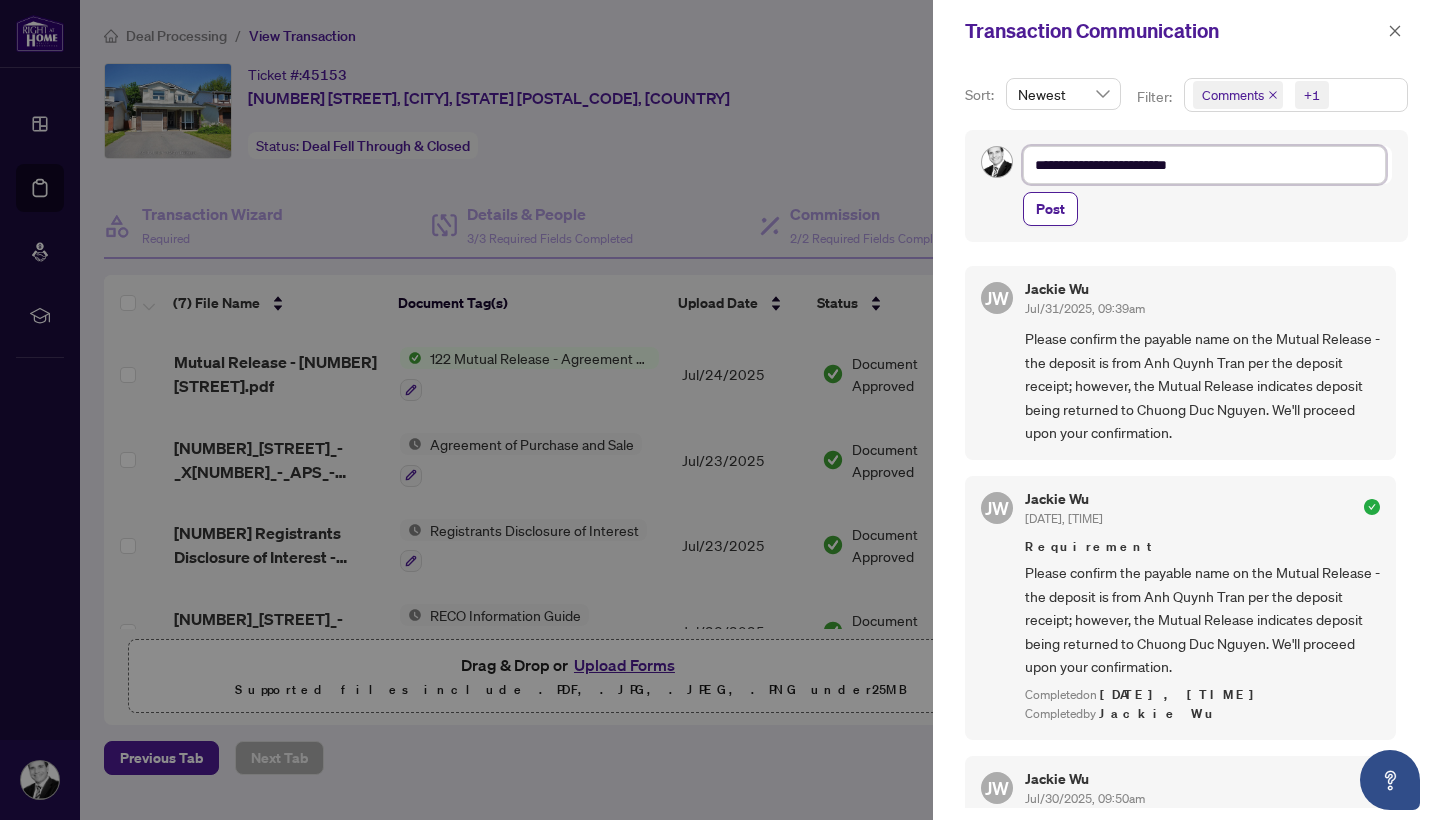 type on "**********" 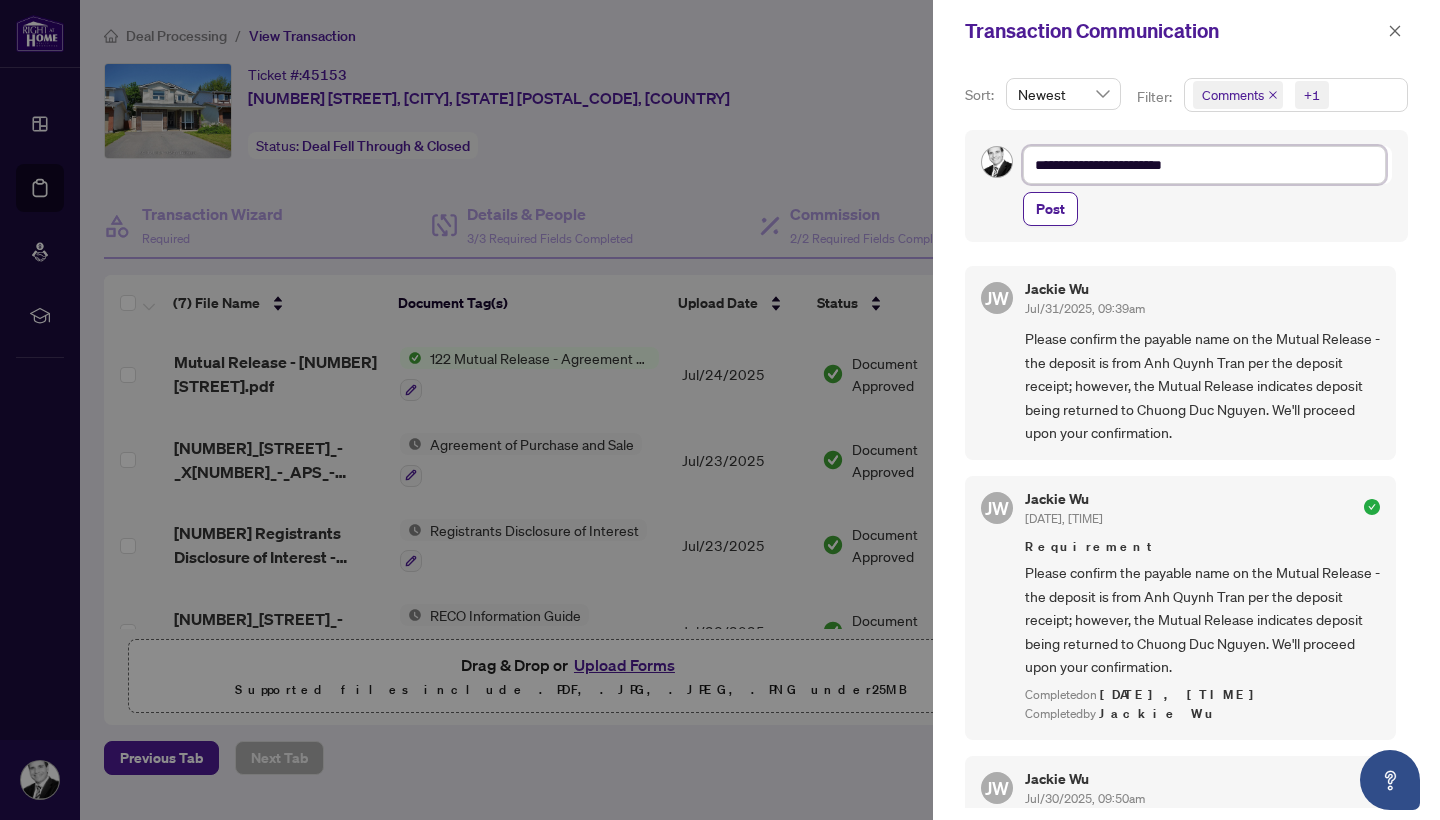 type on "**********" 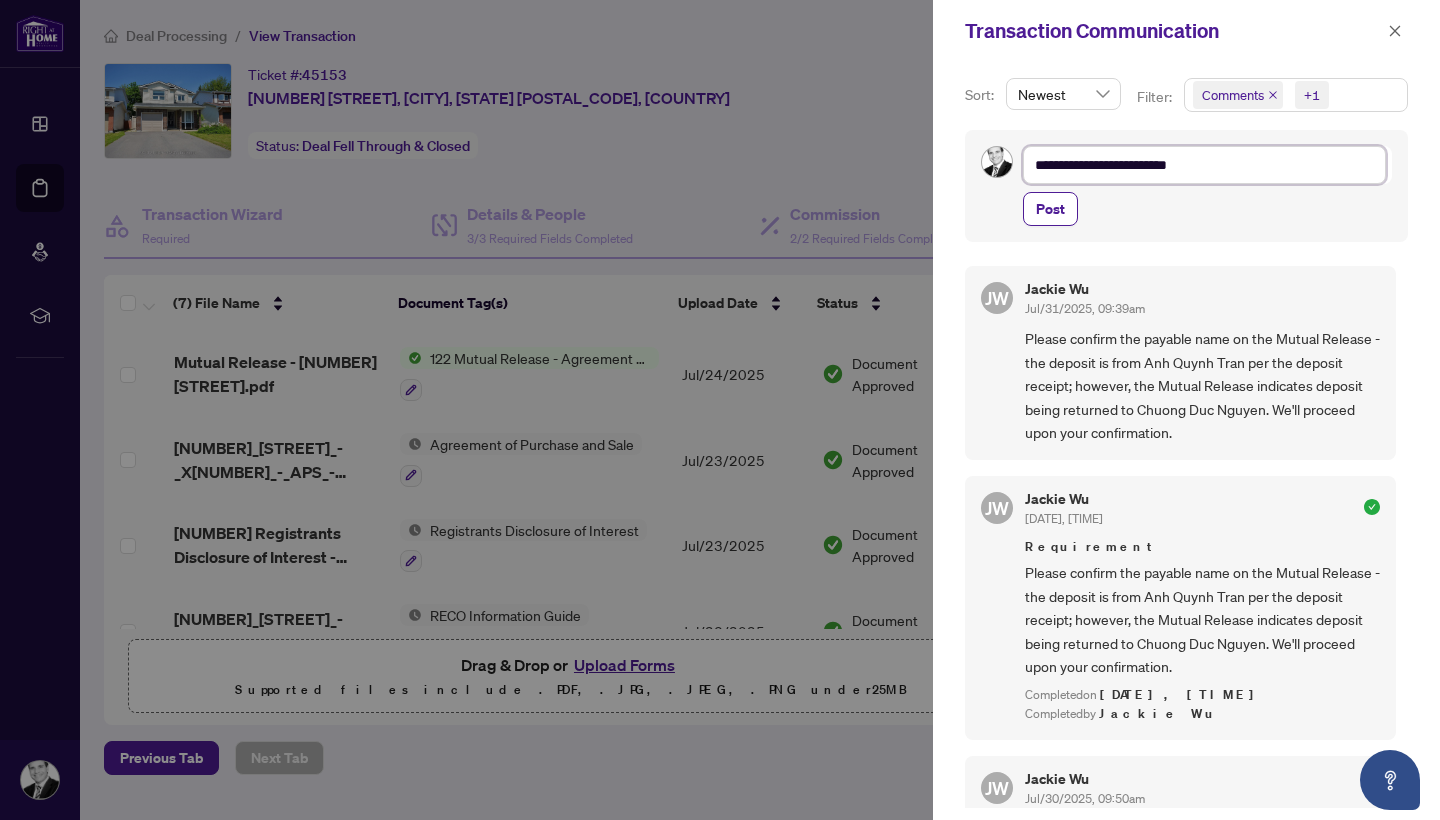 type on "**********" 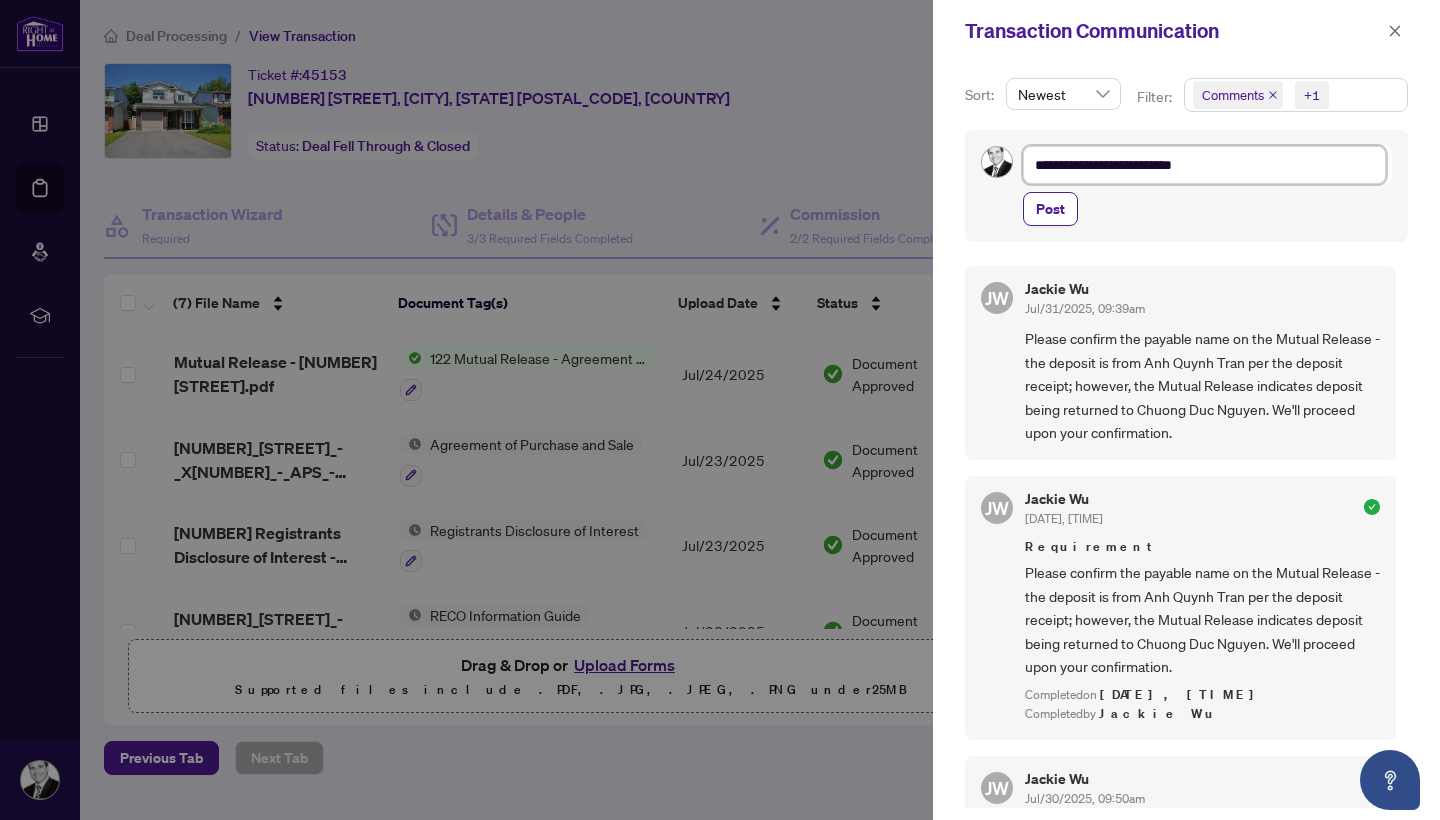 click on "**********" at bounding box center [1204, 165] 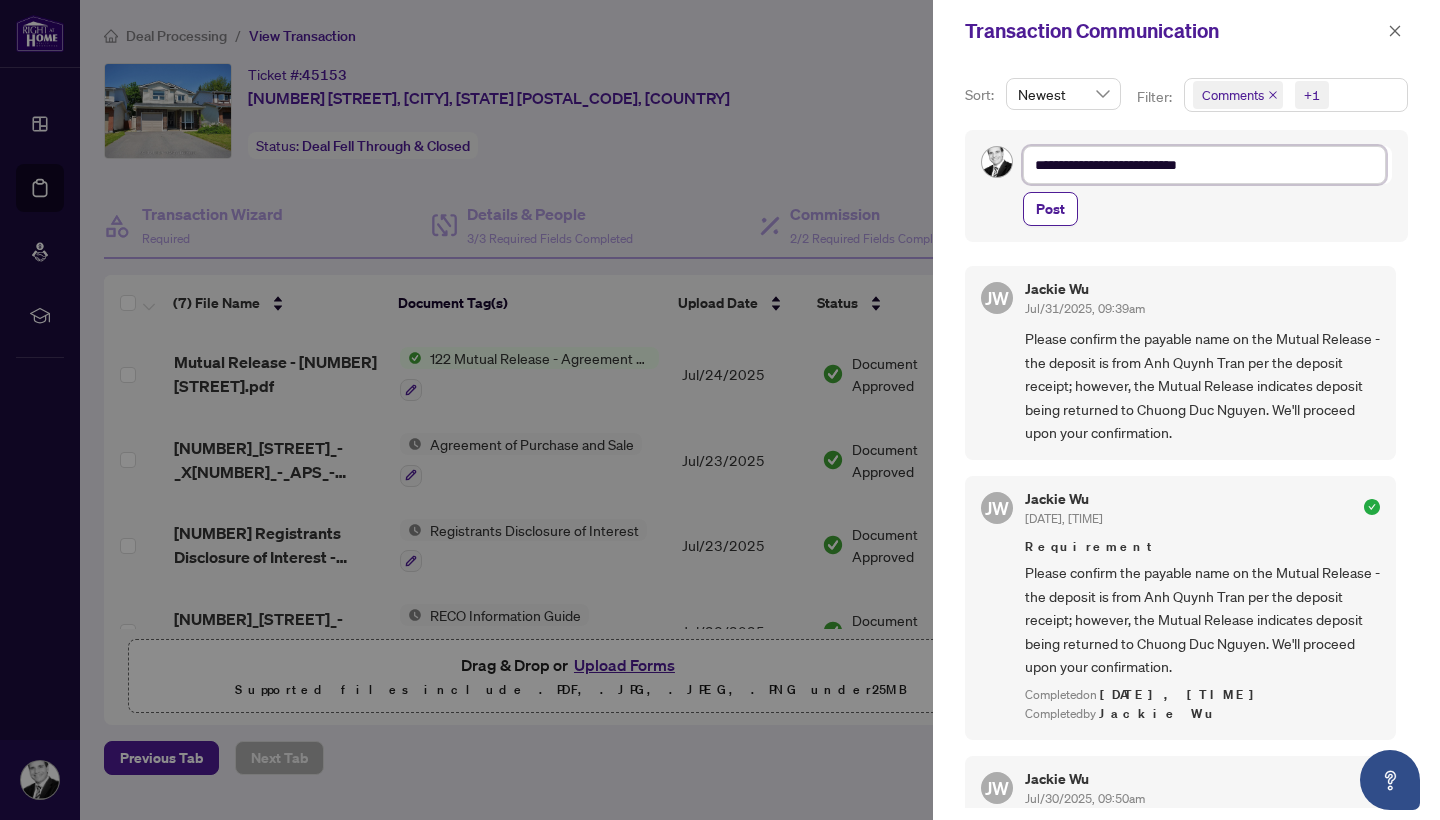 type on "**********" 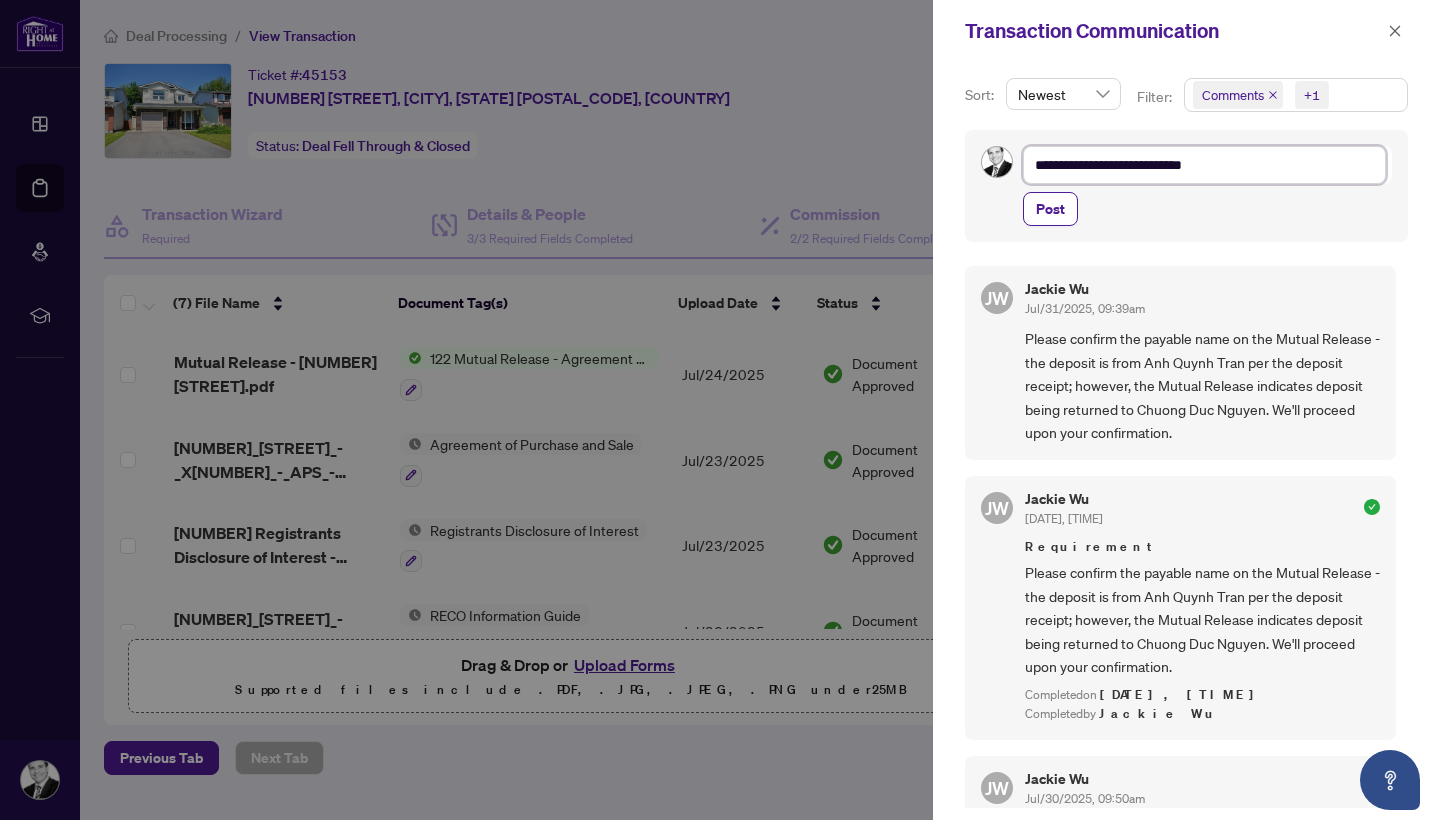 type on "**********" 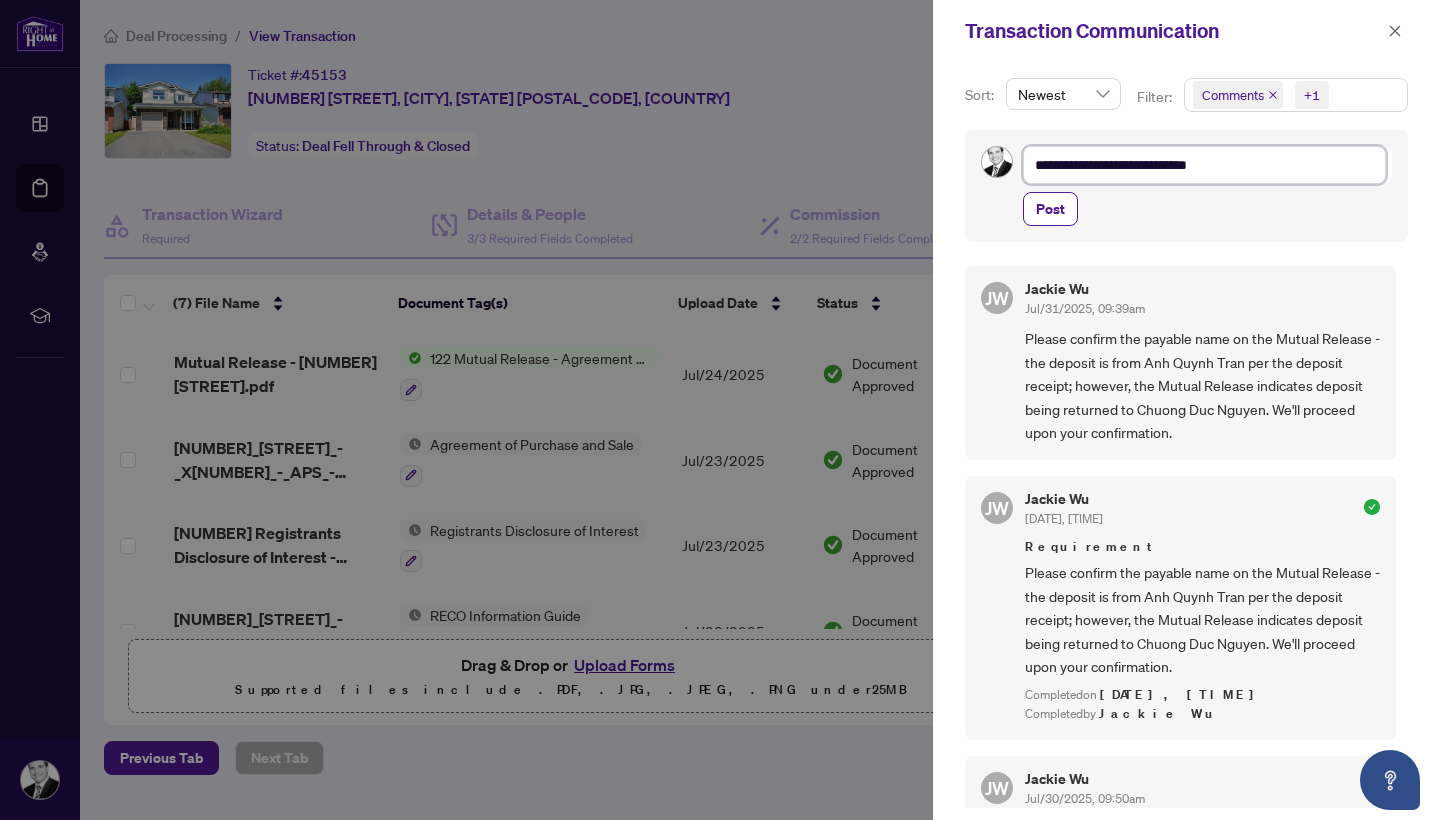 type on "**********" 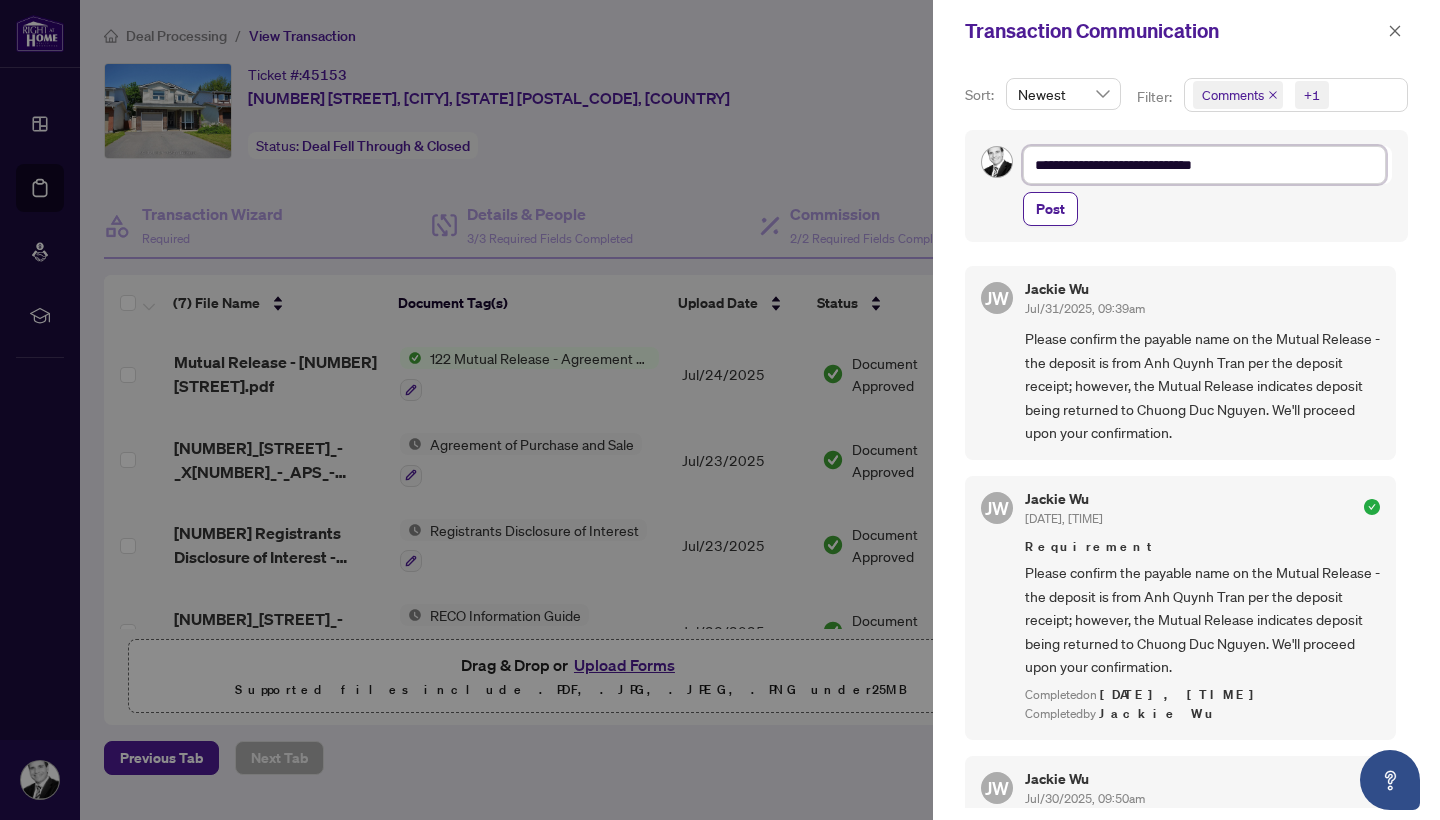 type on "**********" 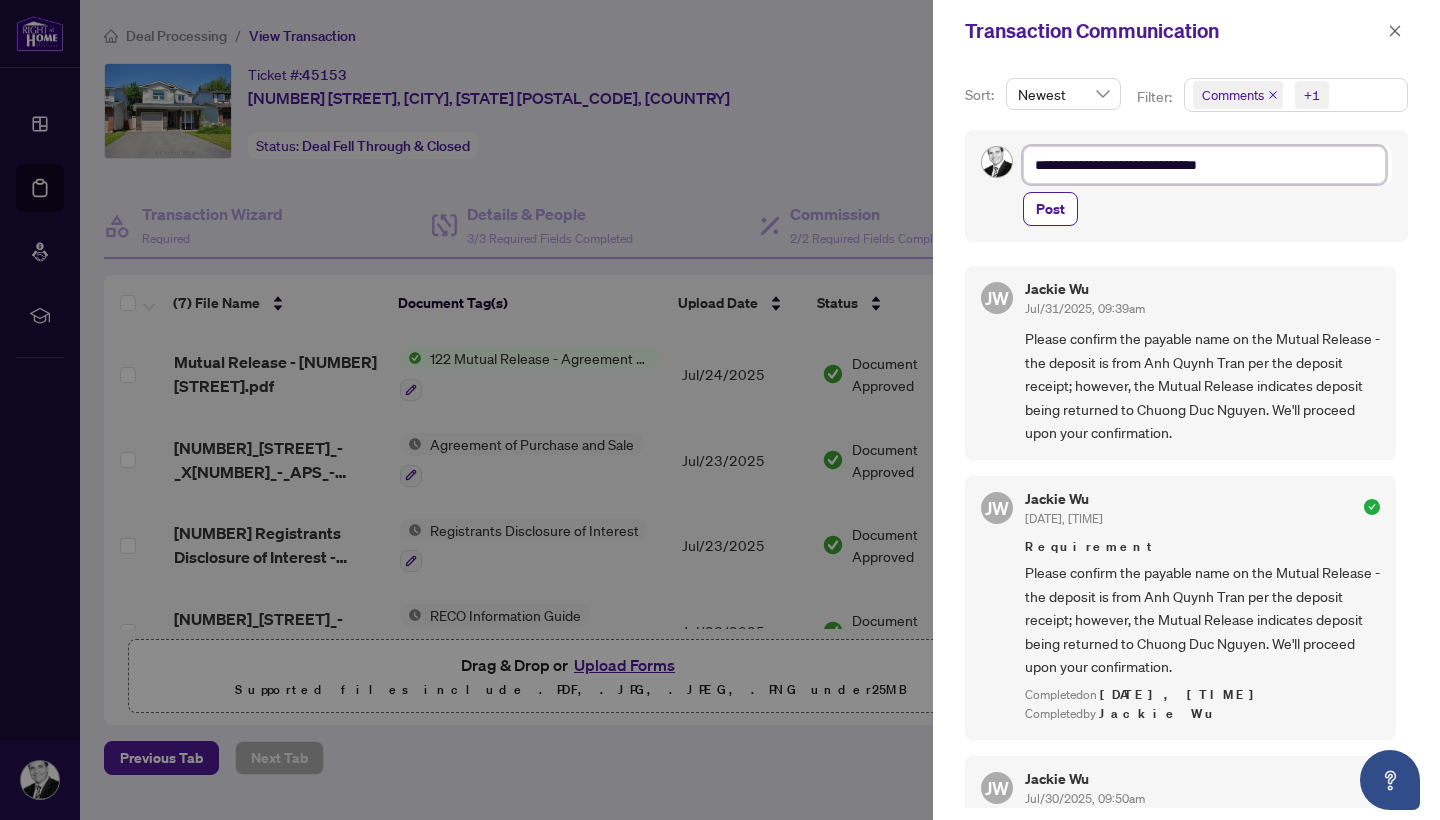 type on "**********" 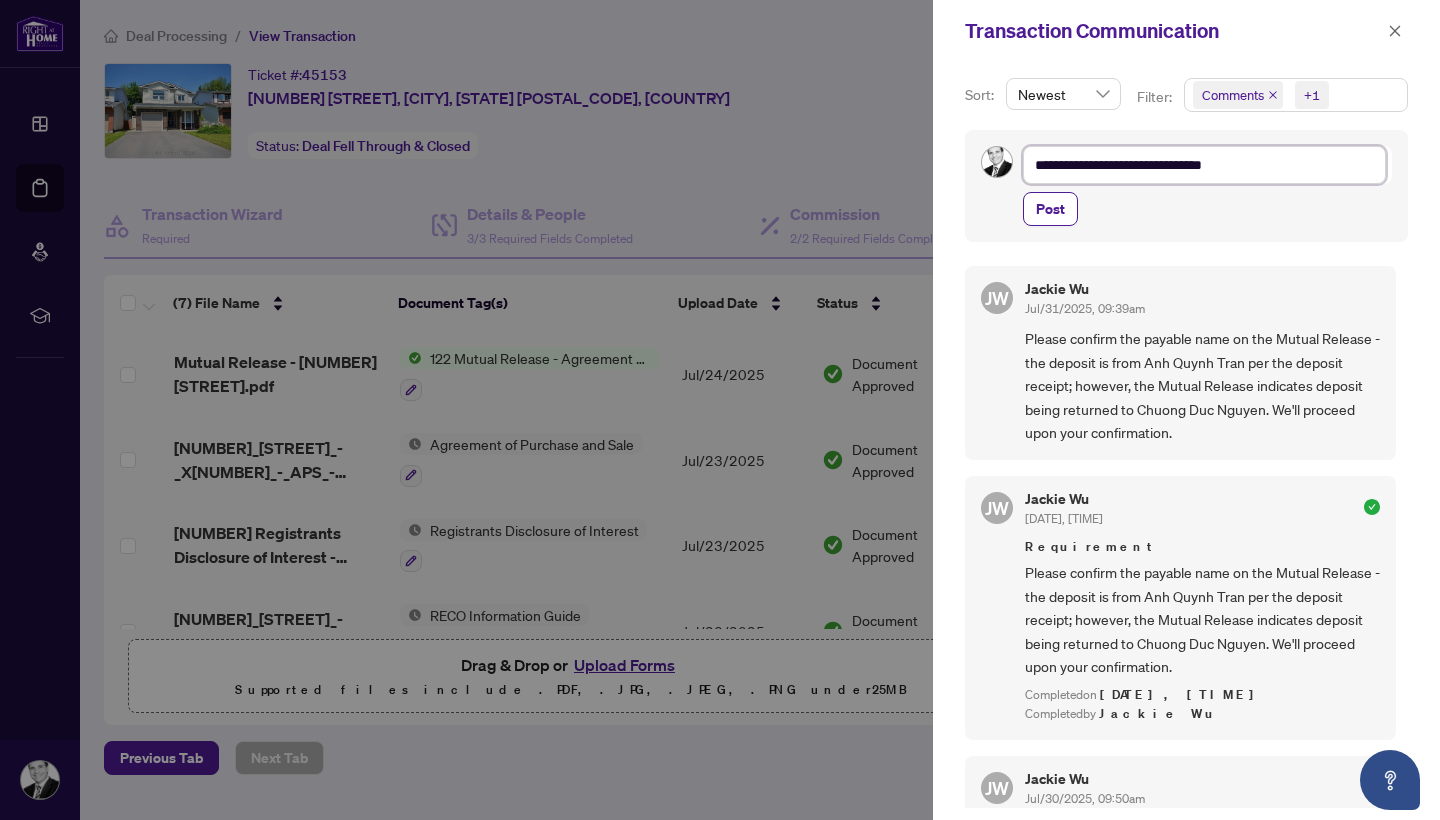 type on "**********" 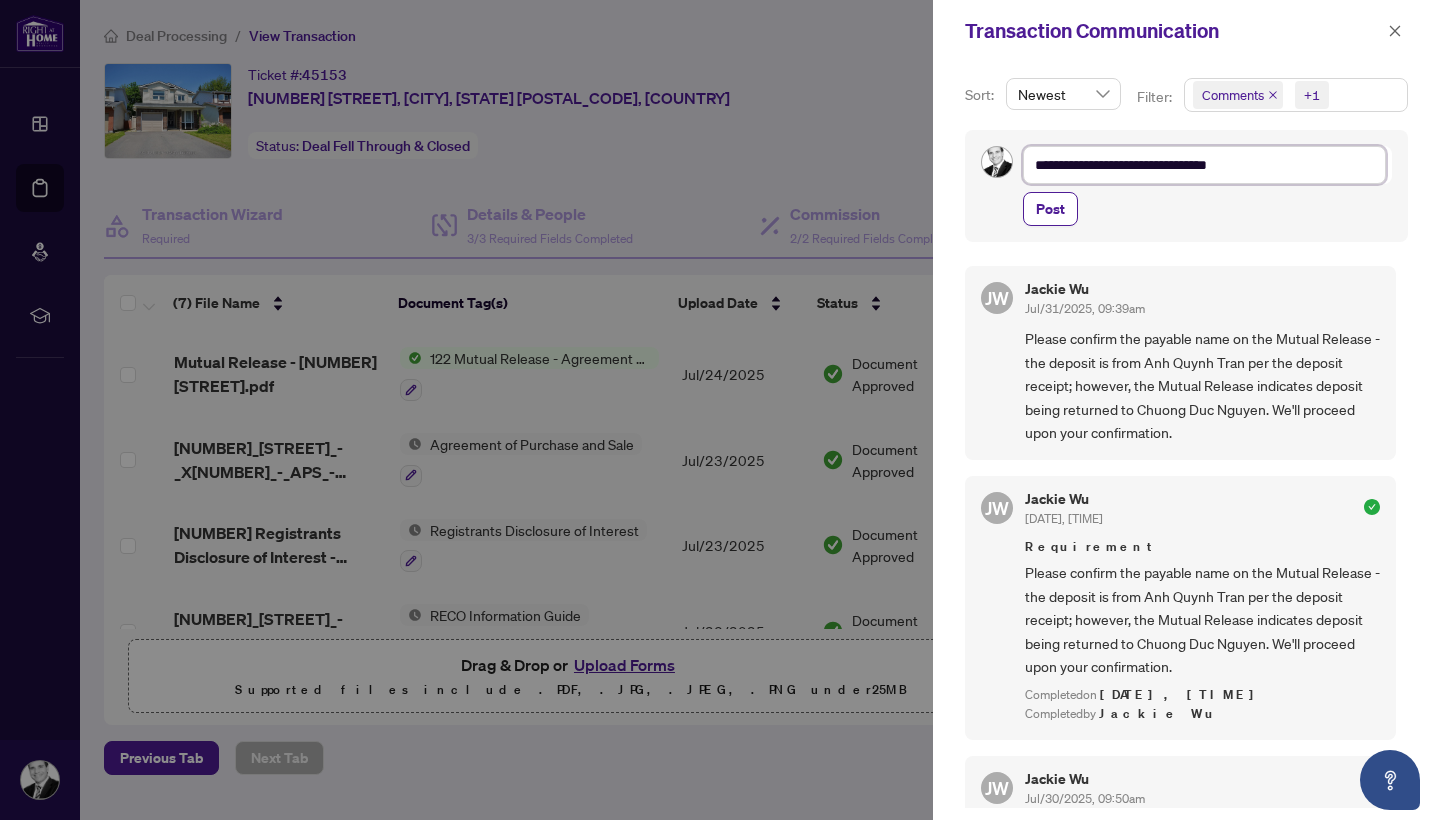 click on "**********" at bounding box center (1204, 165) 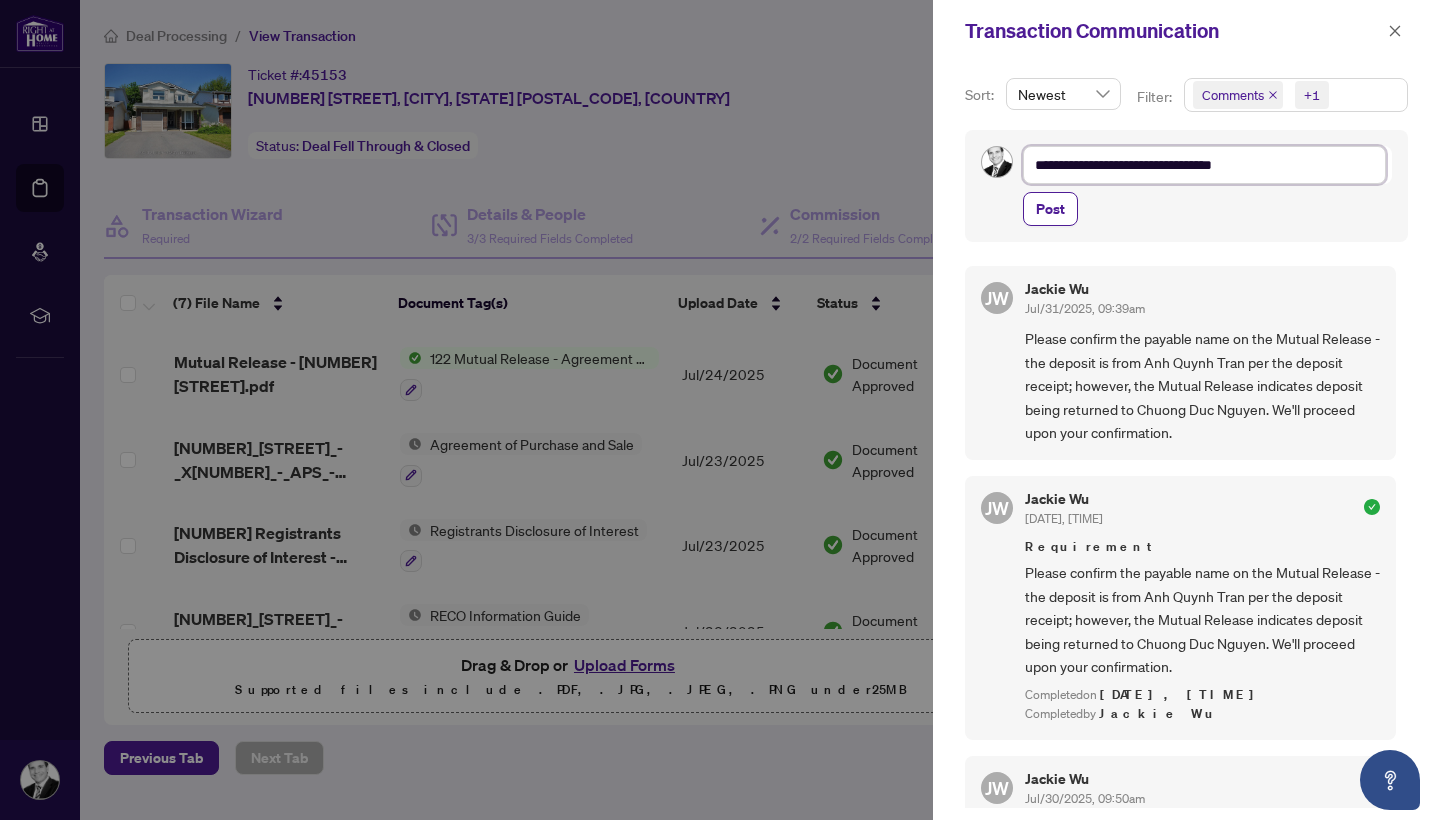 click on "**********" at bounding box center [1204, 165] 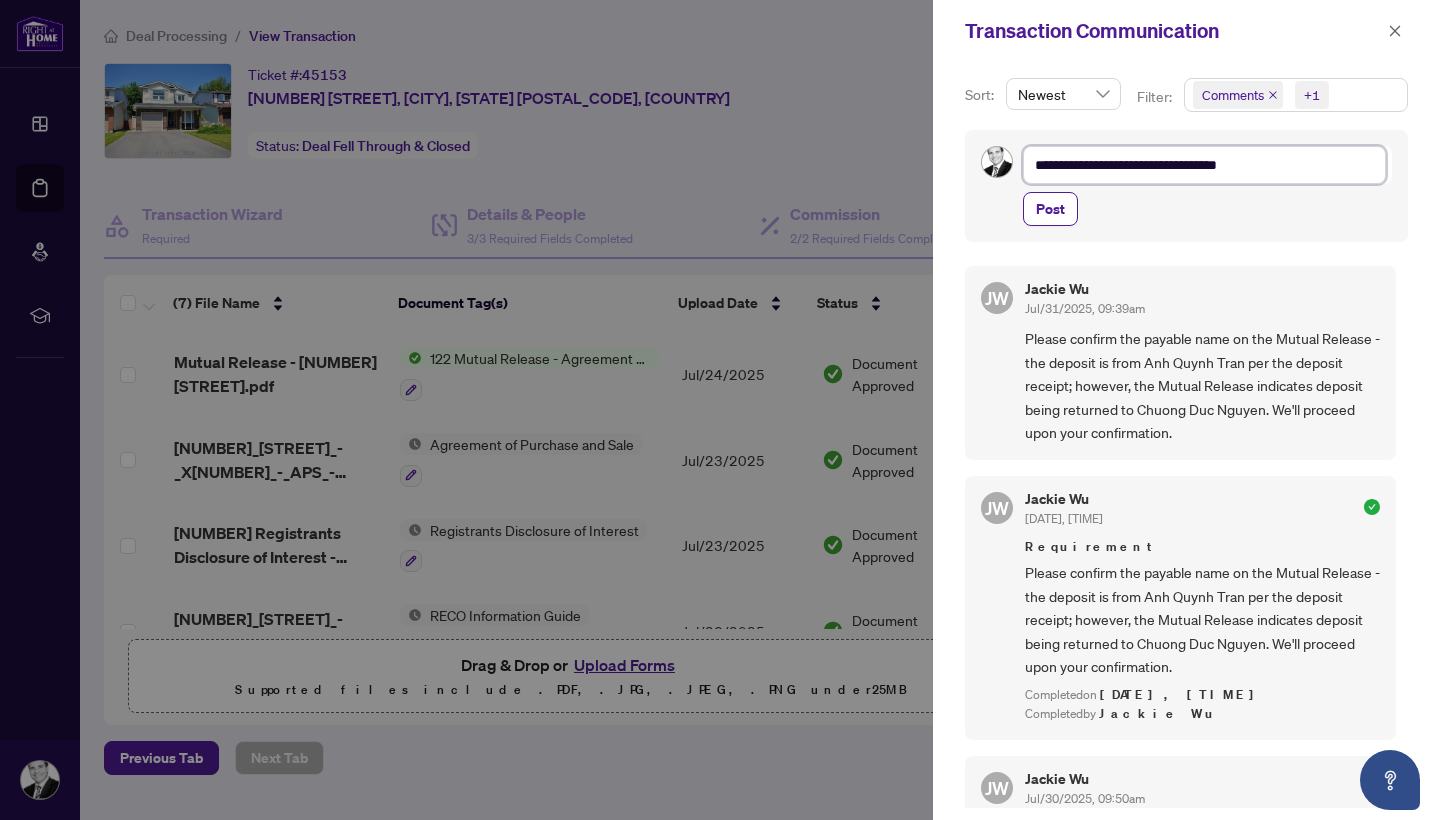 type on "**********" 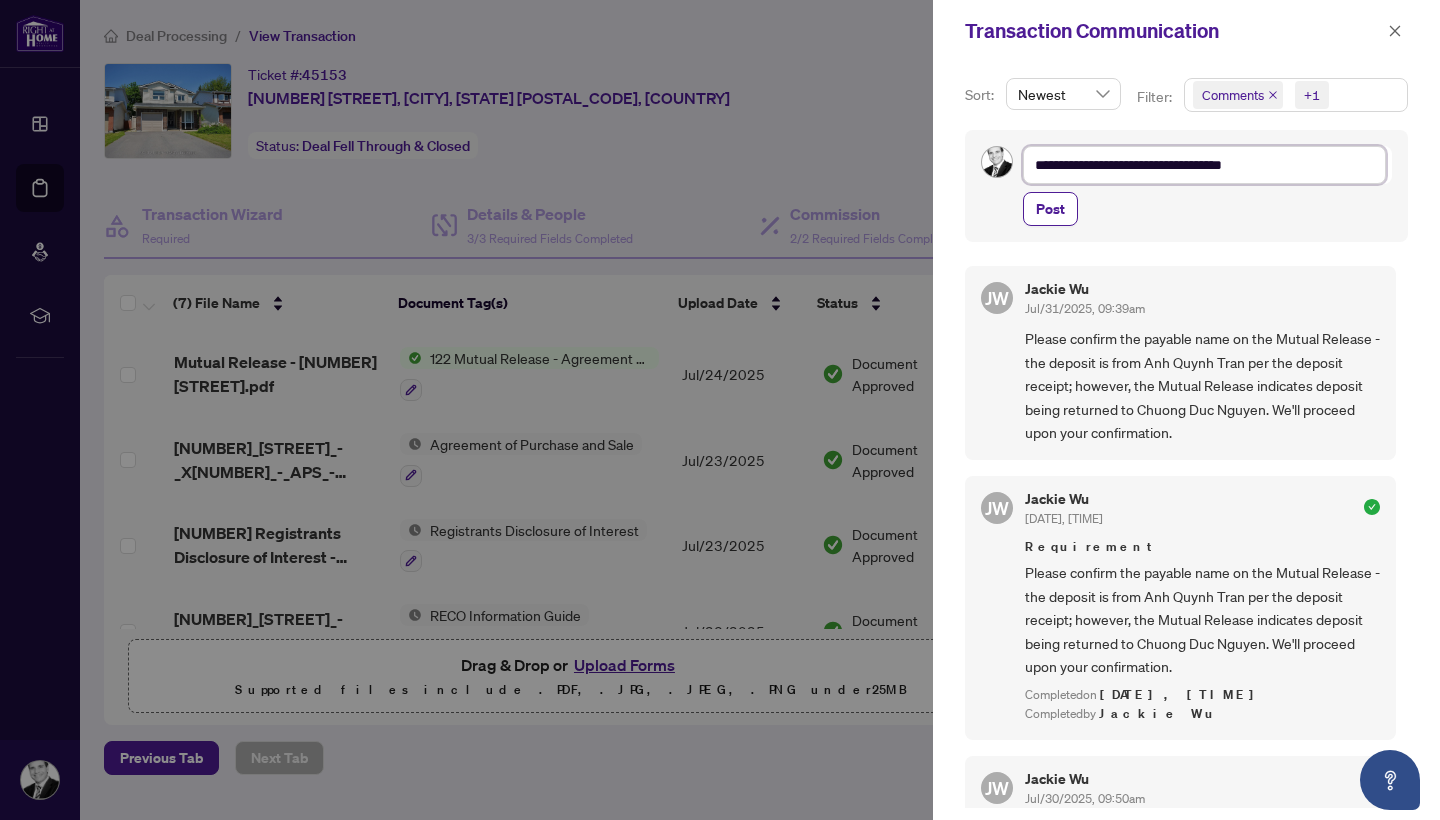 type on "**********" 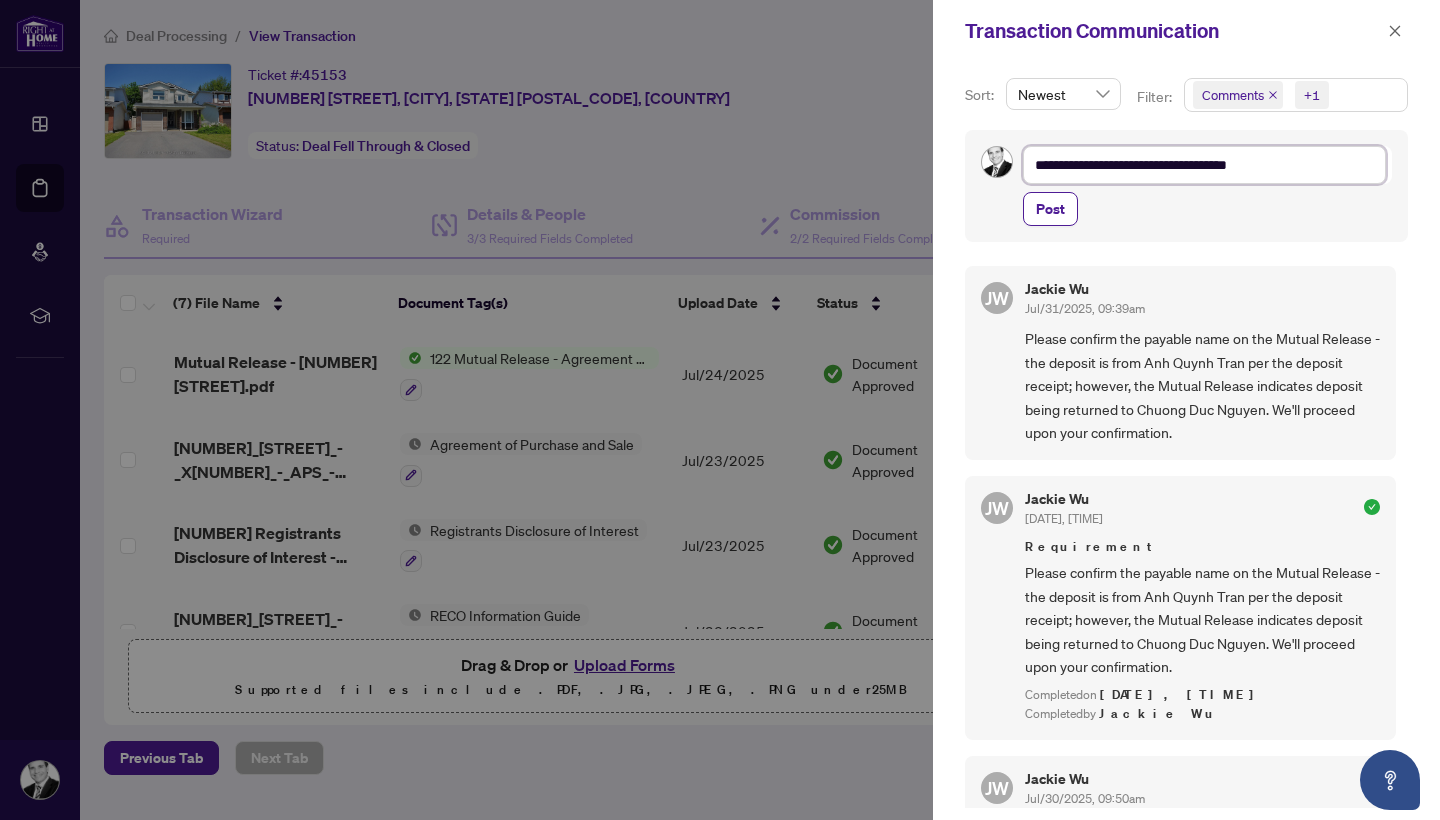 type on "**********" 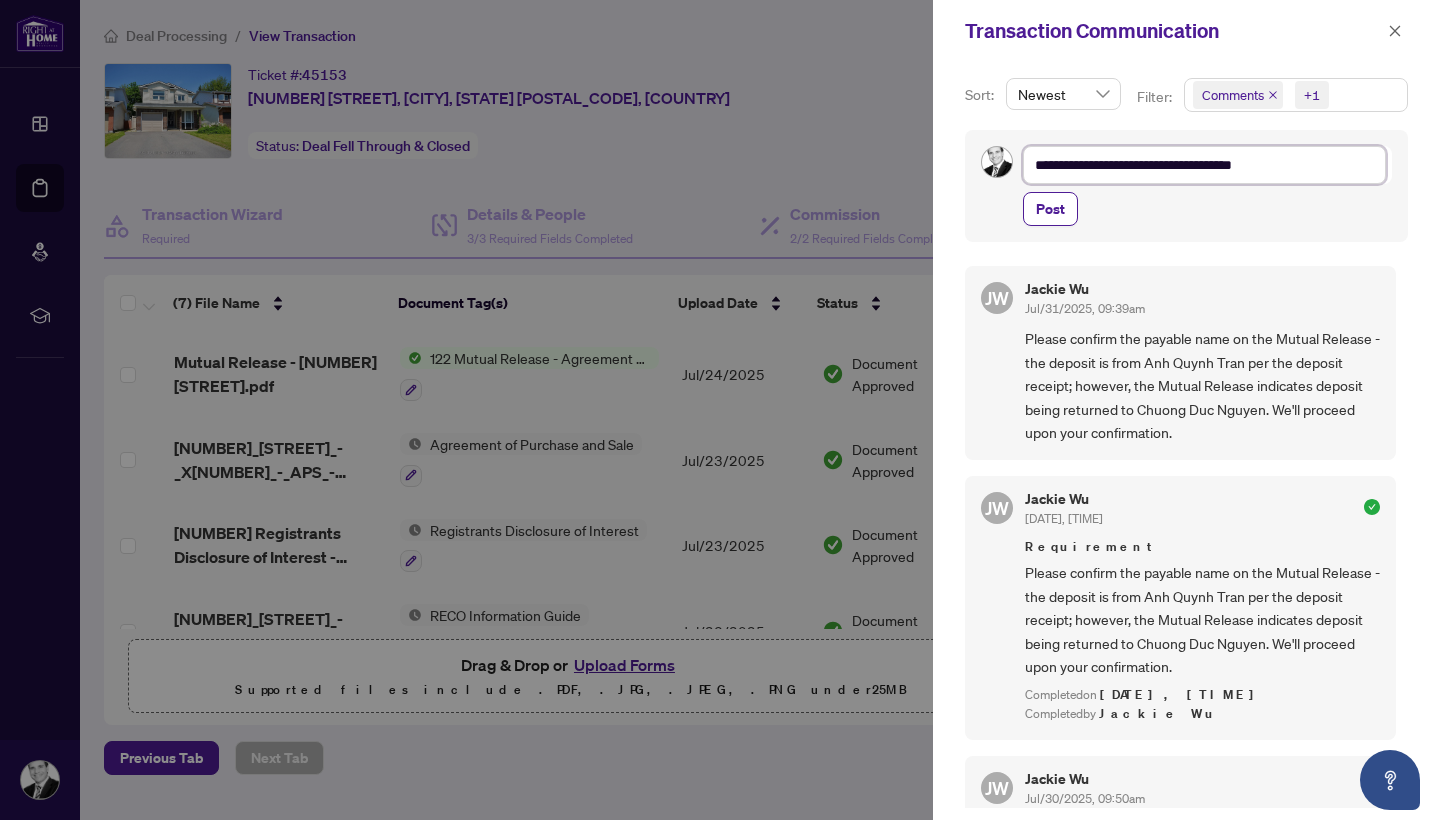 type on "**********" 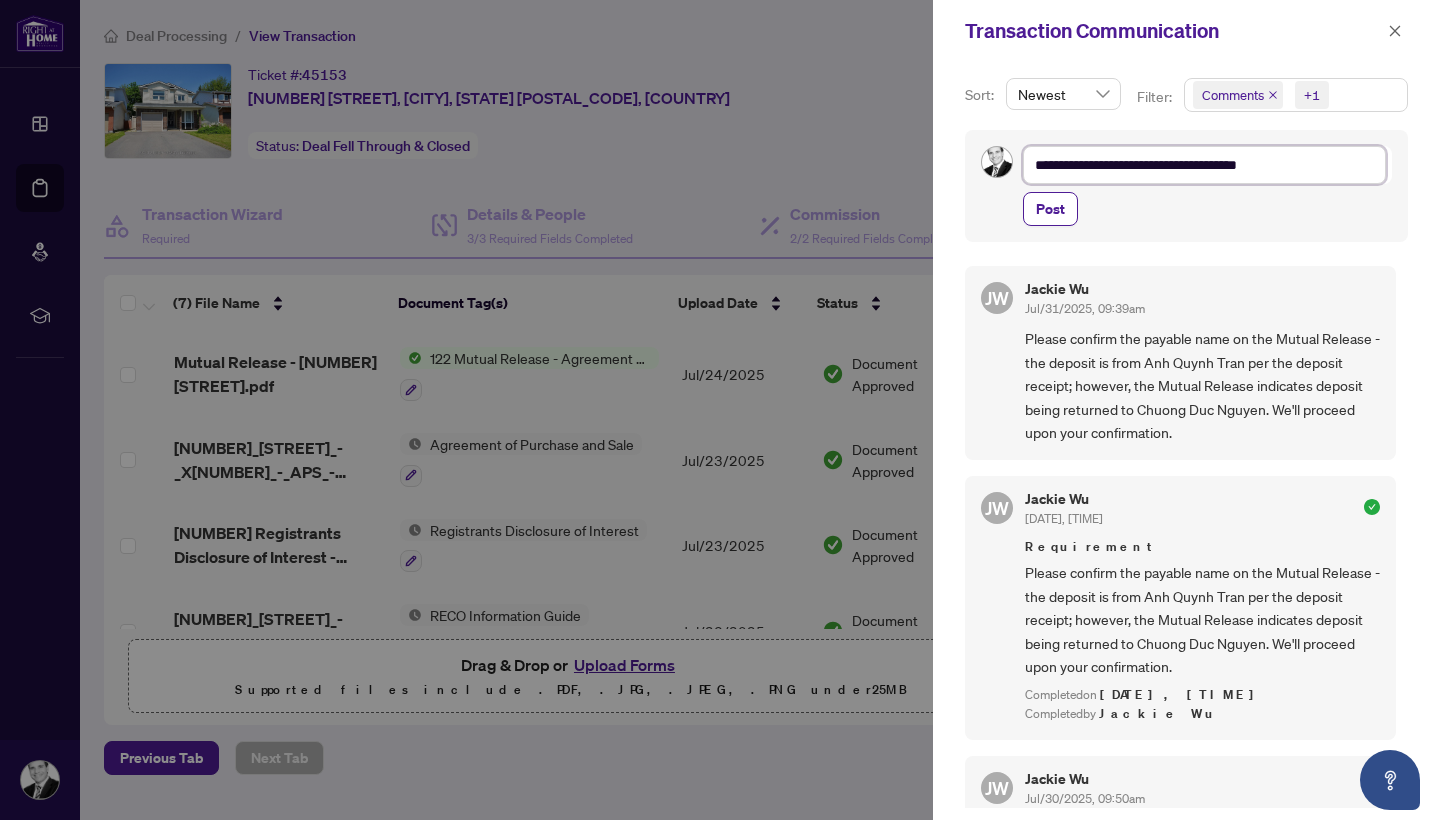 type on "**********" 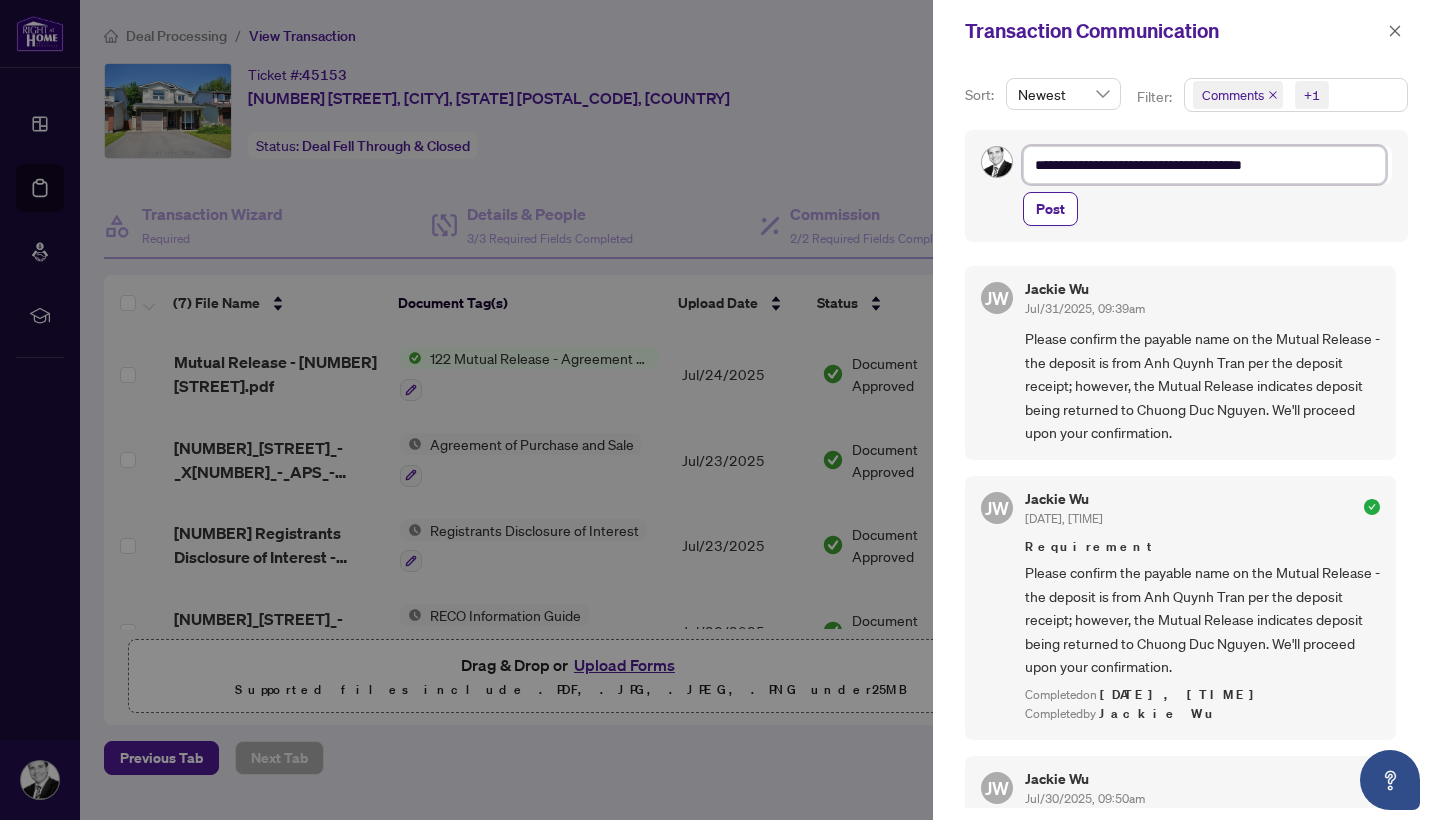 type on "**********" 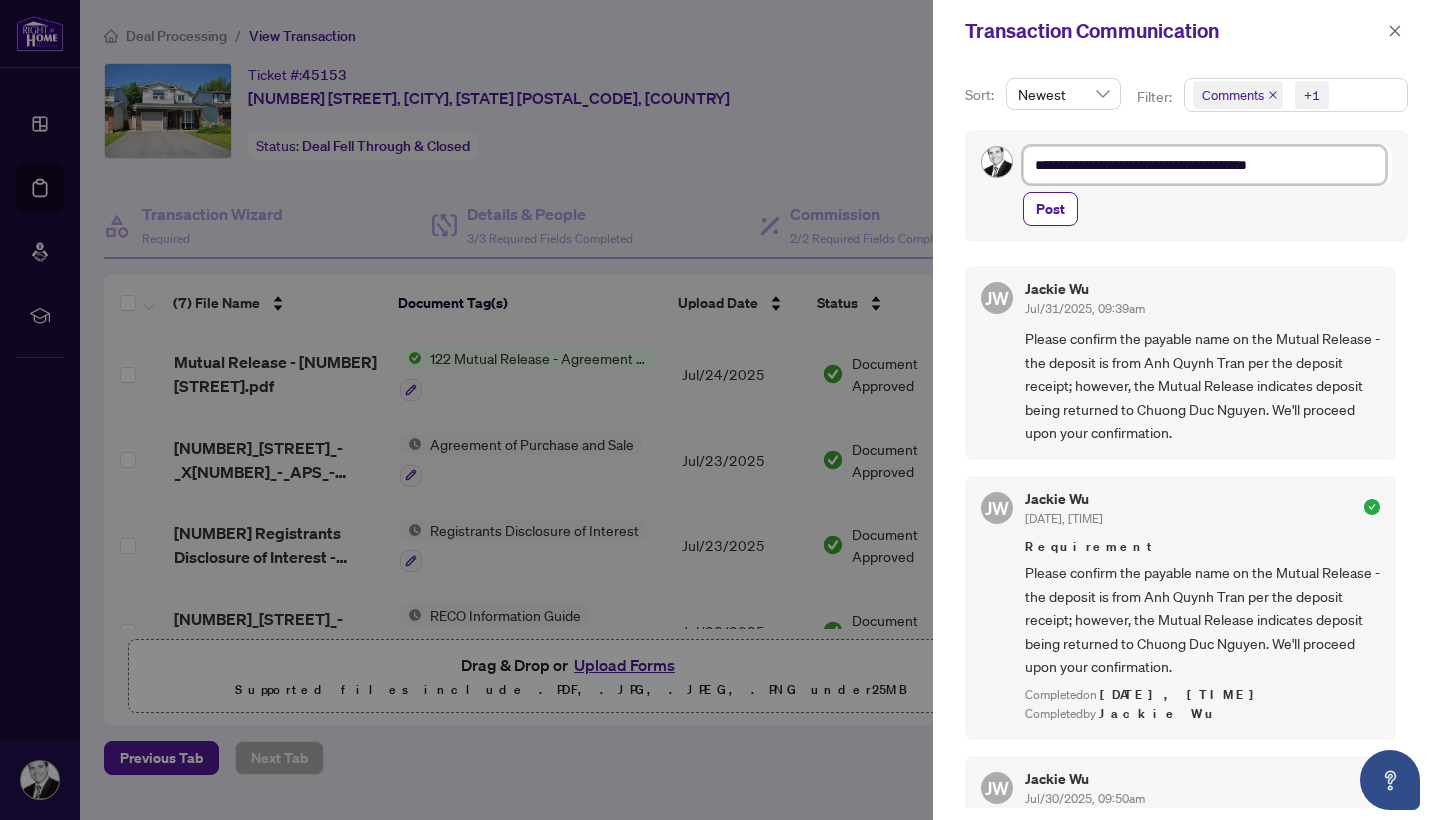 type on "**********" 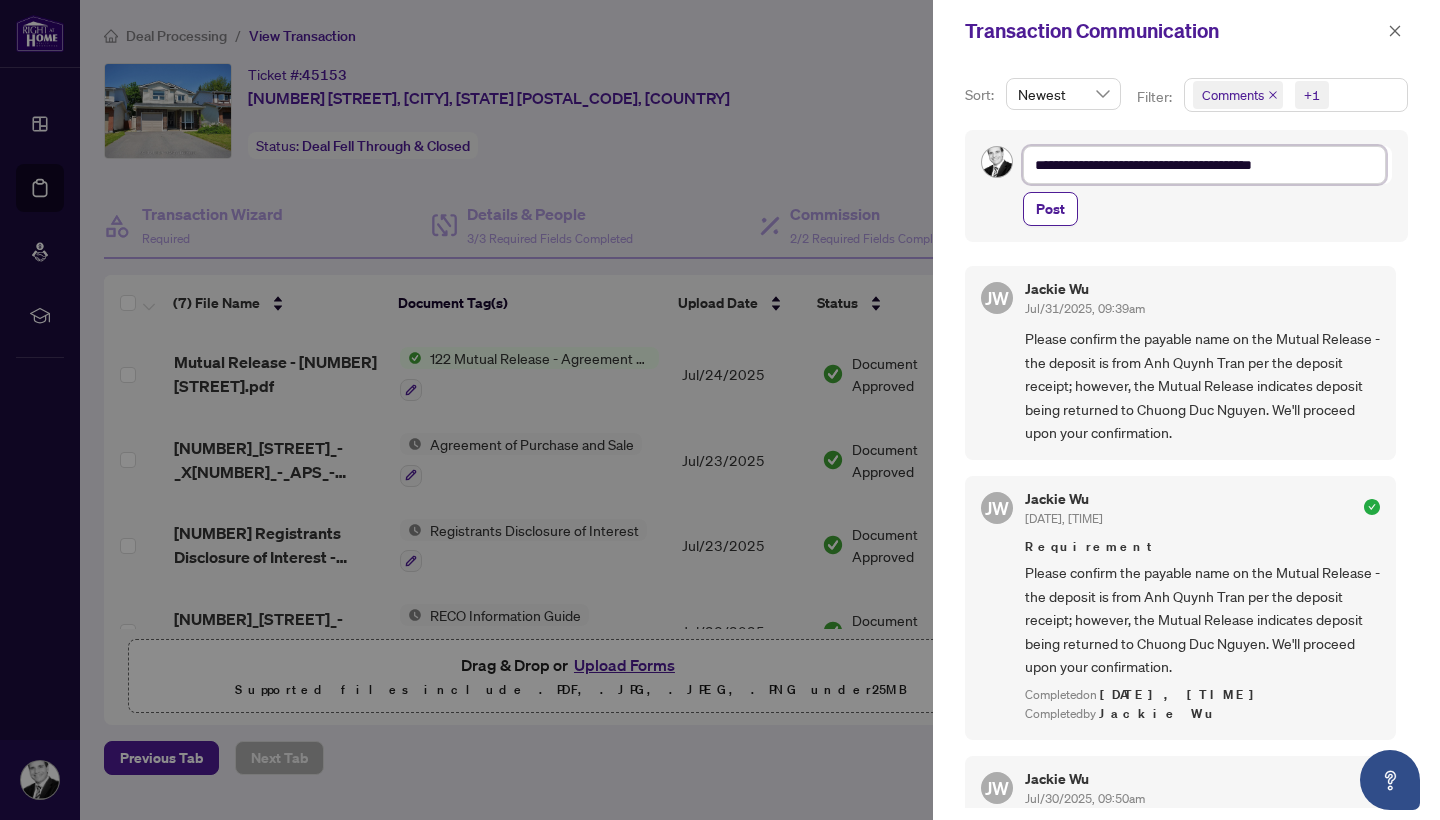 type on "**********" 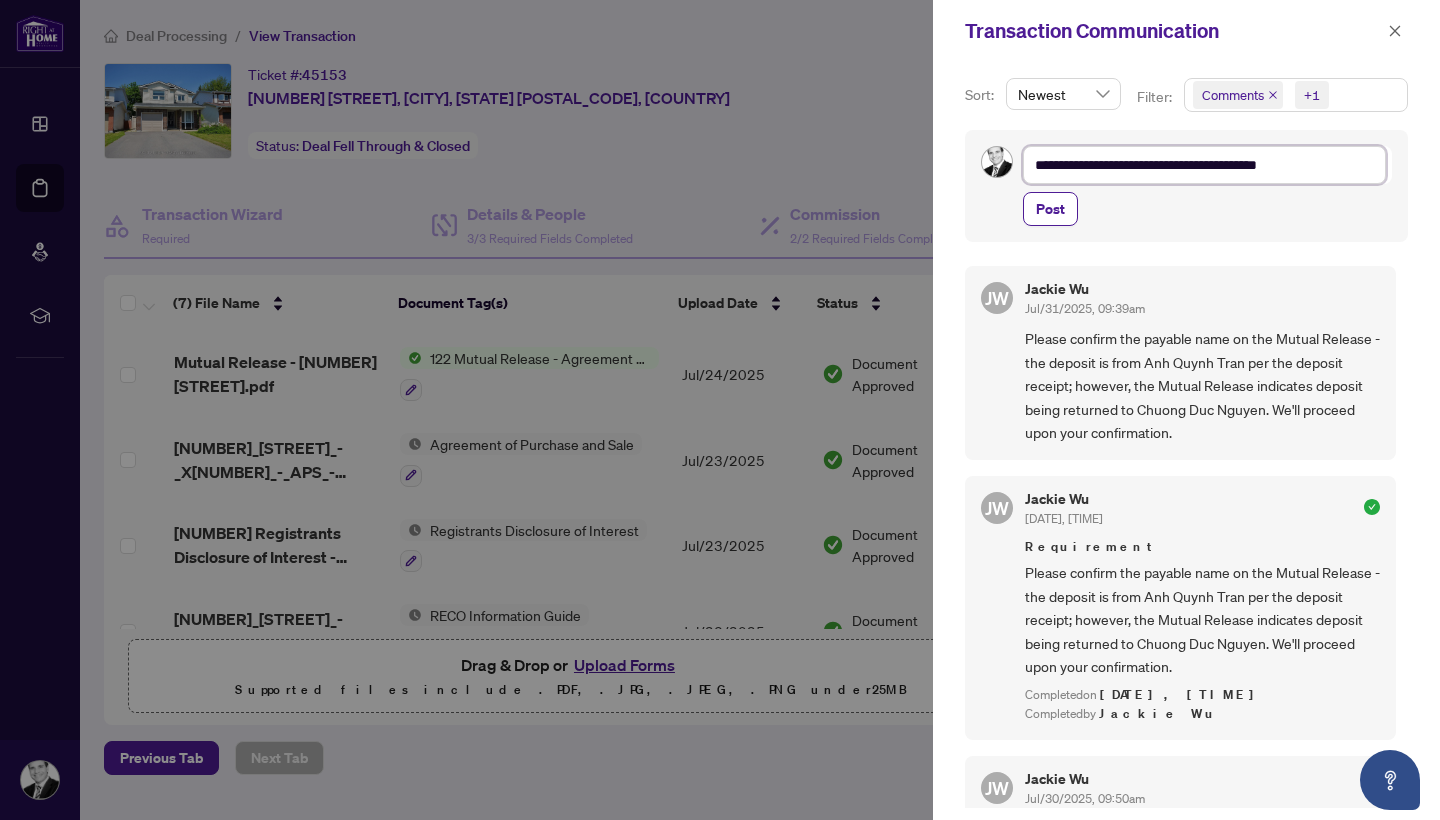 type on "**********" 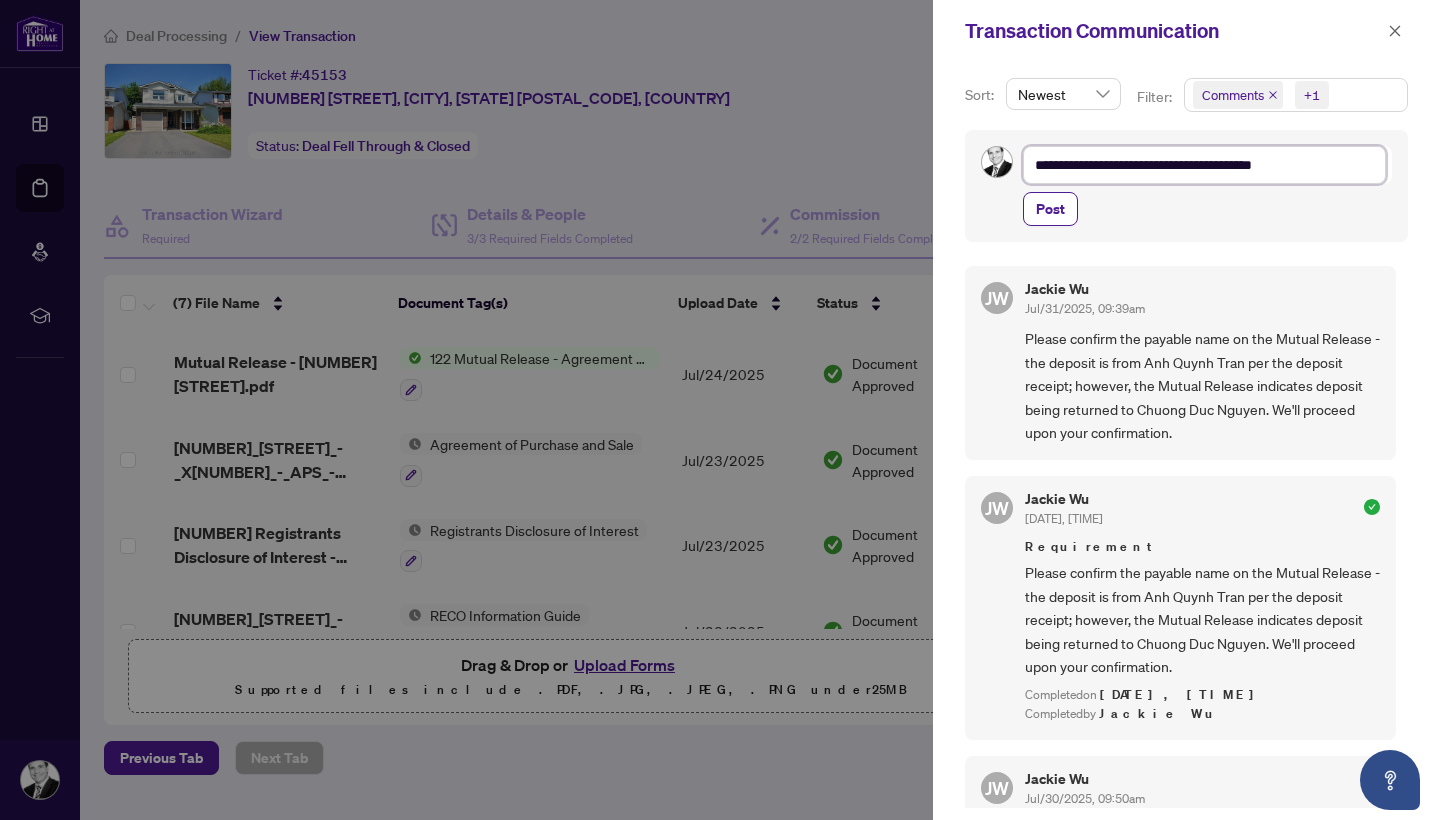 type on "**********" 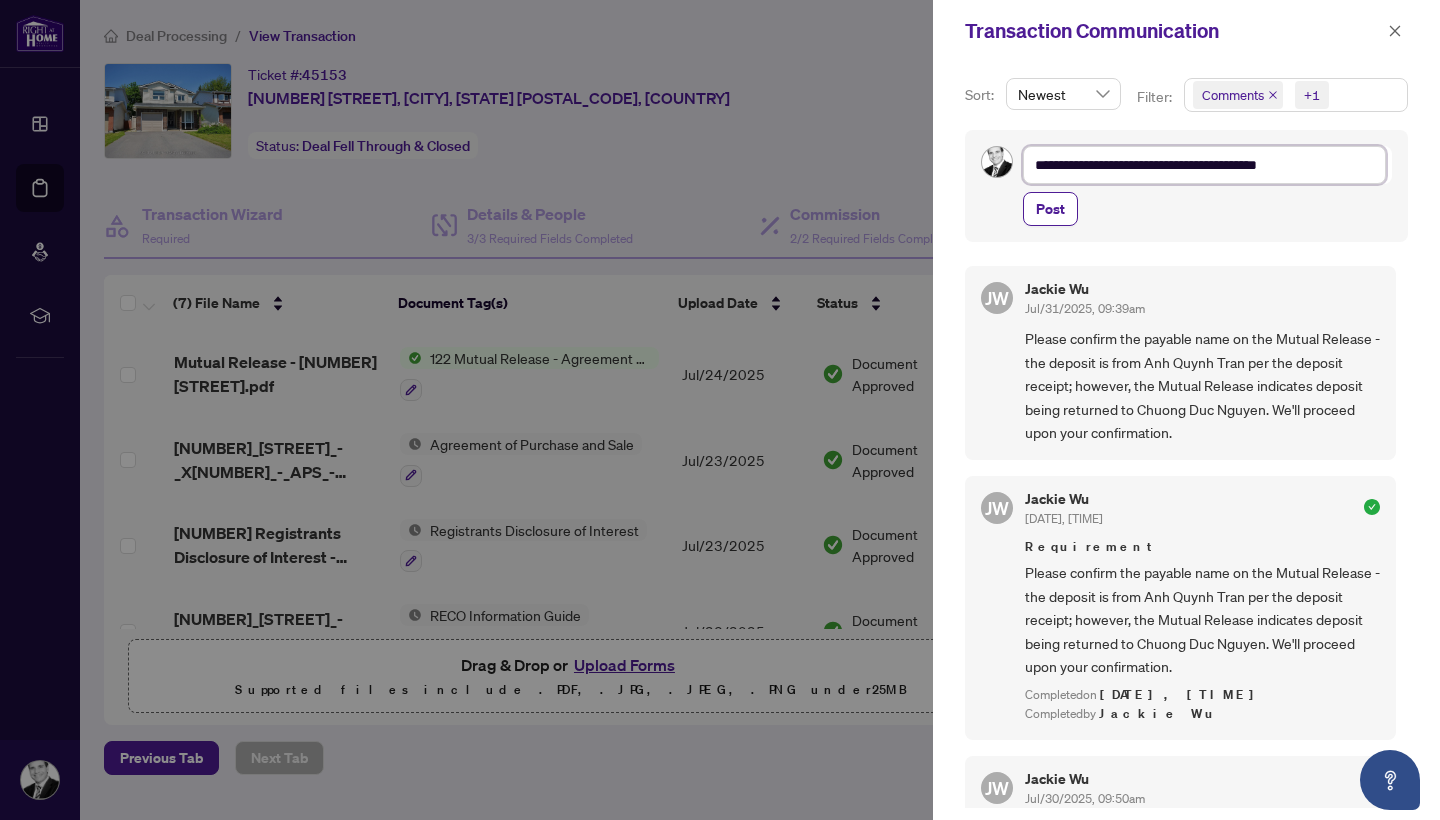 type on "**********" 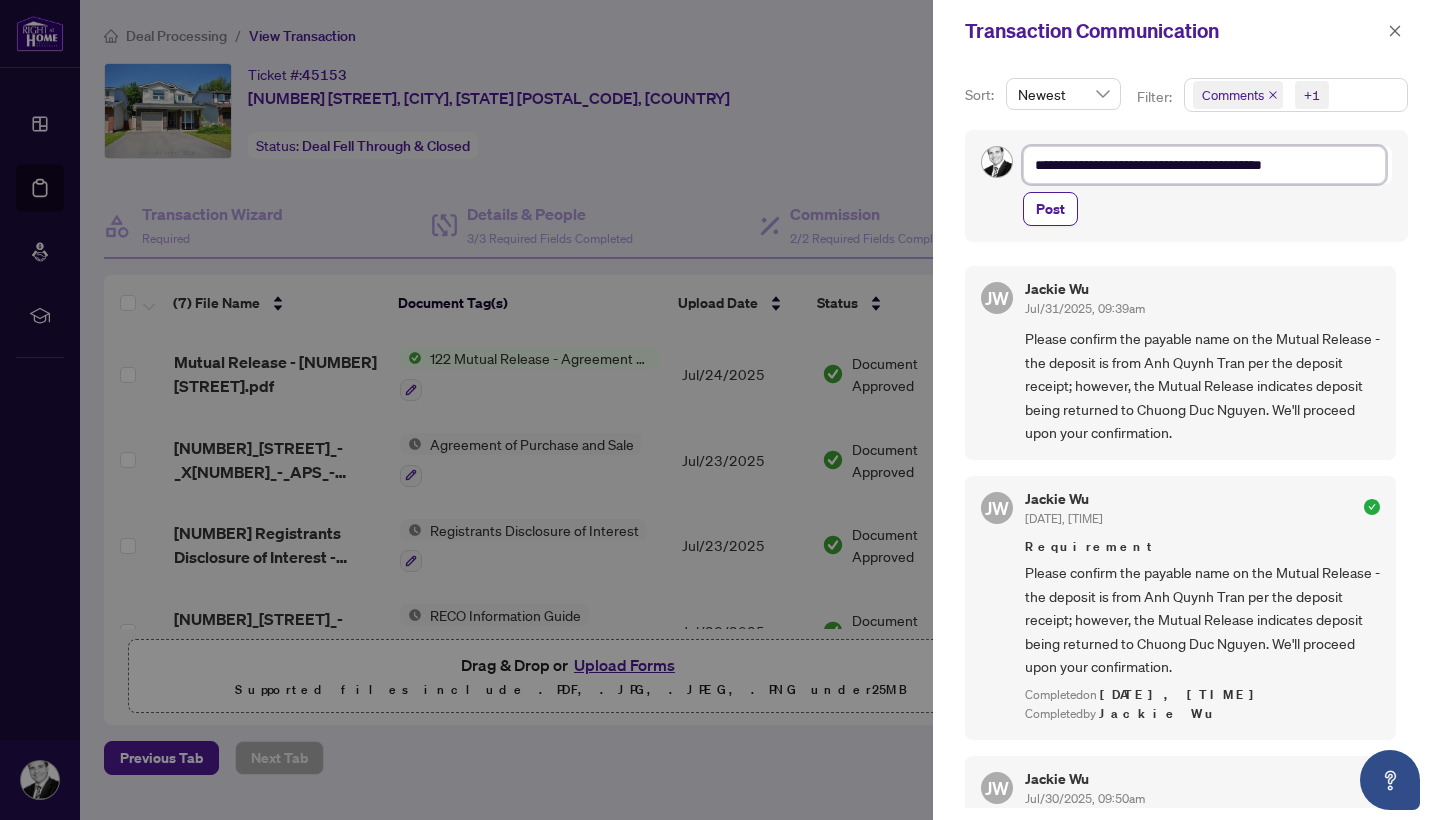 type on "**********" 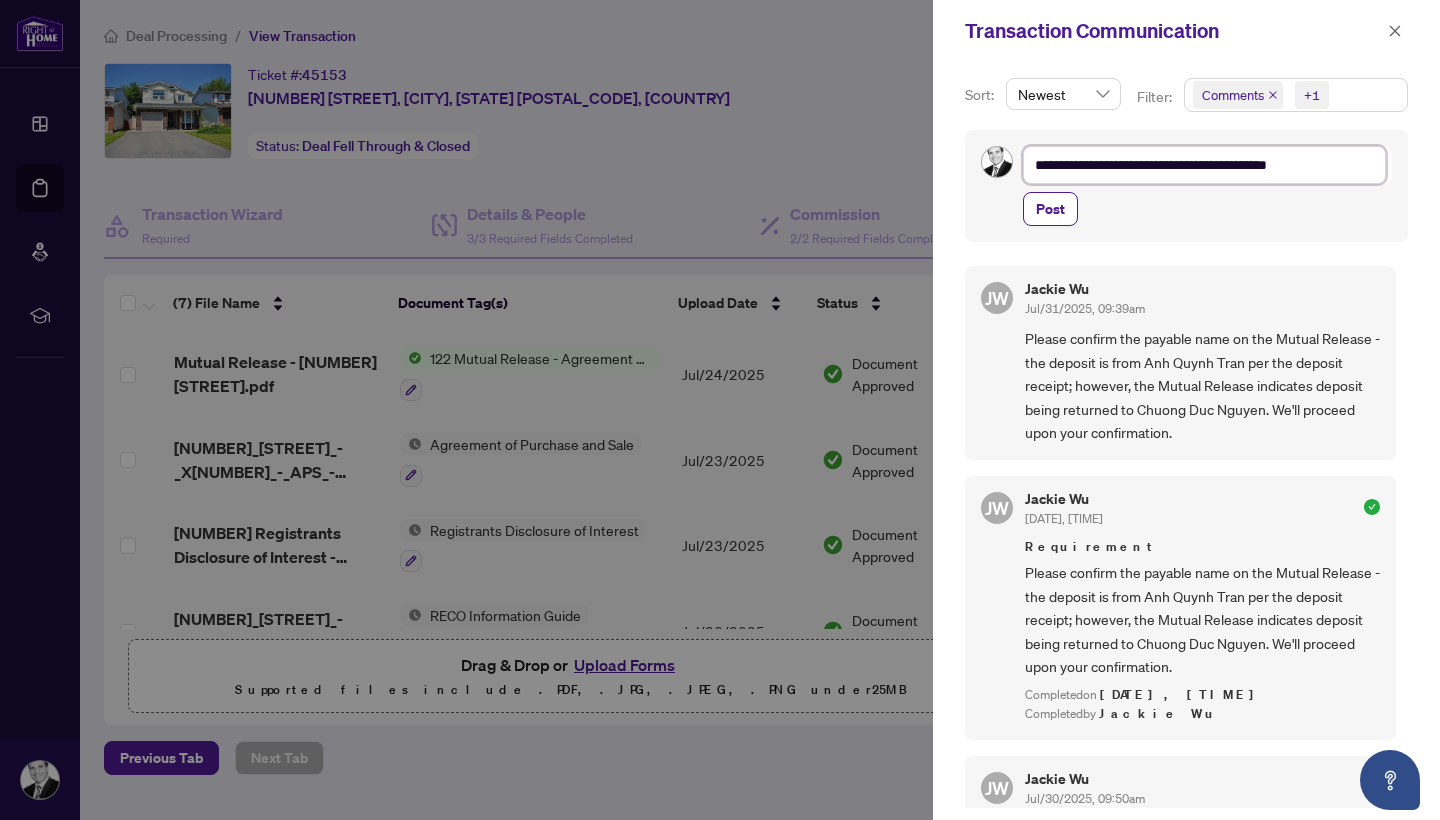 type on "**********" 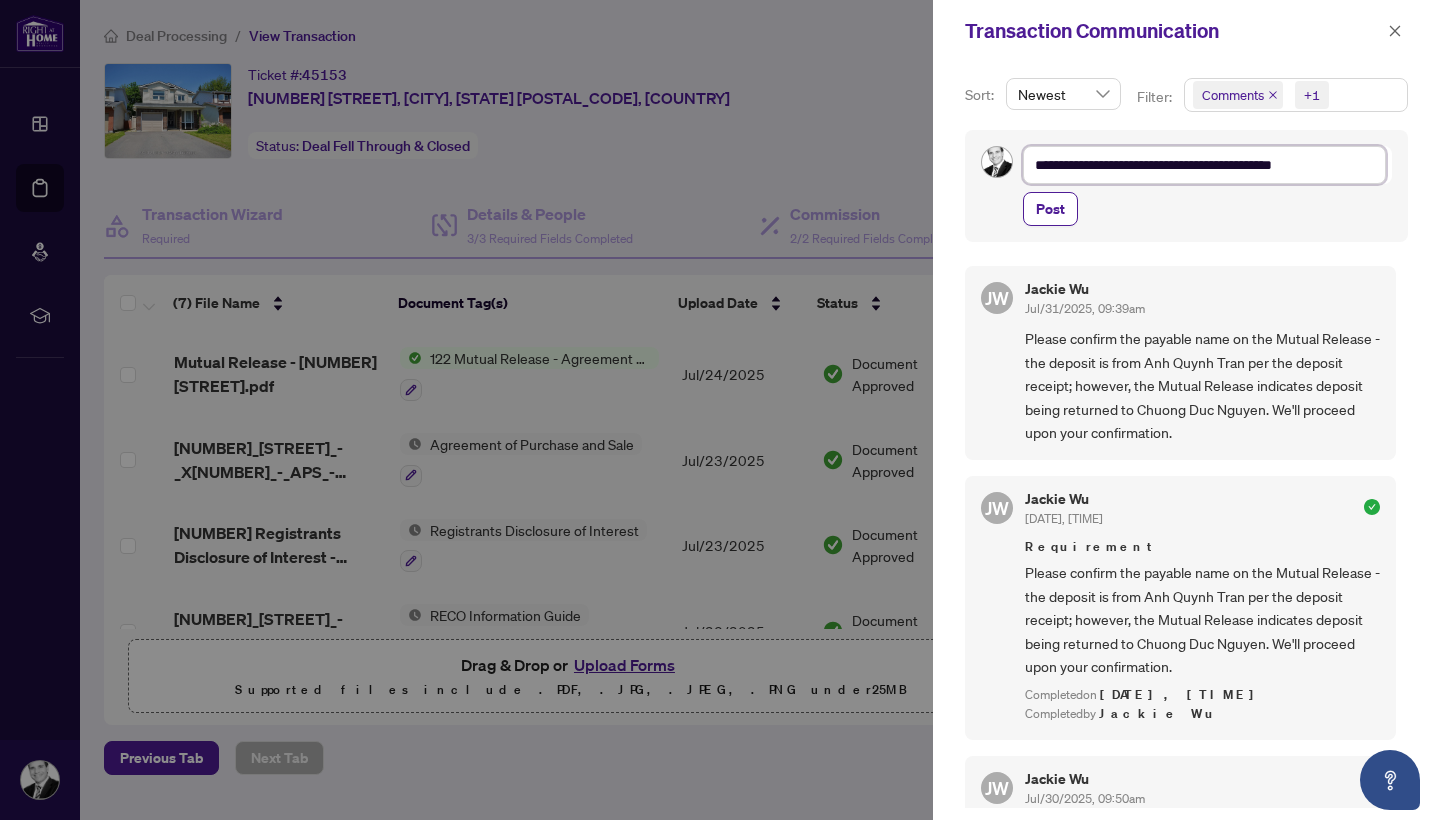 type on "**********" 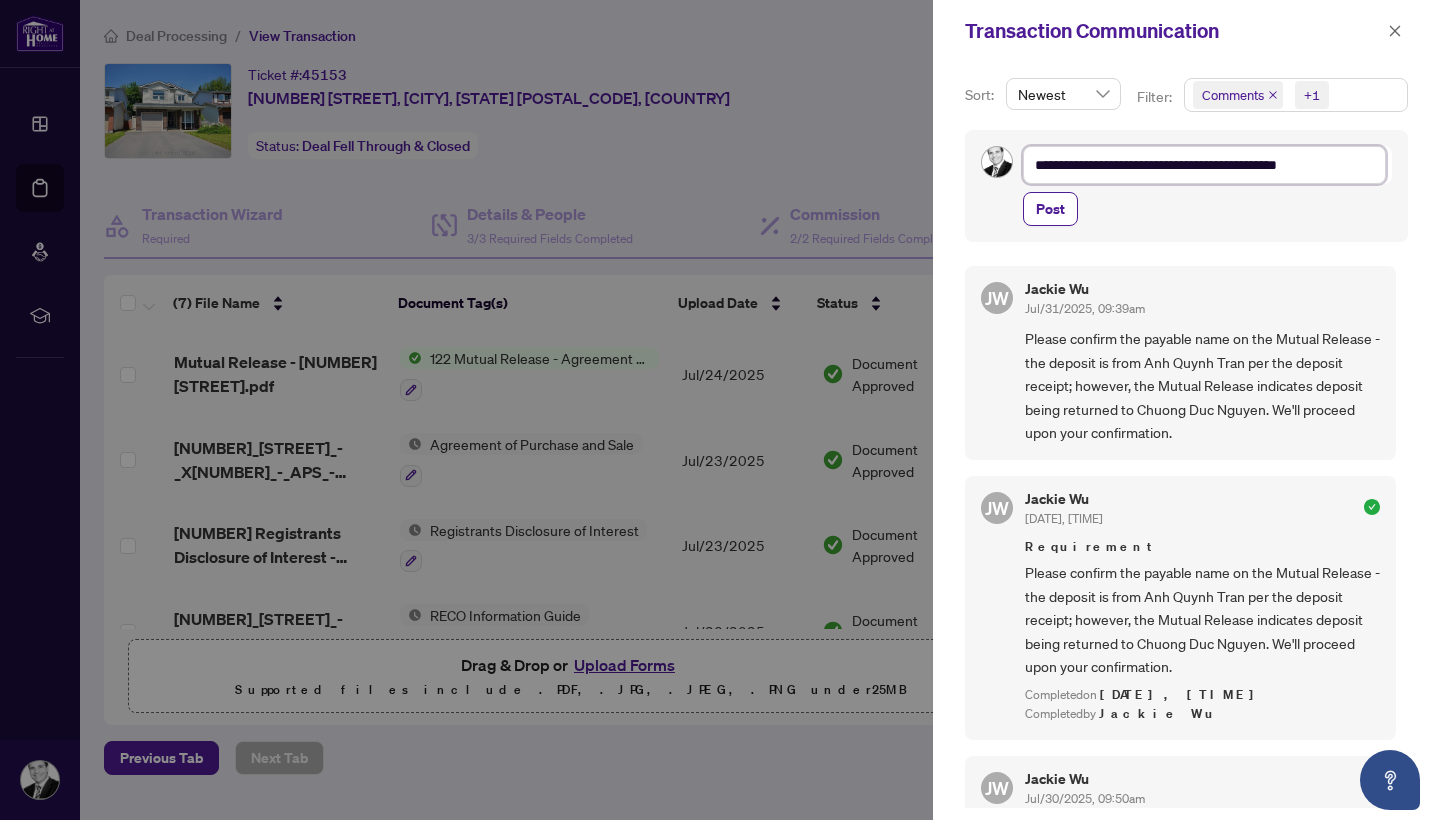 type on "**********" 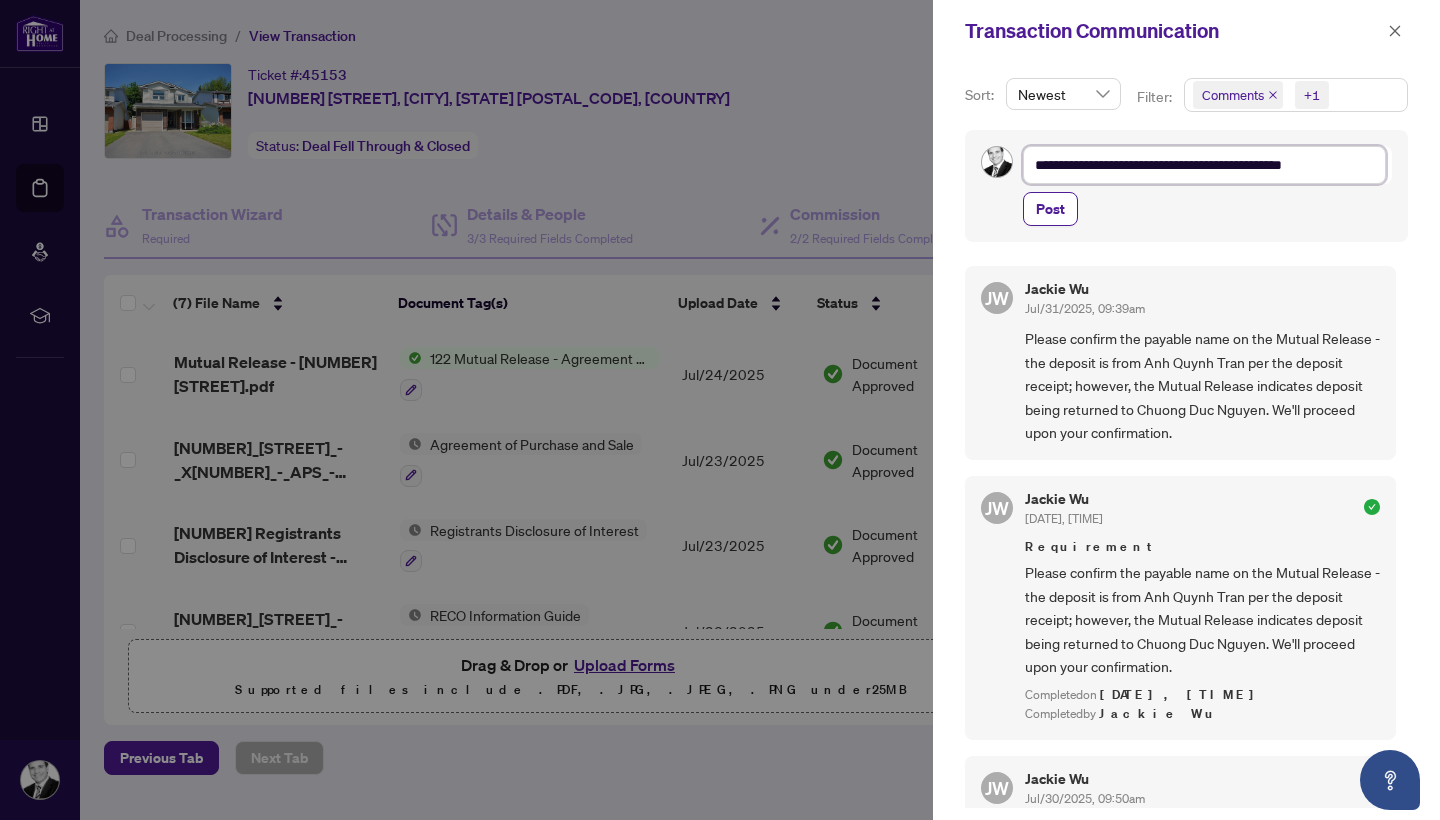 type on "**********" 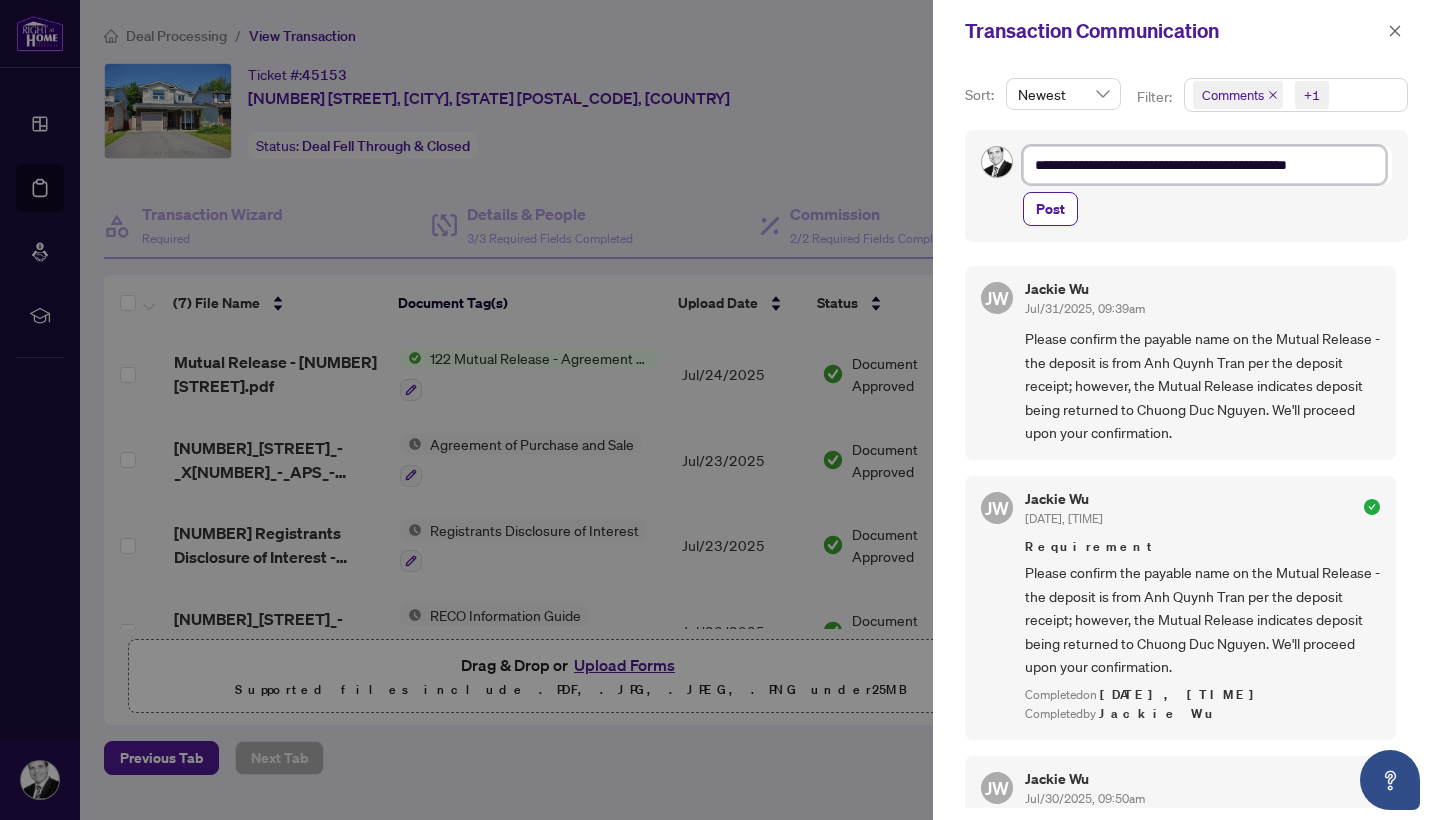 type on "**********" 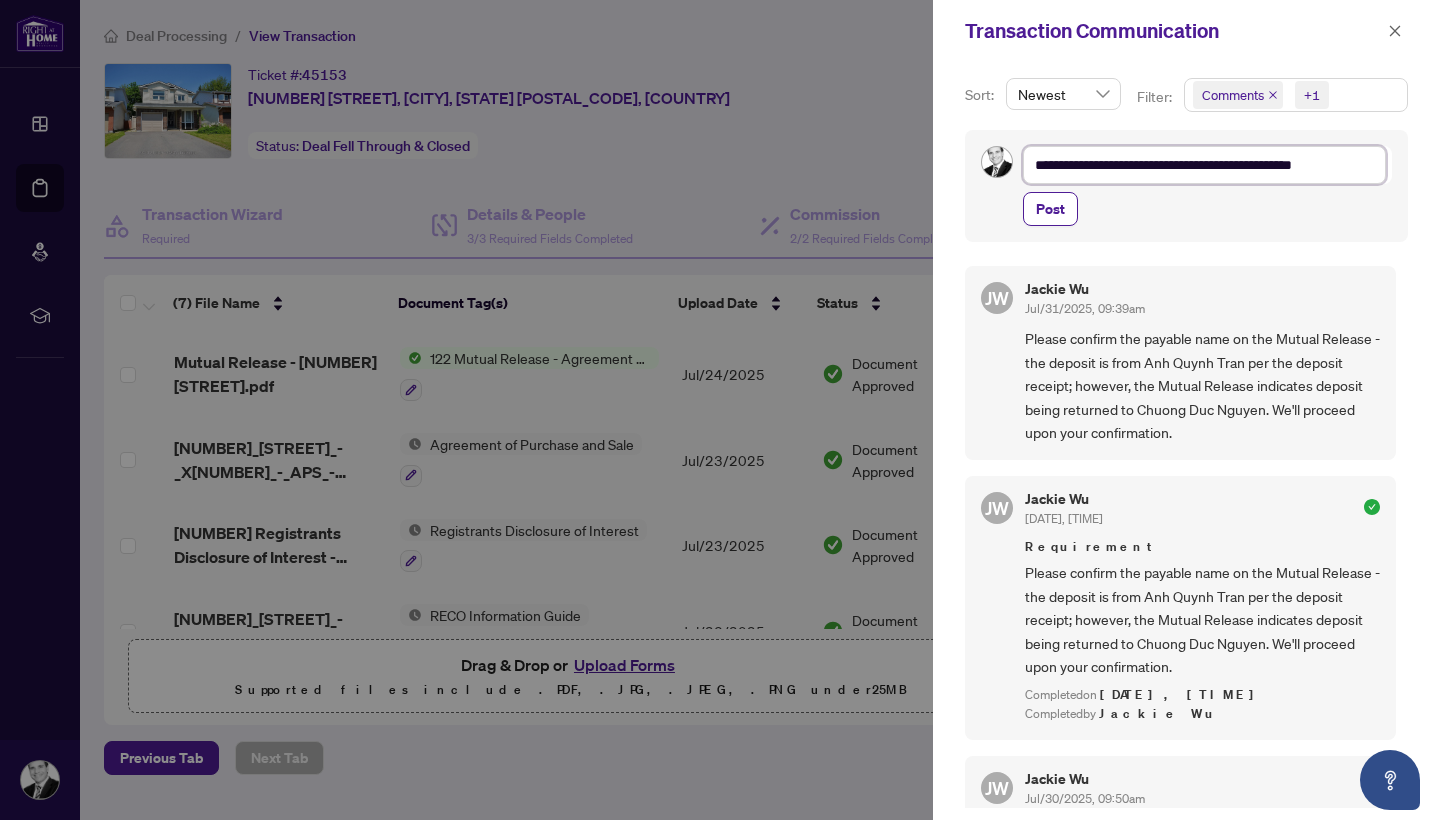 type on "**********" 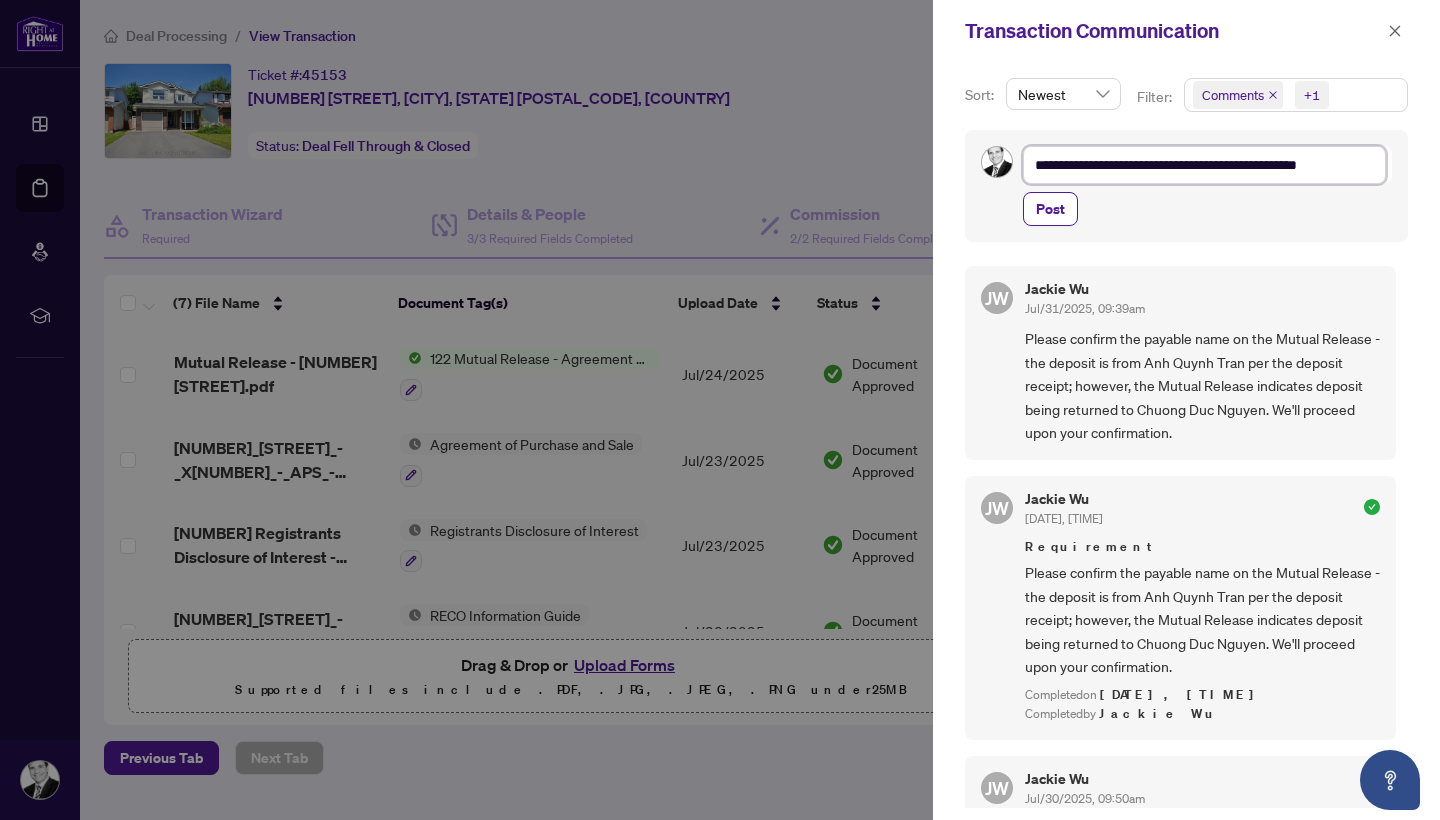 type on "**********" 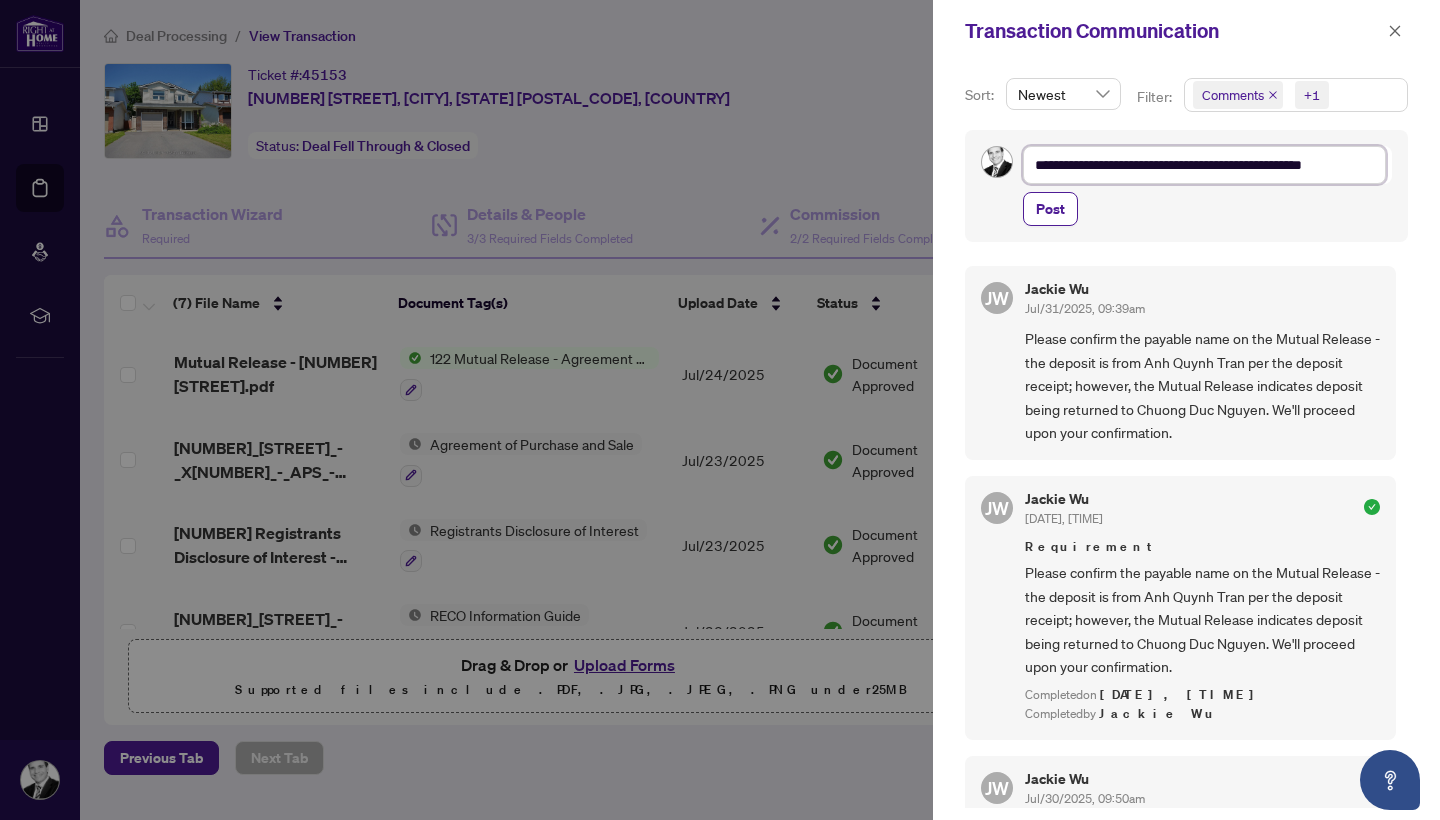 type on "**********" 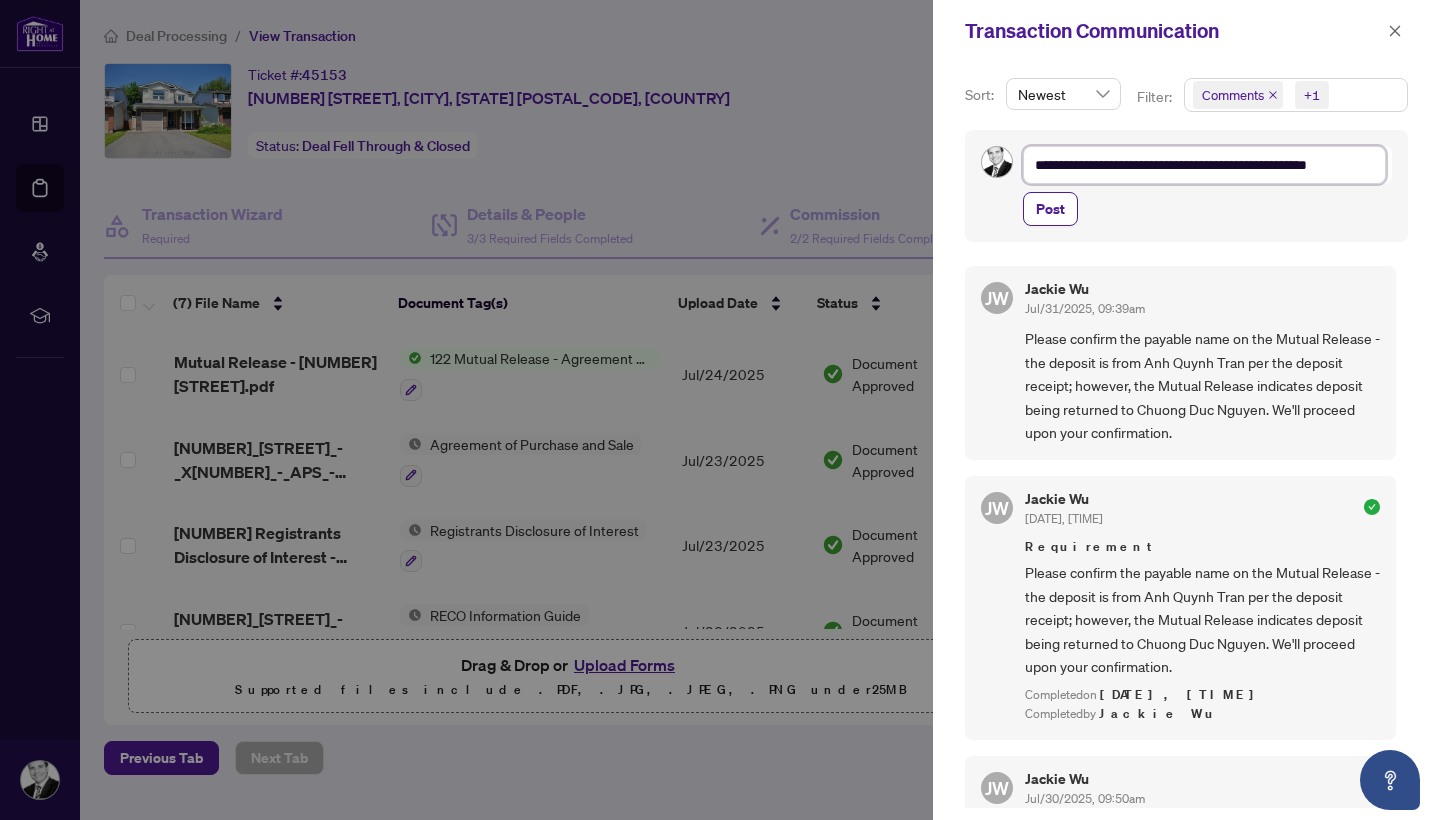 type on "**********" 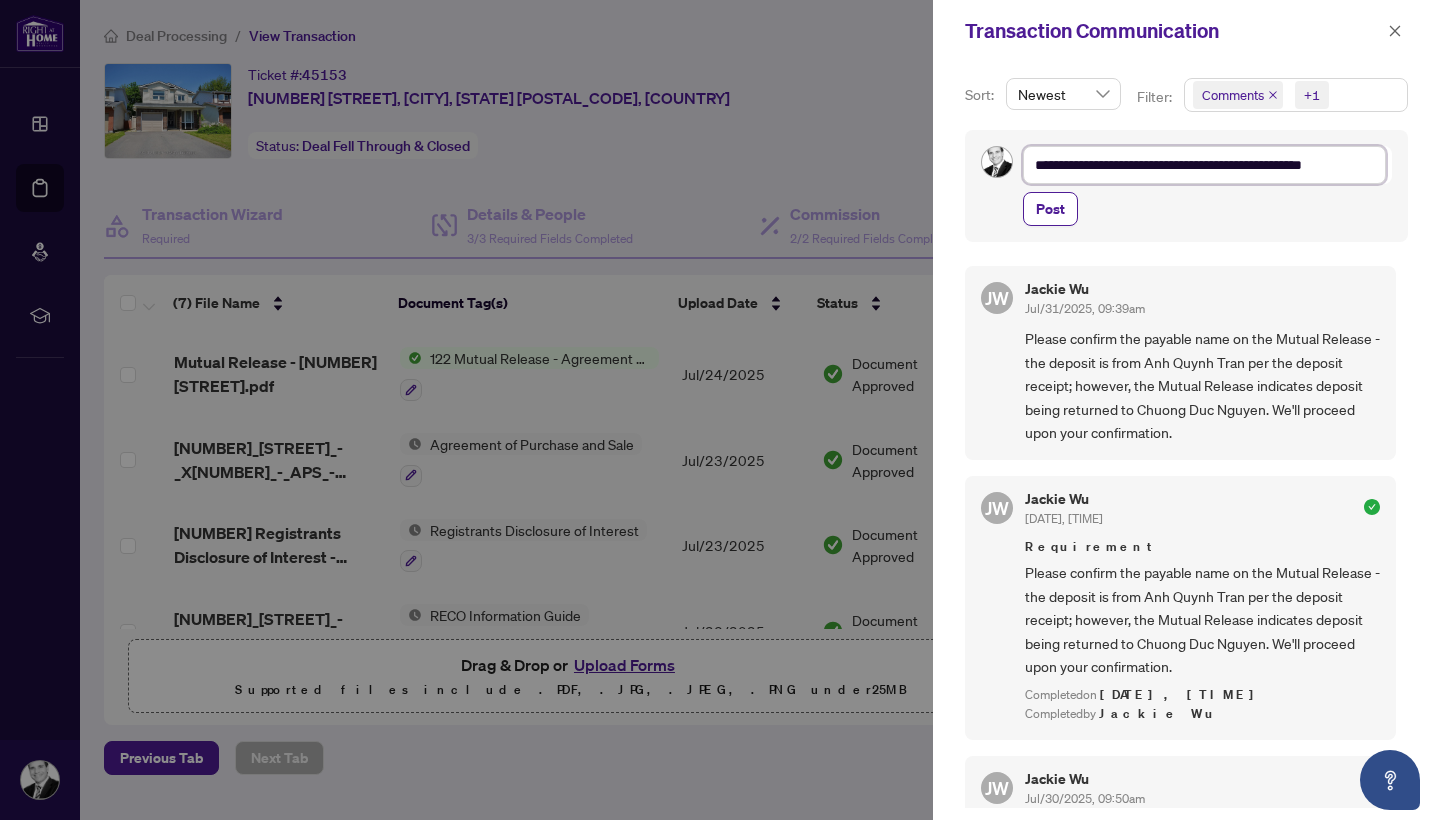 type on "**********" 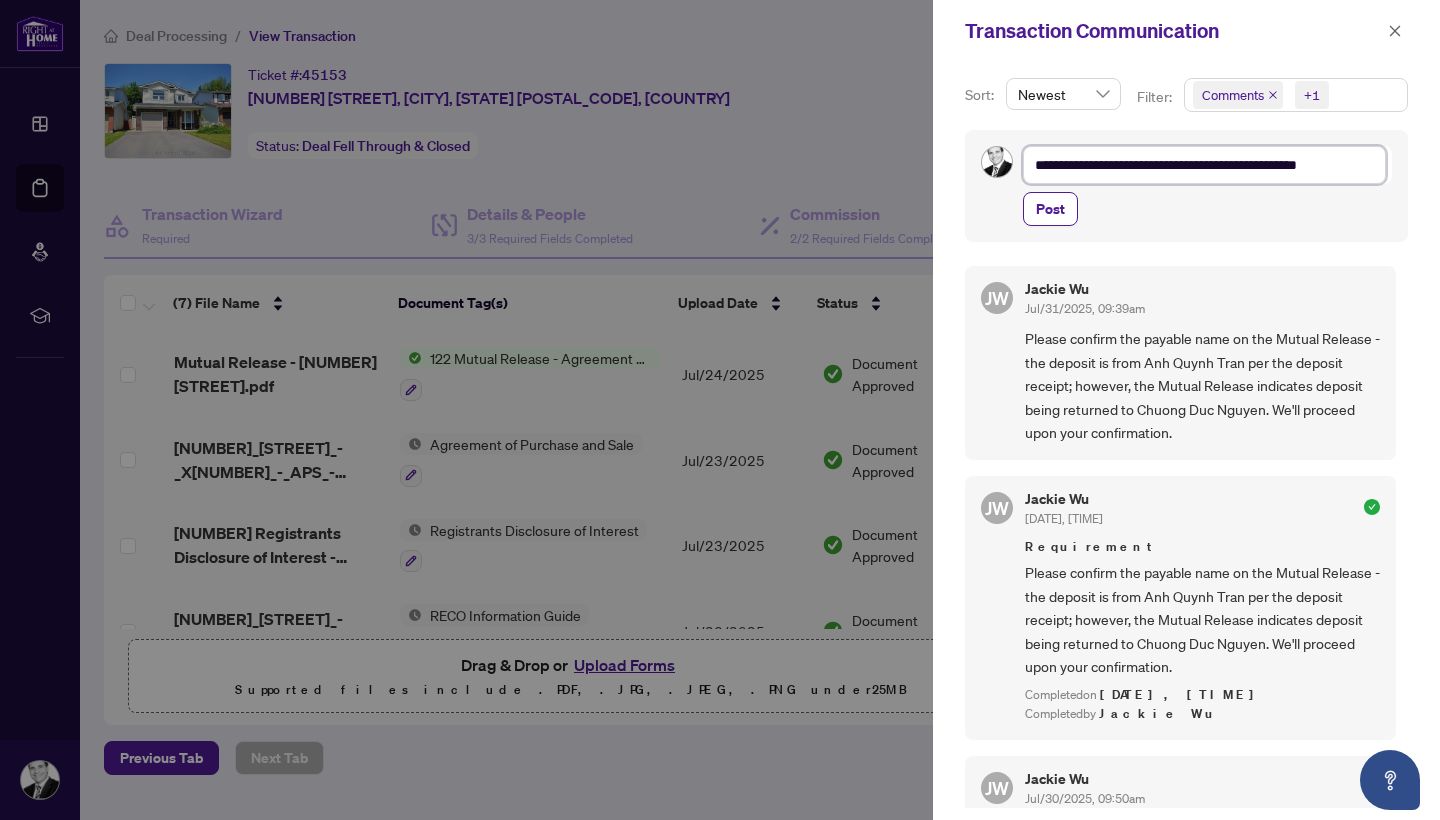 type on "**********" 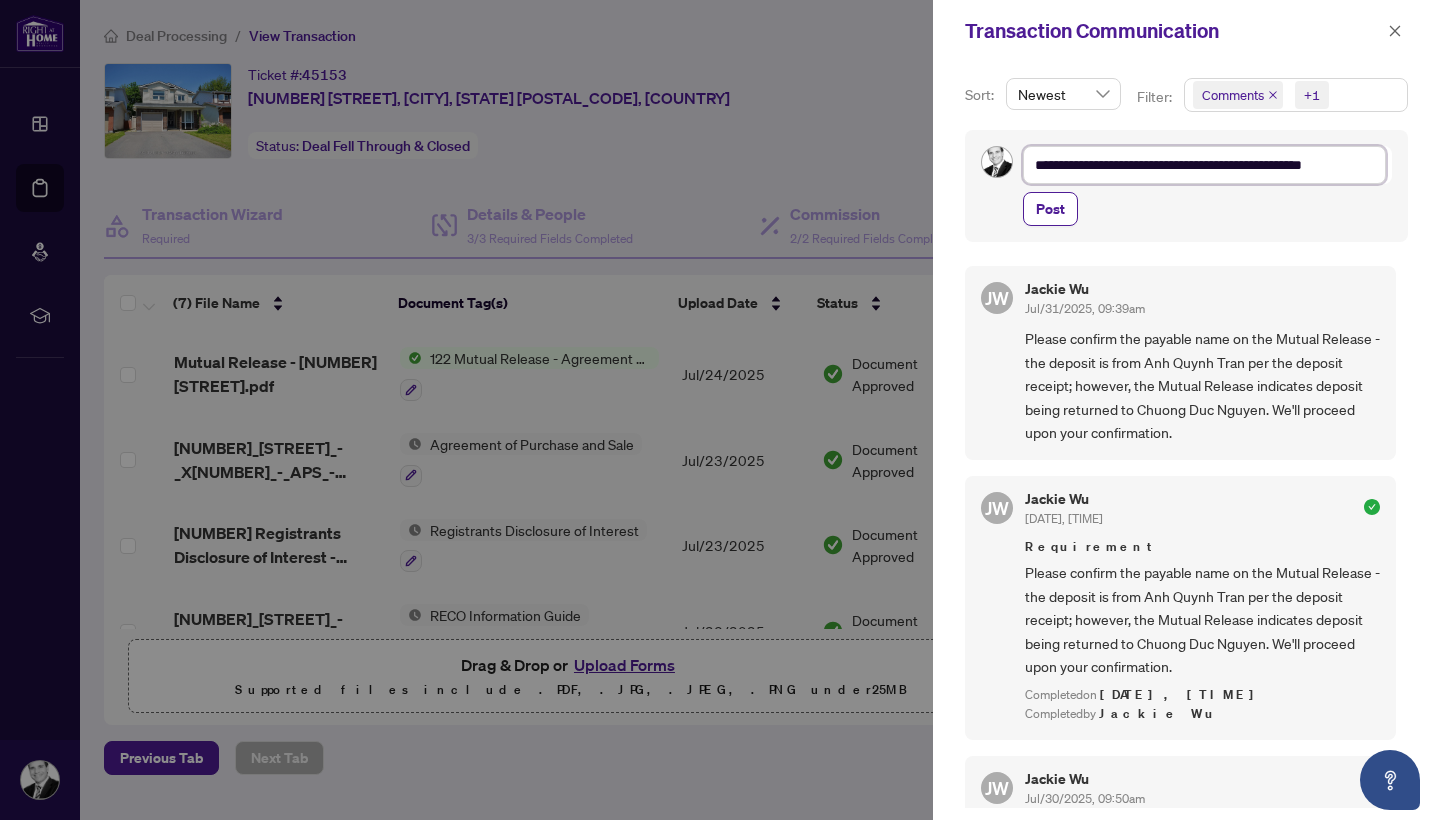 type on "**********" 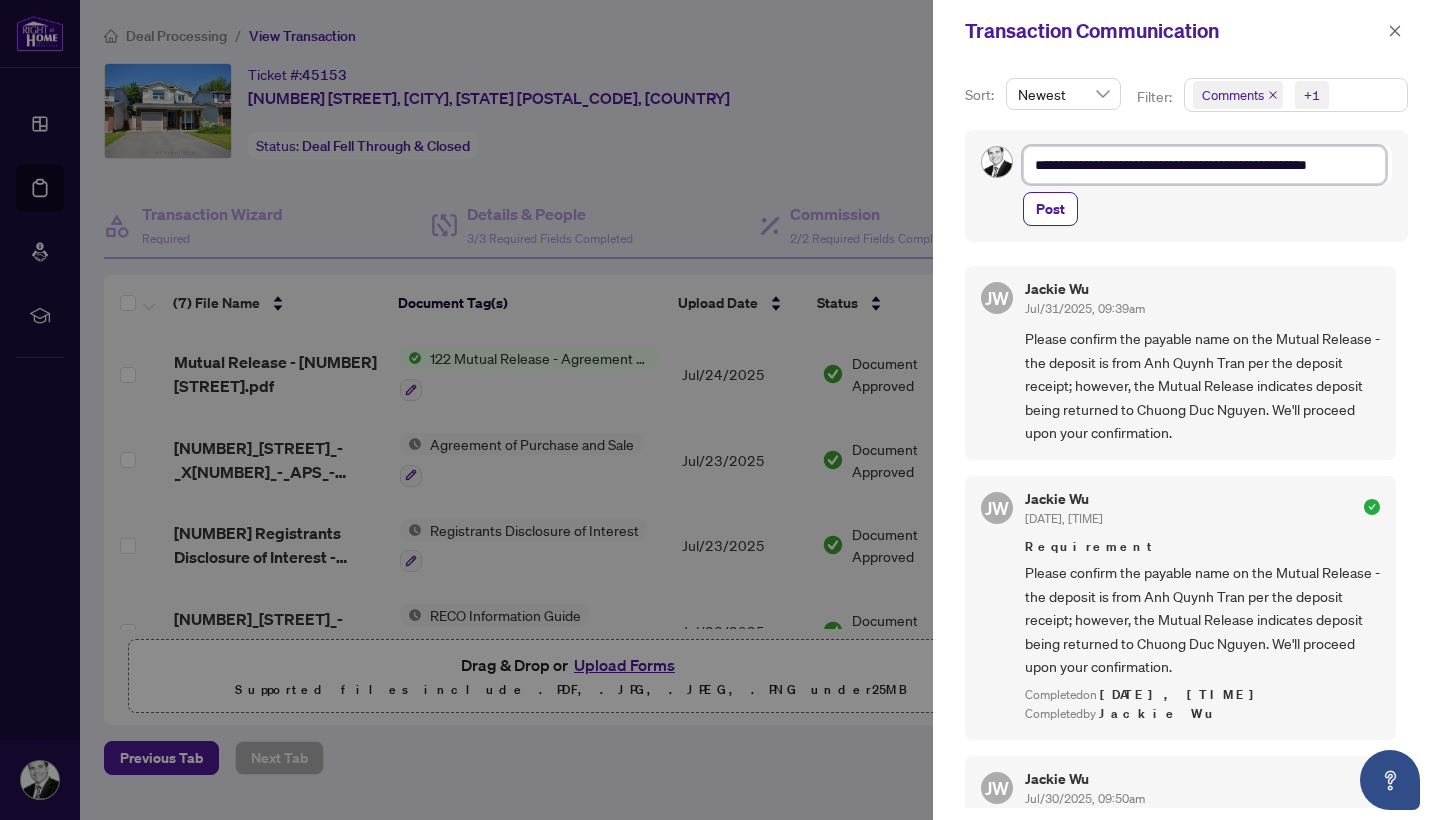 scroll, scrollTop: 13, scrollLeft: 0, axis: vertical 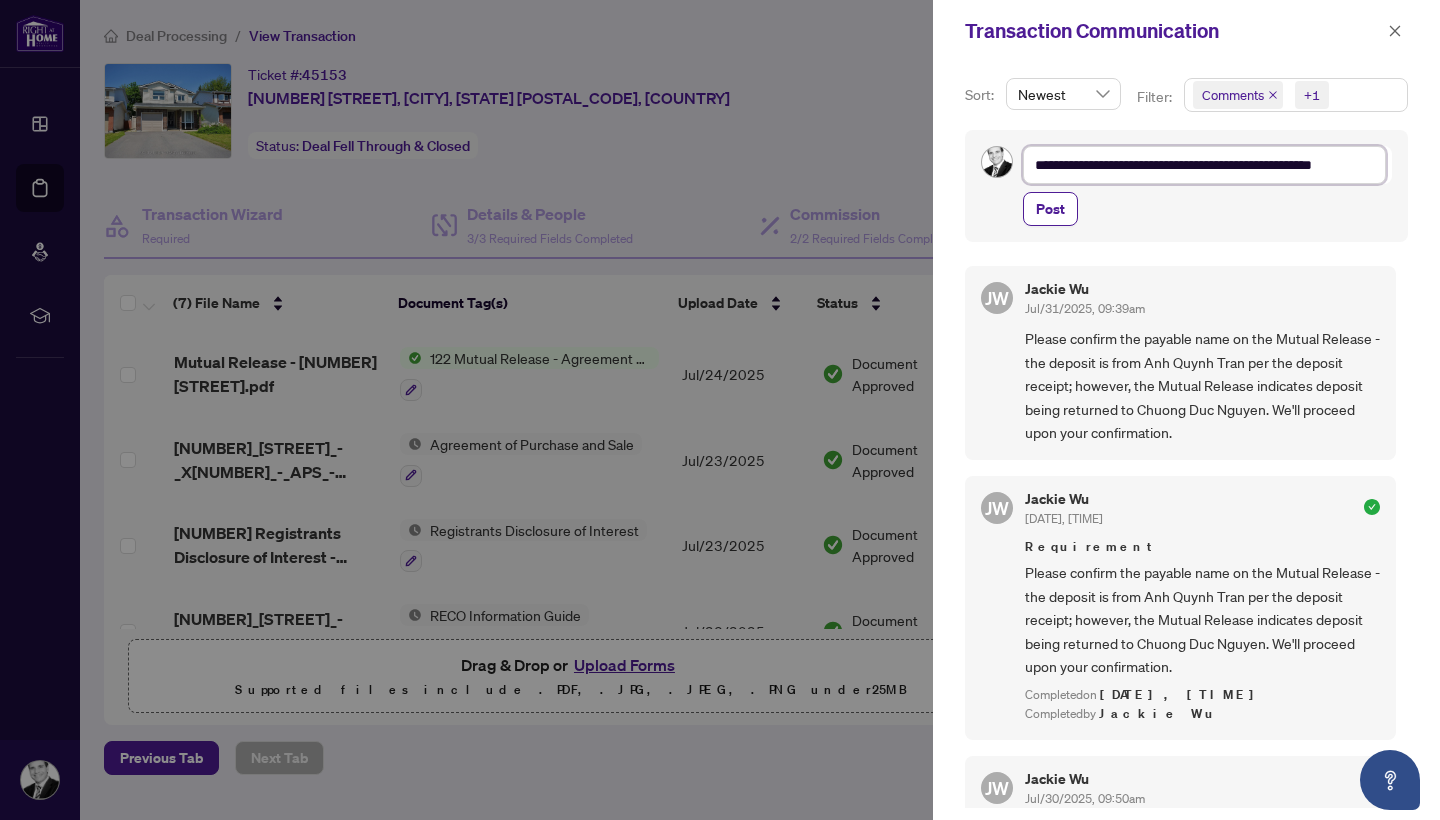 type on "**********" 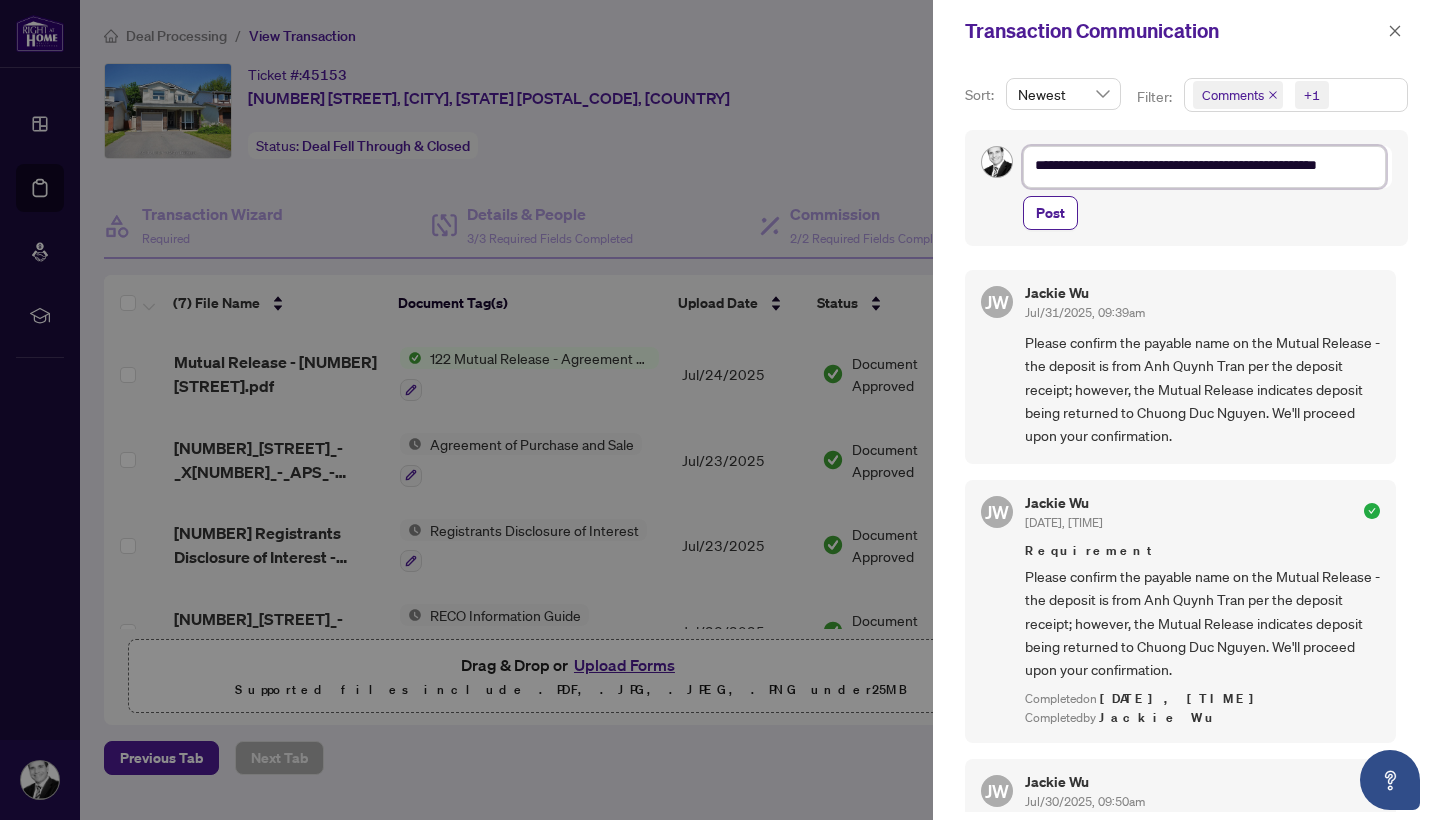 scroll, scrollTop: 0, scrollLeft: 0, axis: both 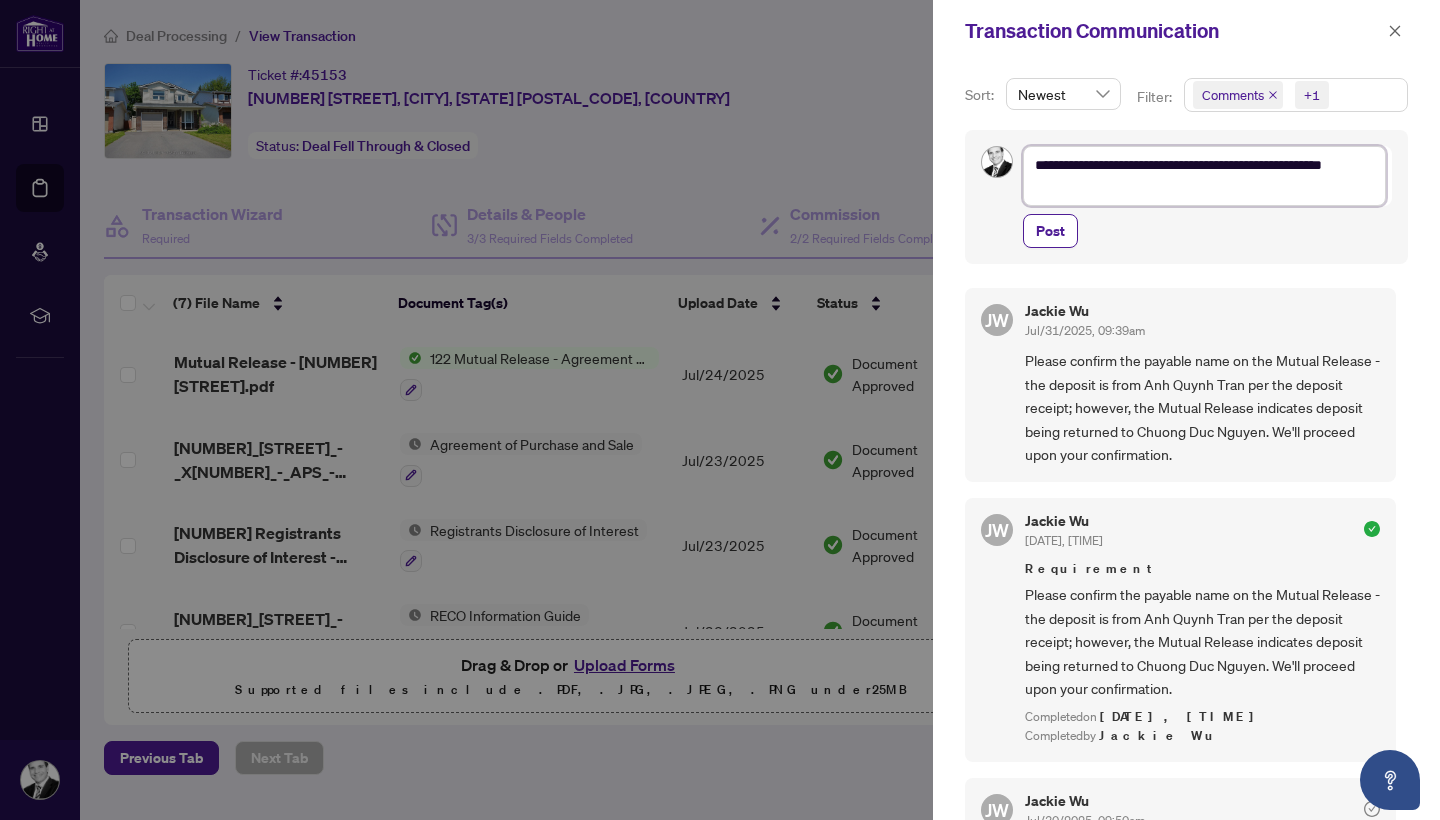 type on "**********" 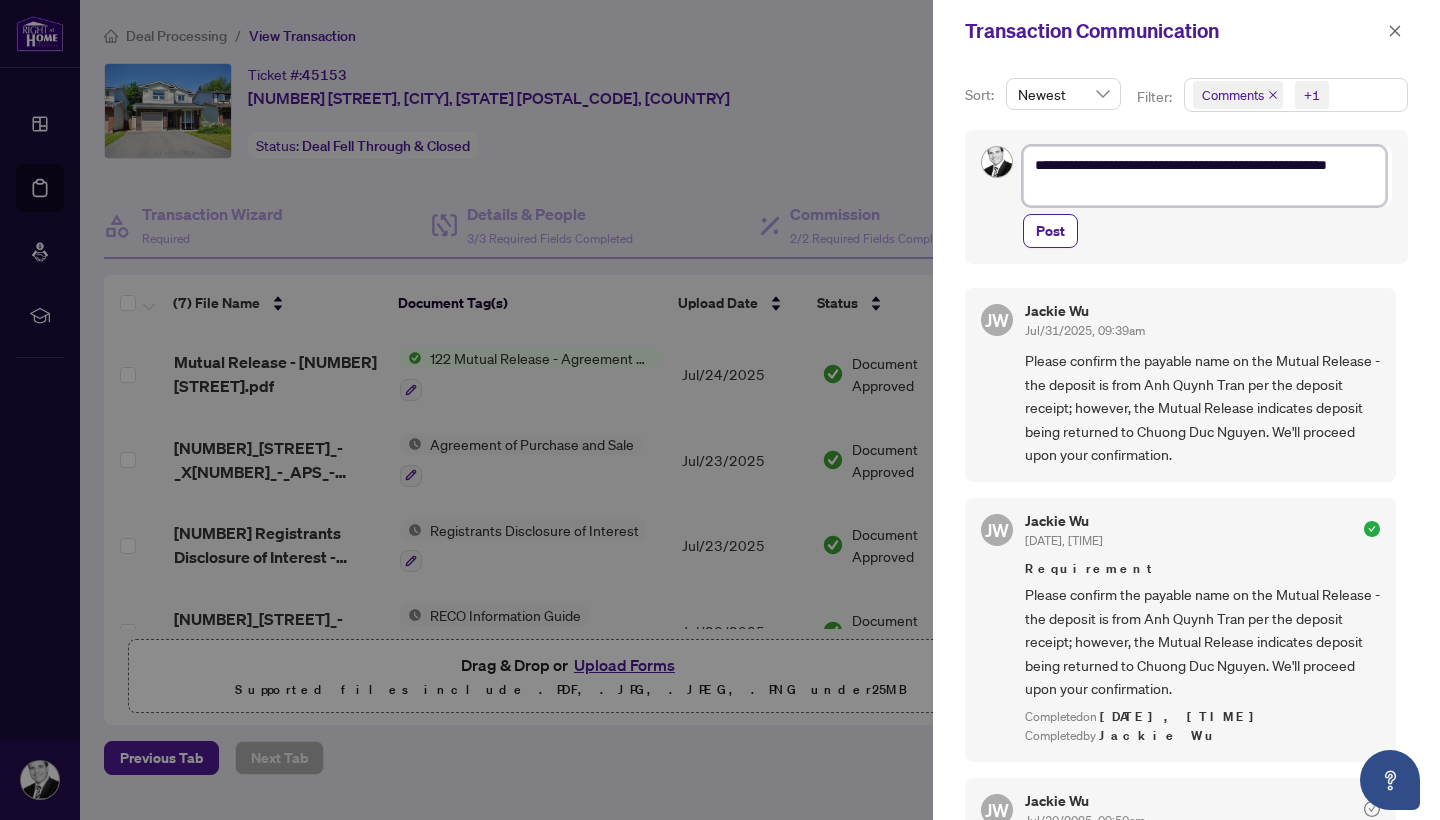 type on "**********" 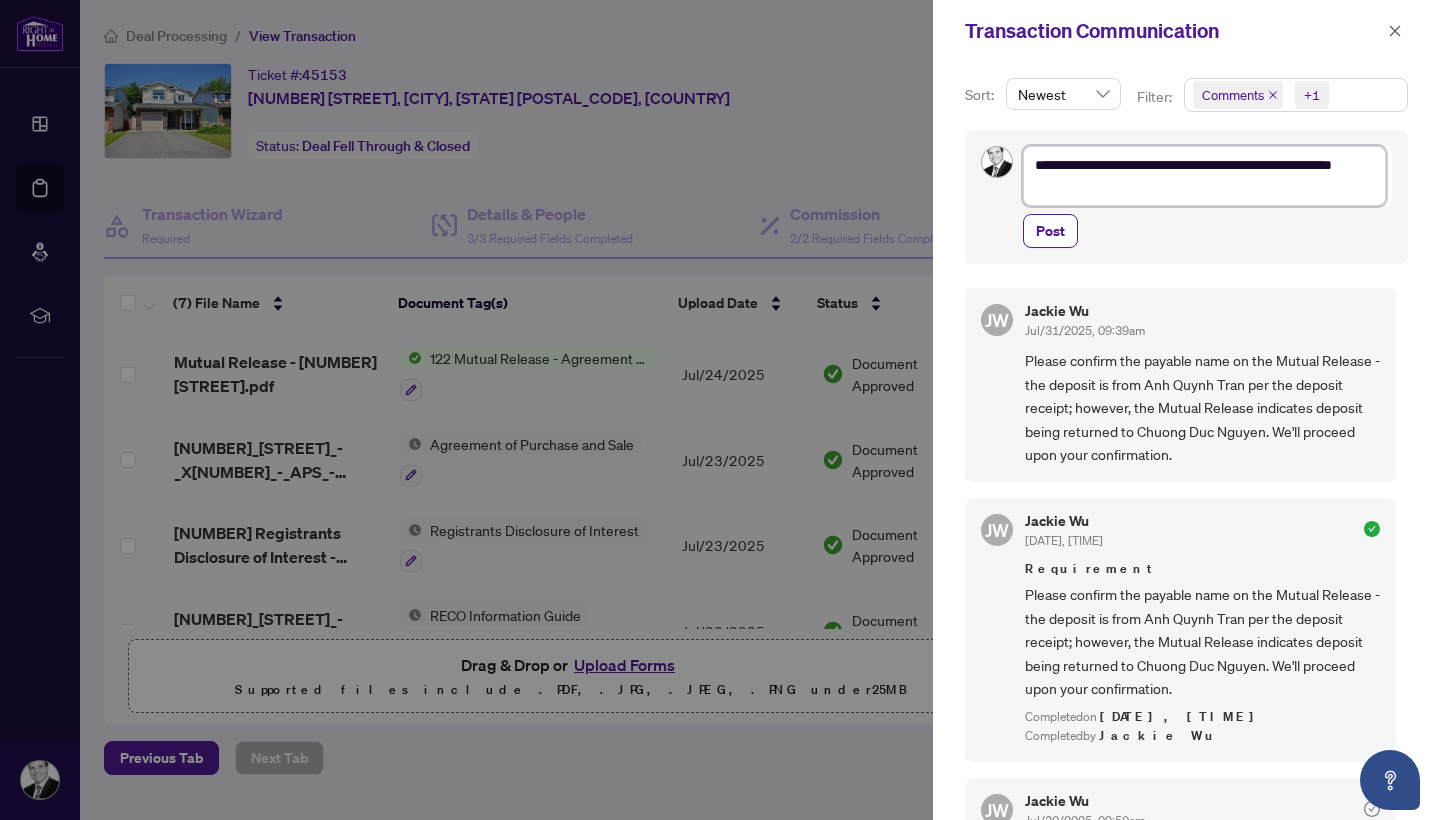 type on "**********" 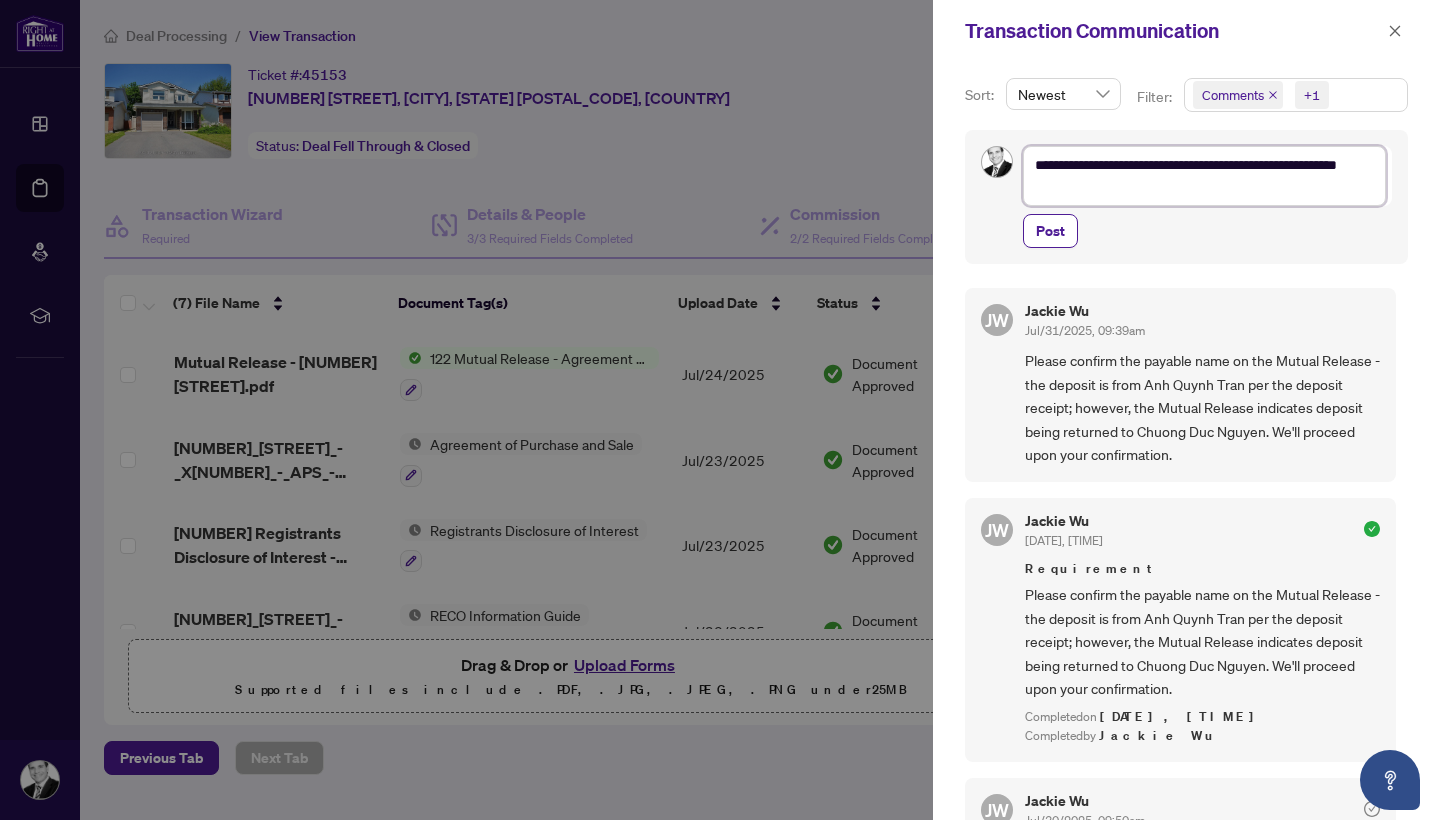 type on "**********" 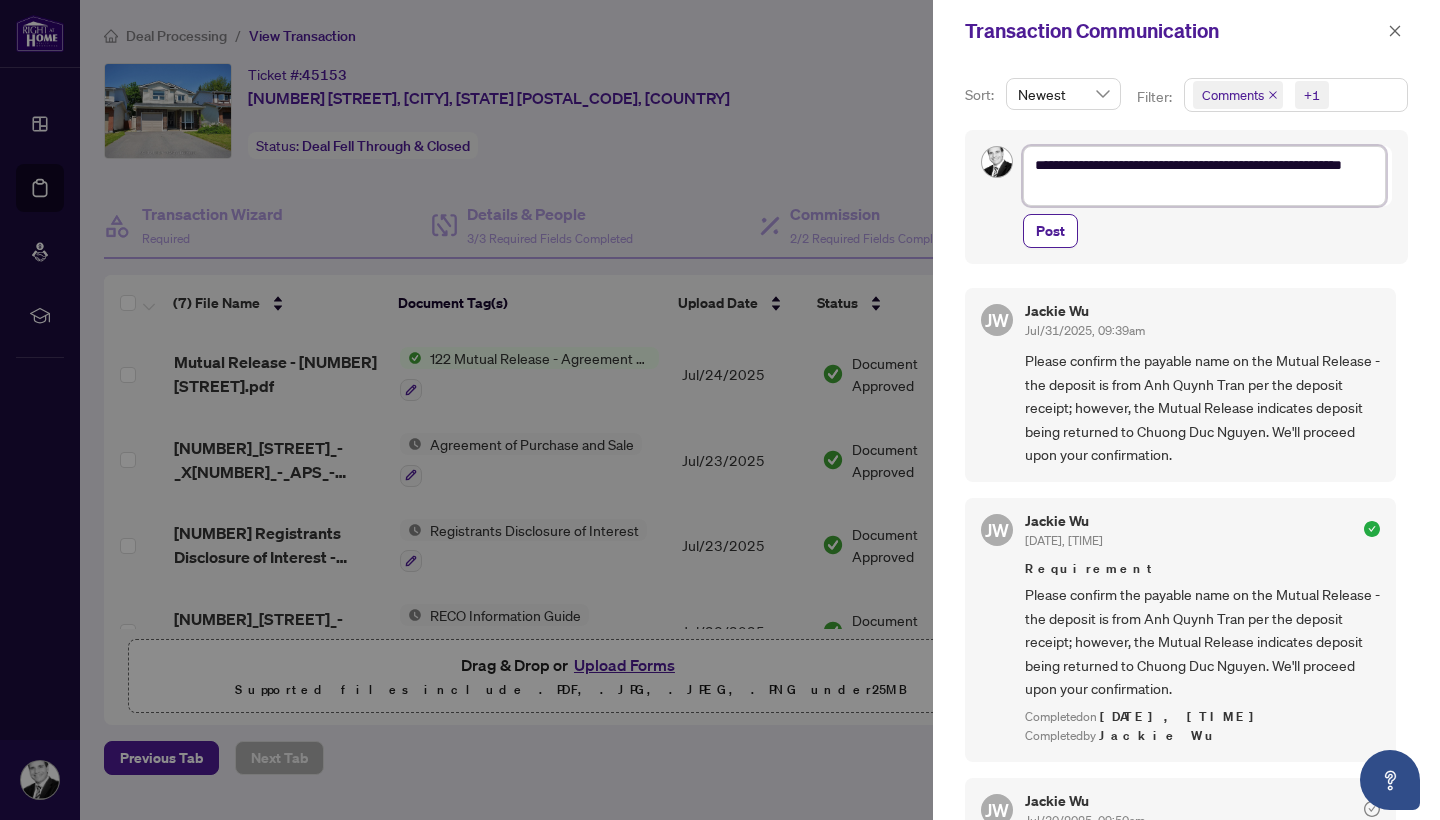 type on "**********" 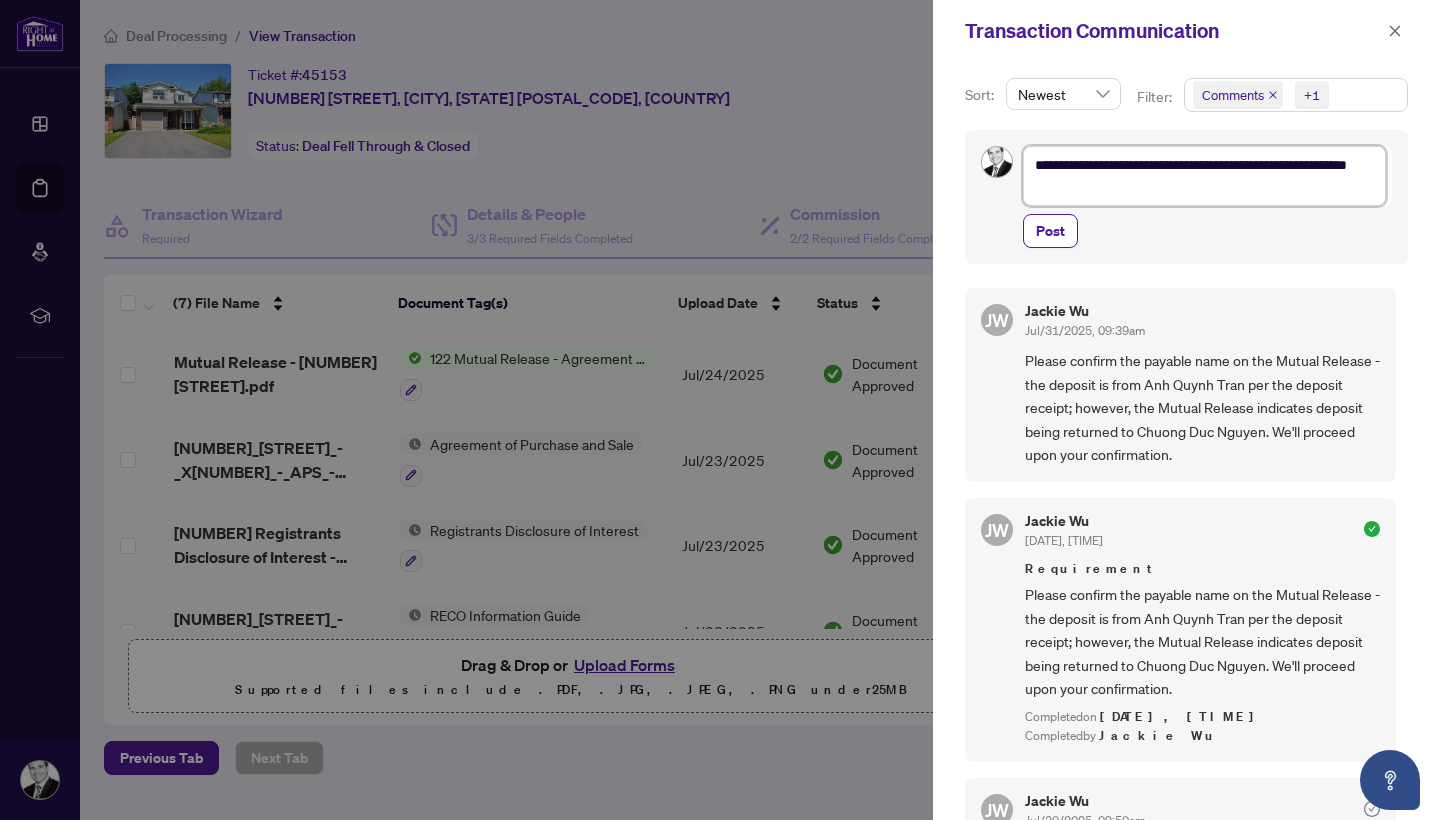 type on "**********" 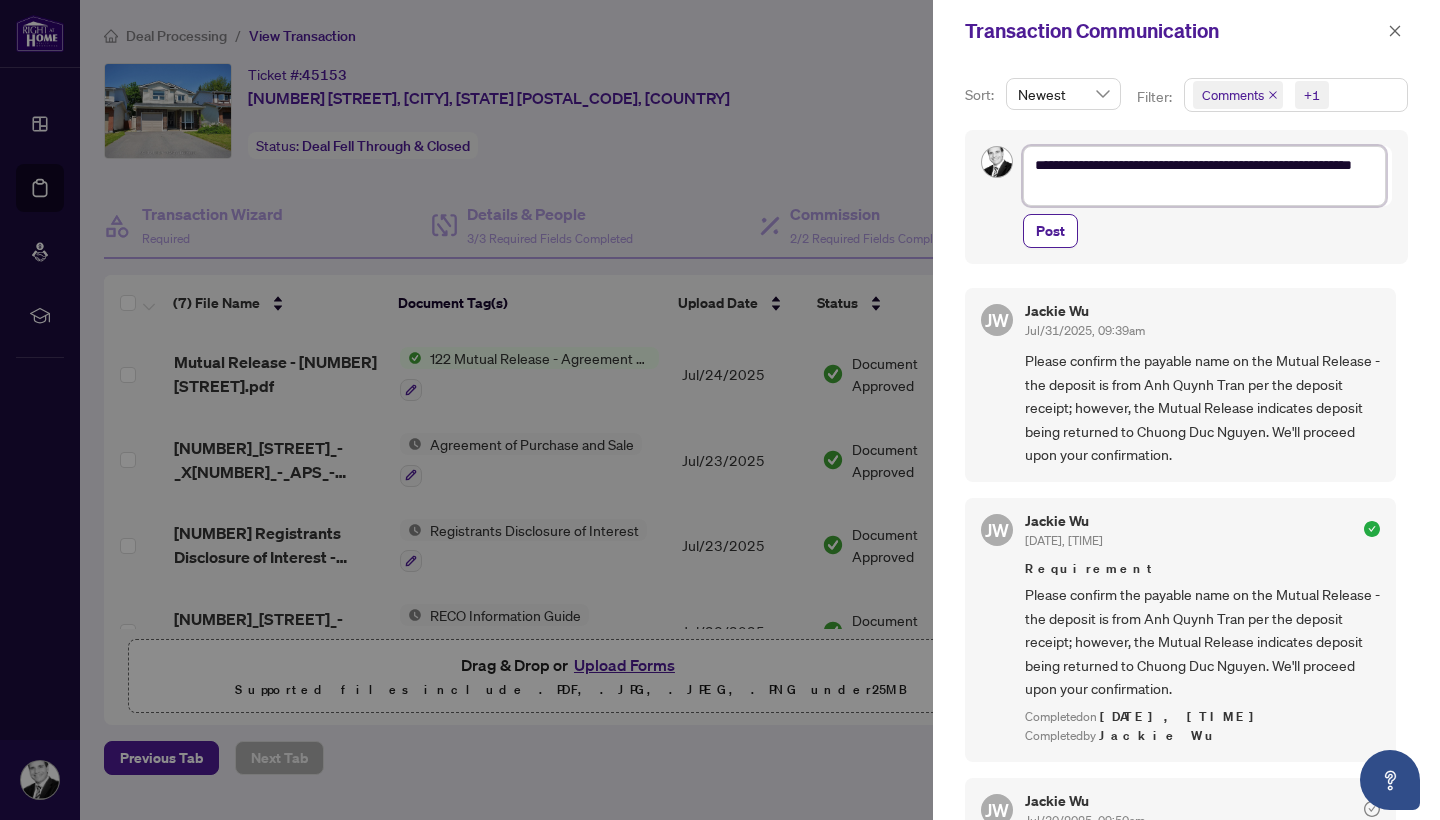 type on "**********" 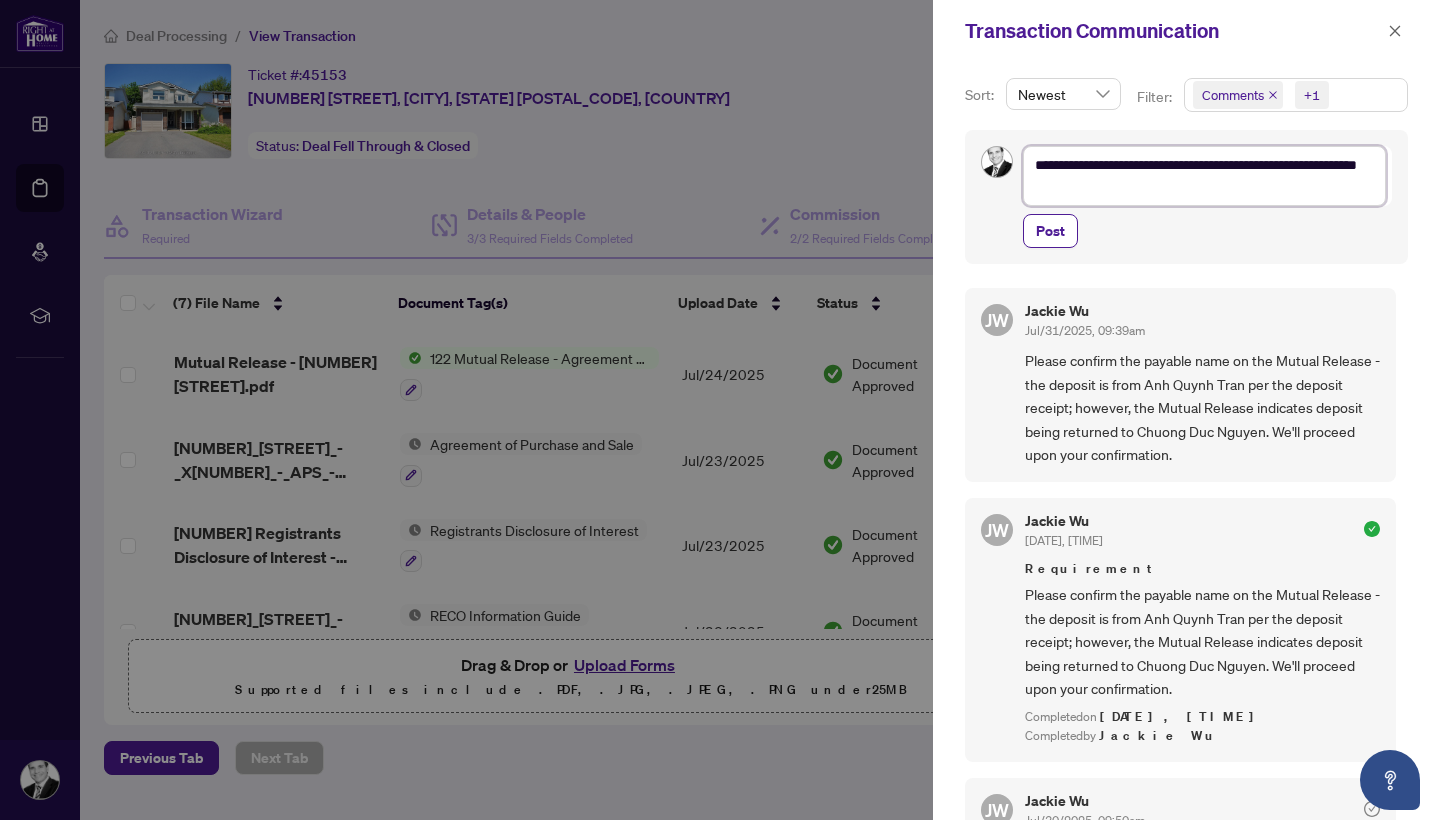 type on "**********" 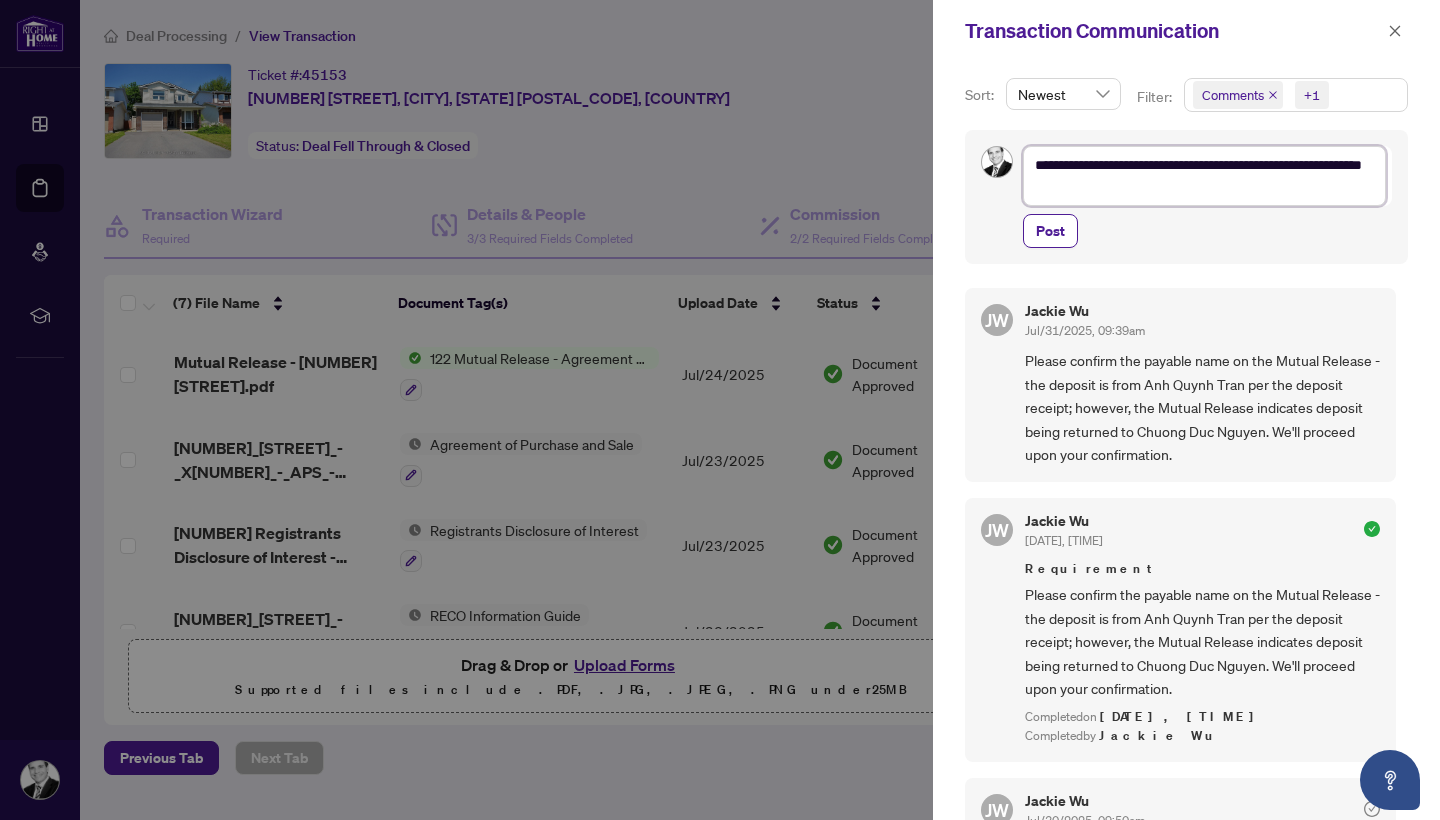 type on "**********" 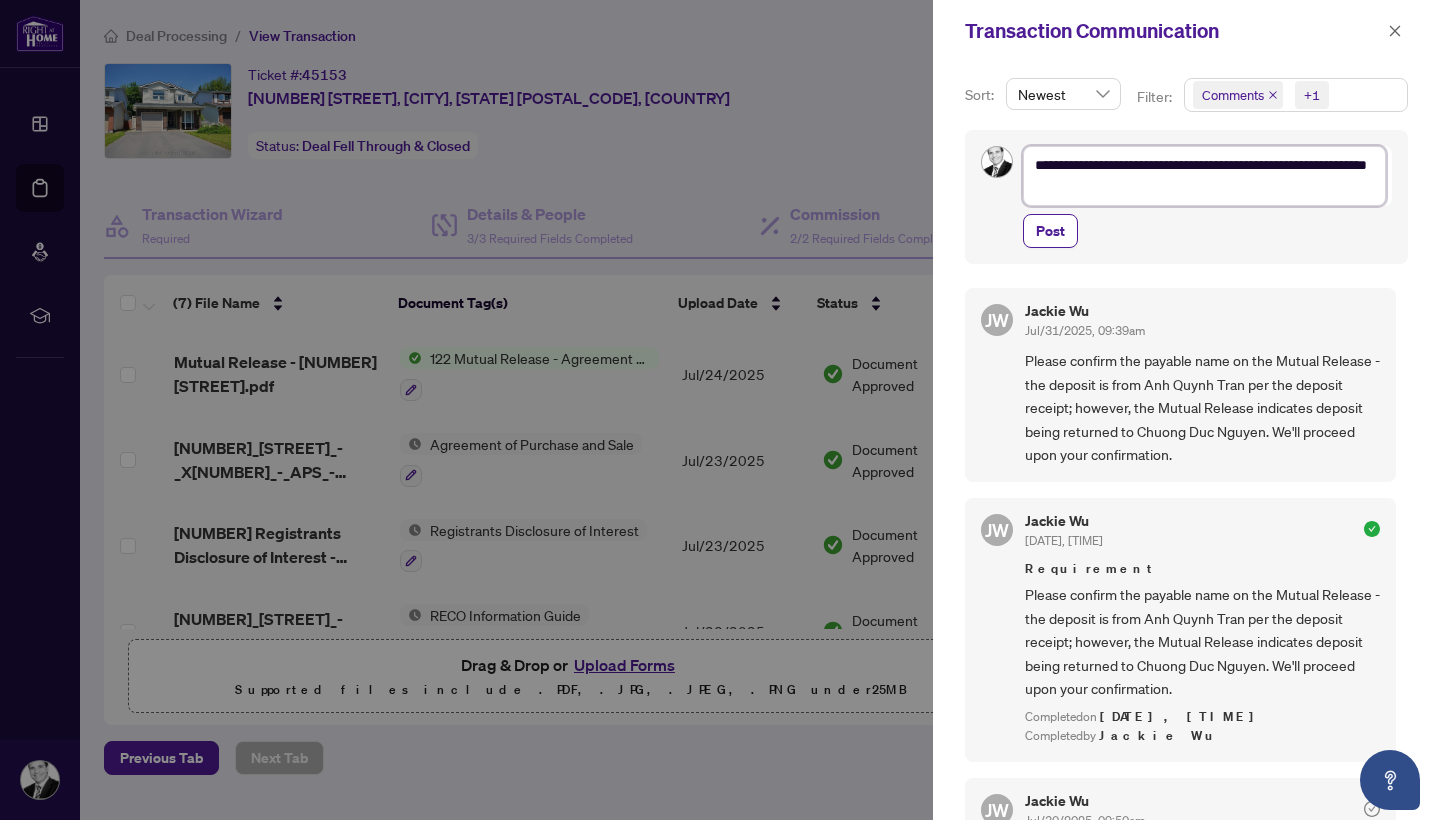 type 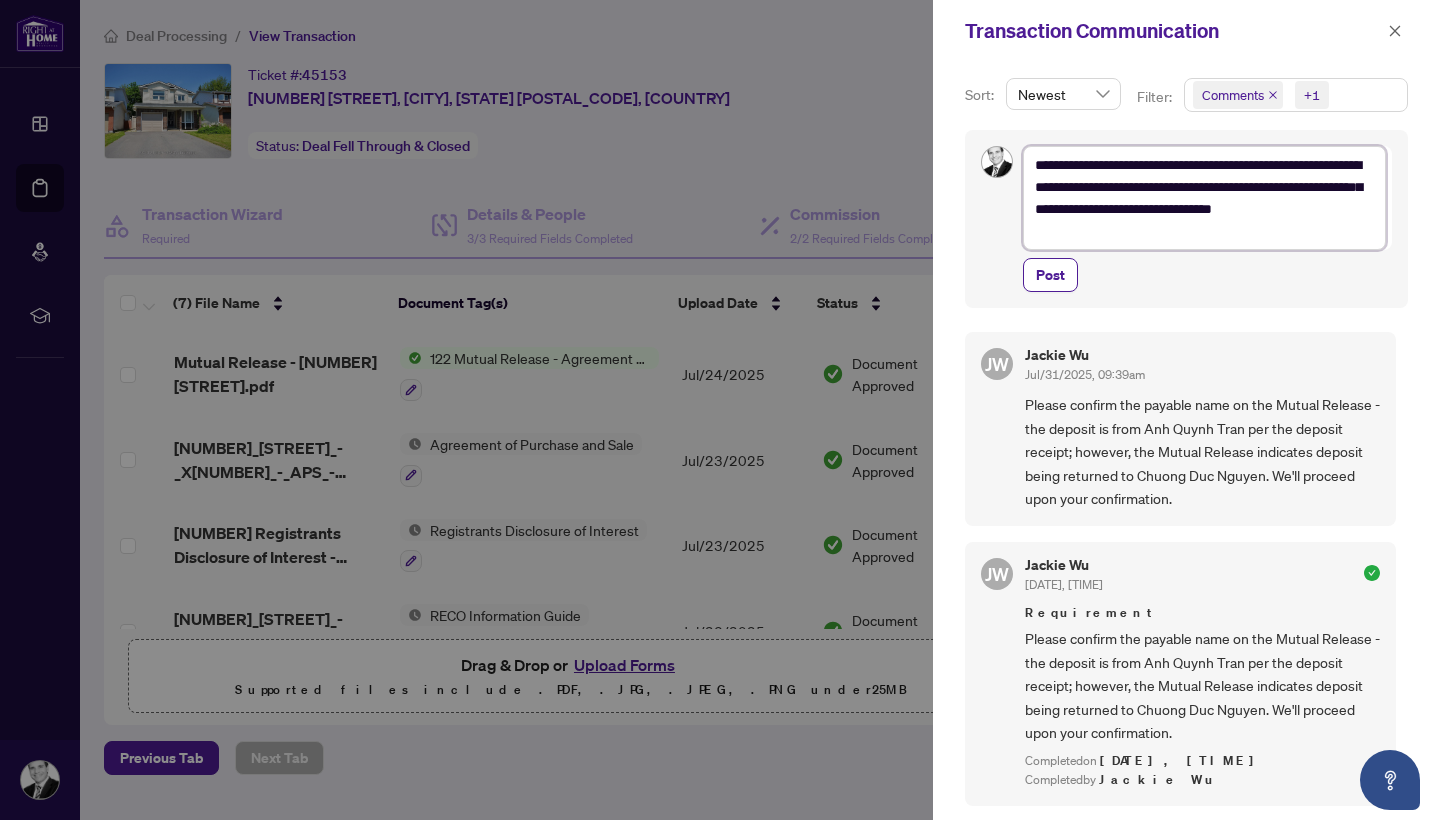 scroll, scrollTop: 0, scrollLeft: 0, axis: both 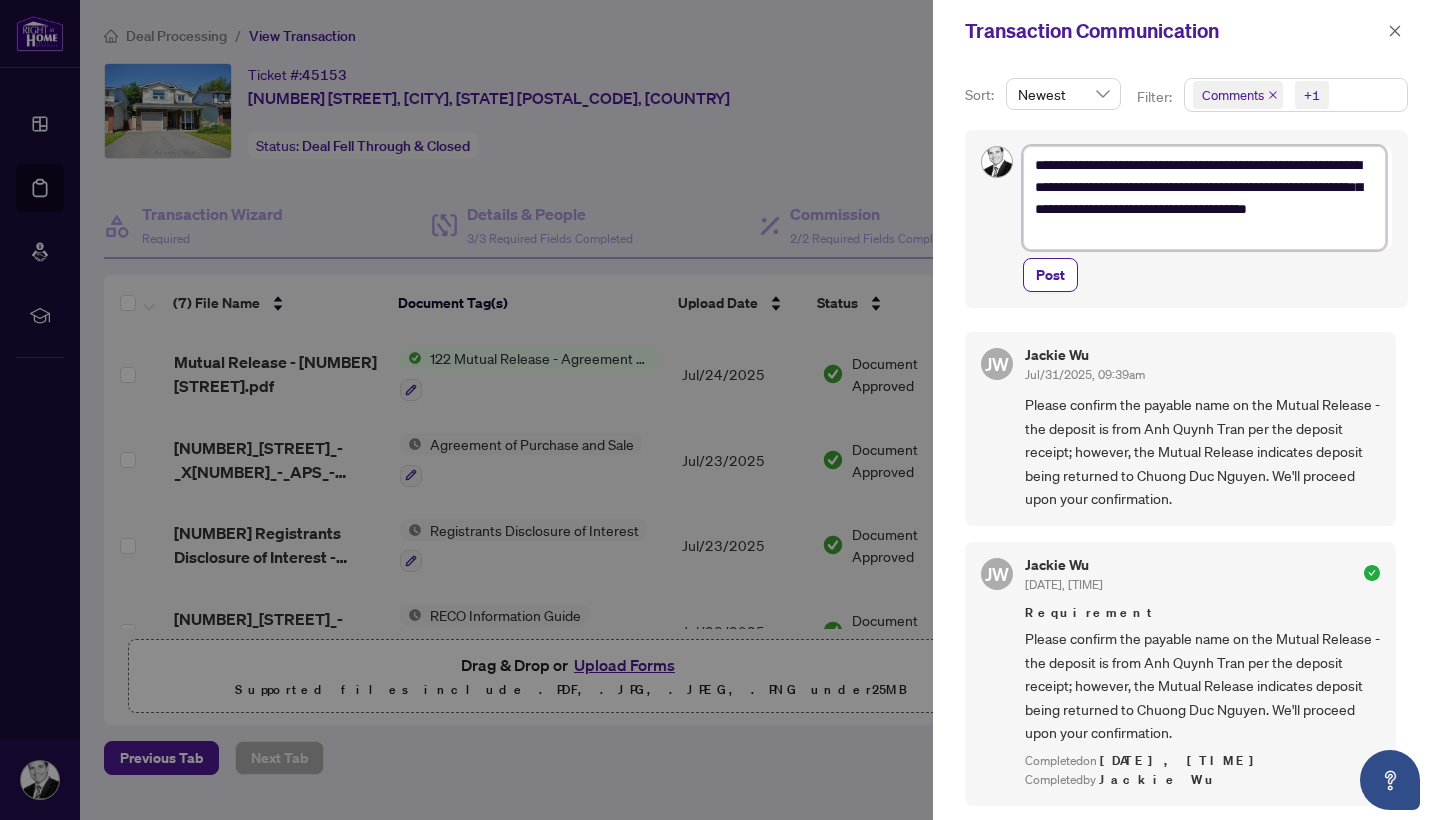 click on "**********" at bounding box center (1204, 198) 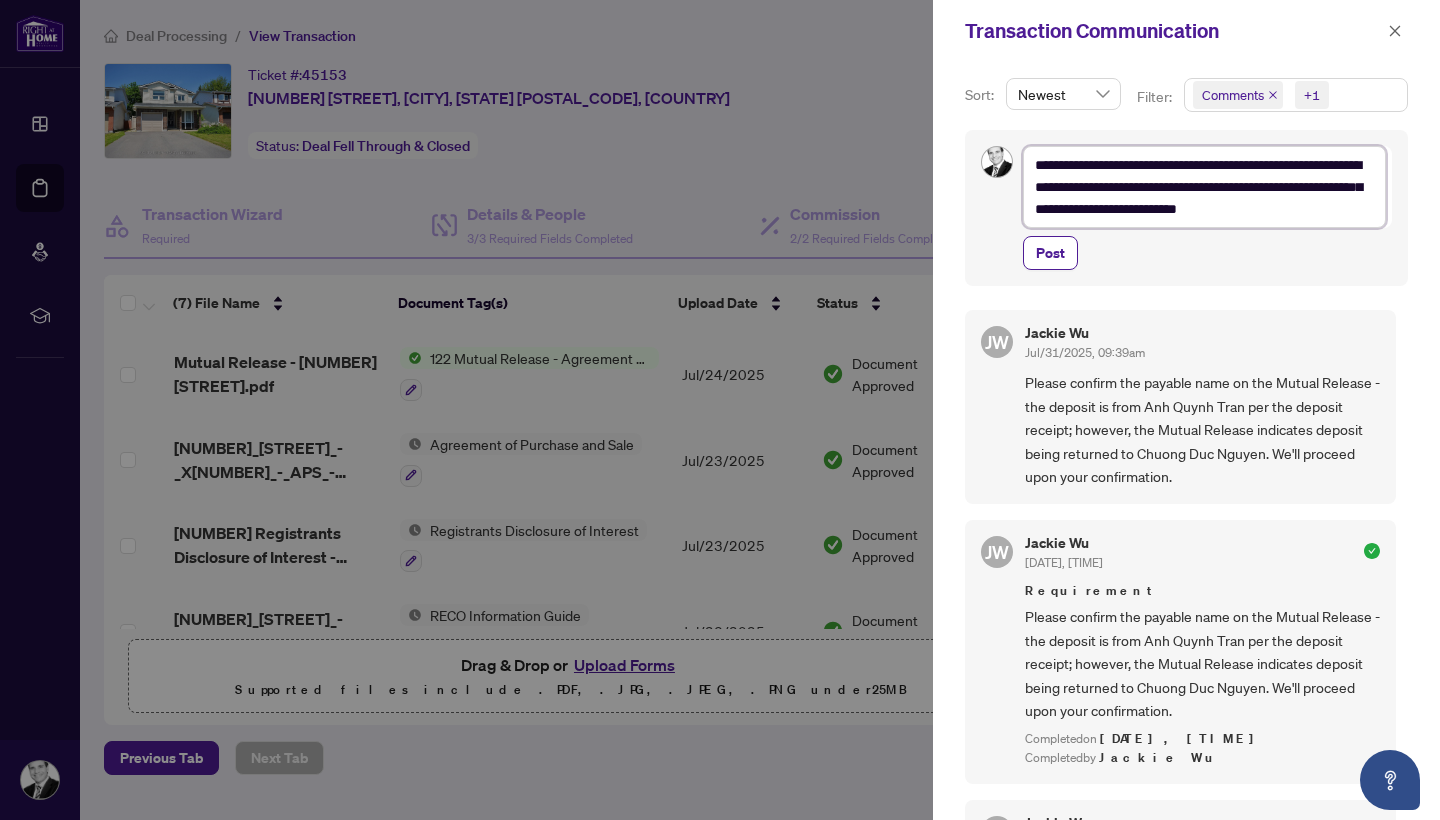 click on "**********" at bounding box center (1204, 187) 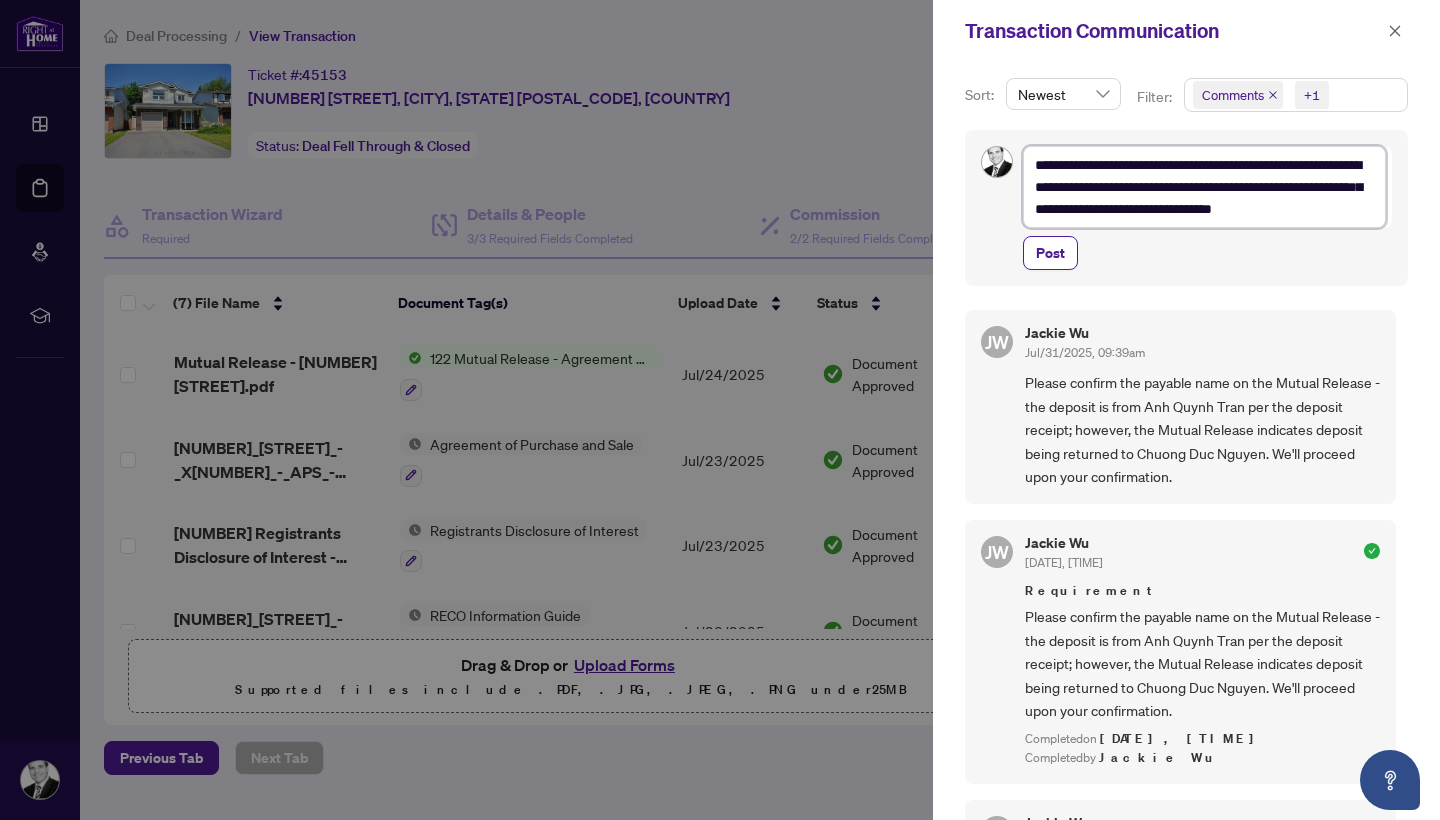 click on "**********" at bounding box center [1204, 187] 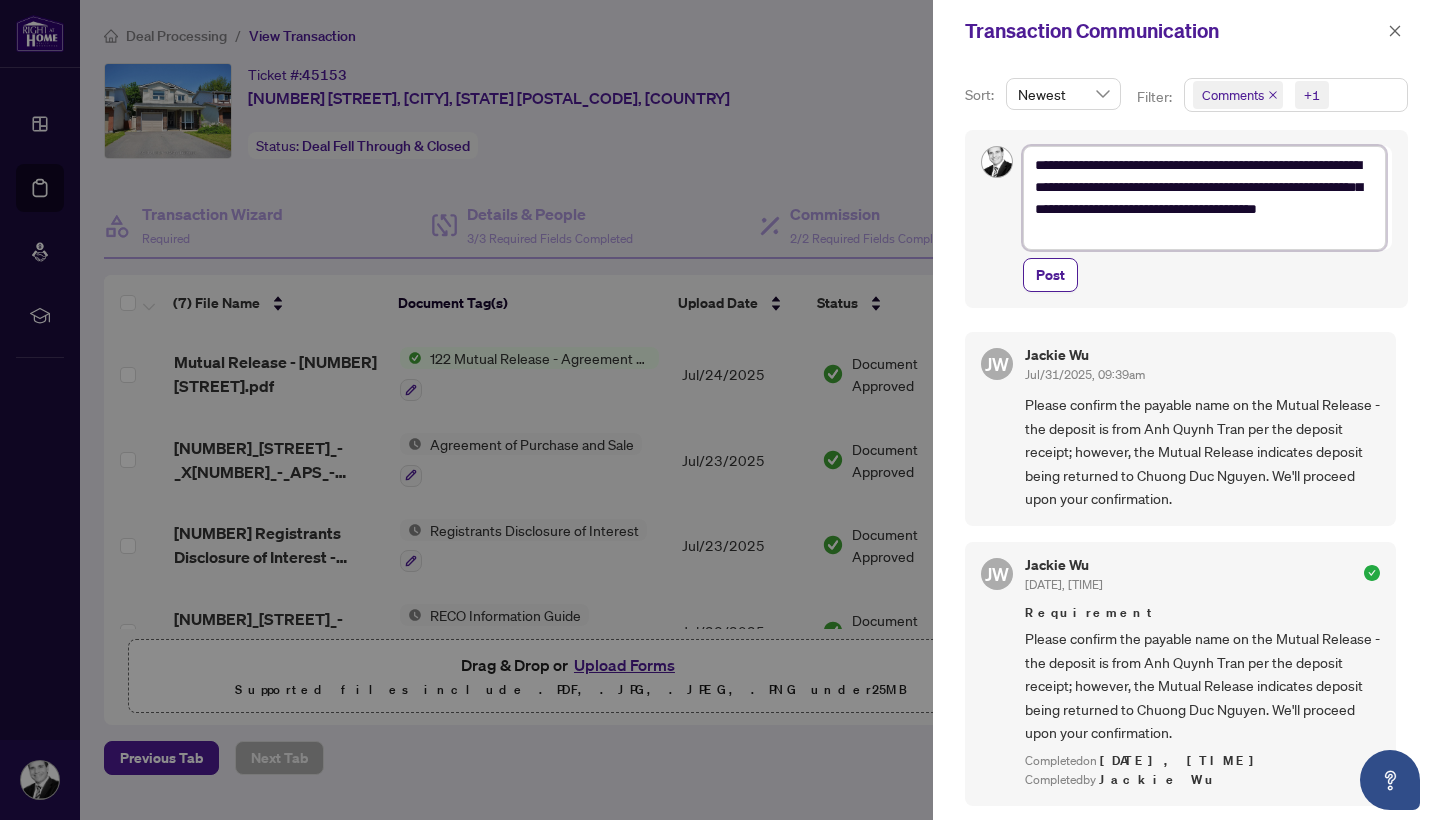 click on "**********" at bounding box center (1204, 198) 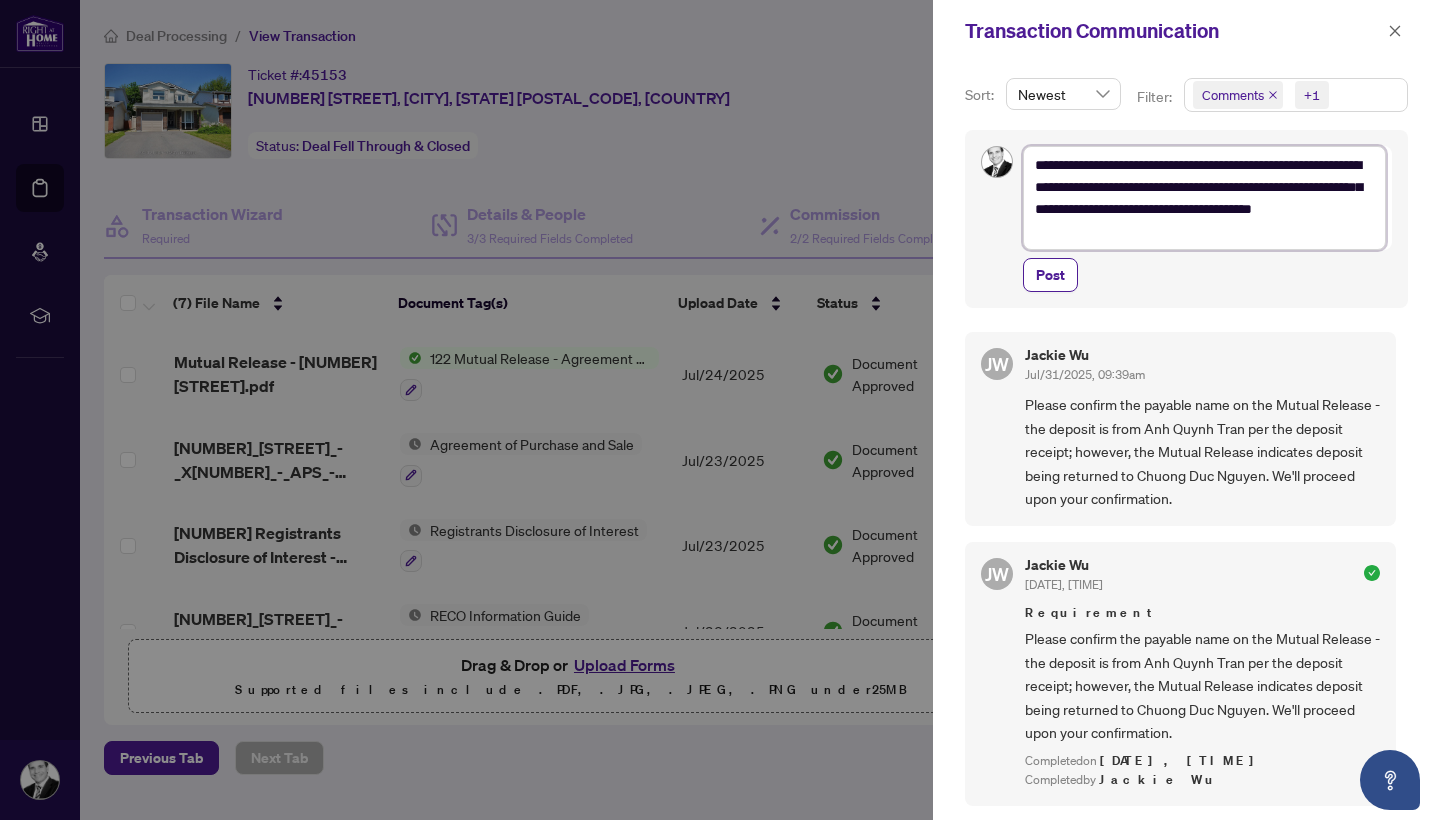 click on "**********" at bounding box center [1204, 198] 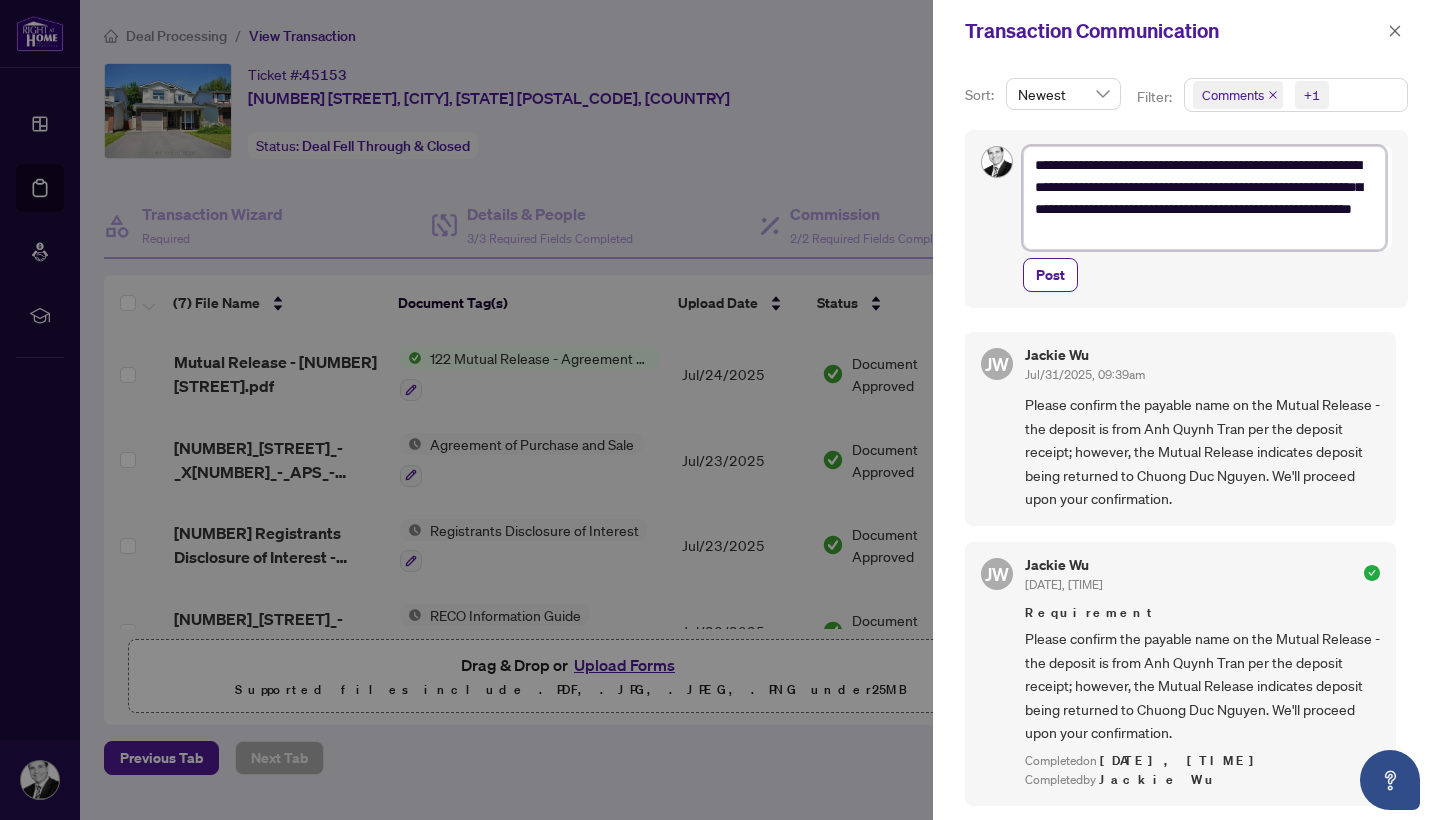 click on "**********" at bounding box center (1204, 198) 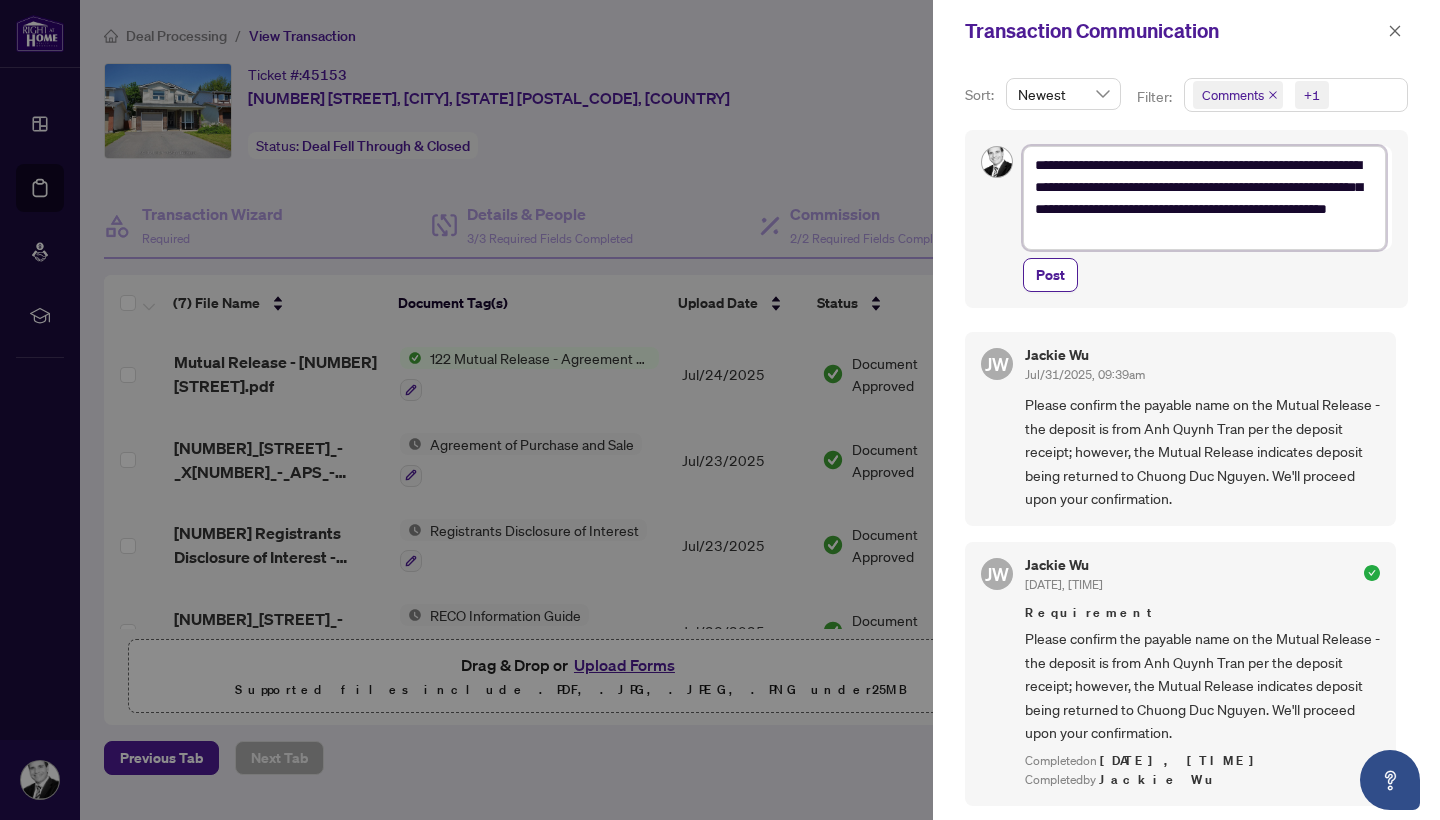 click on "**********" at bounding box center (1204, 198) 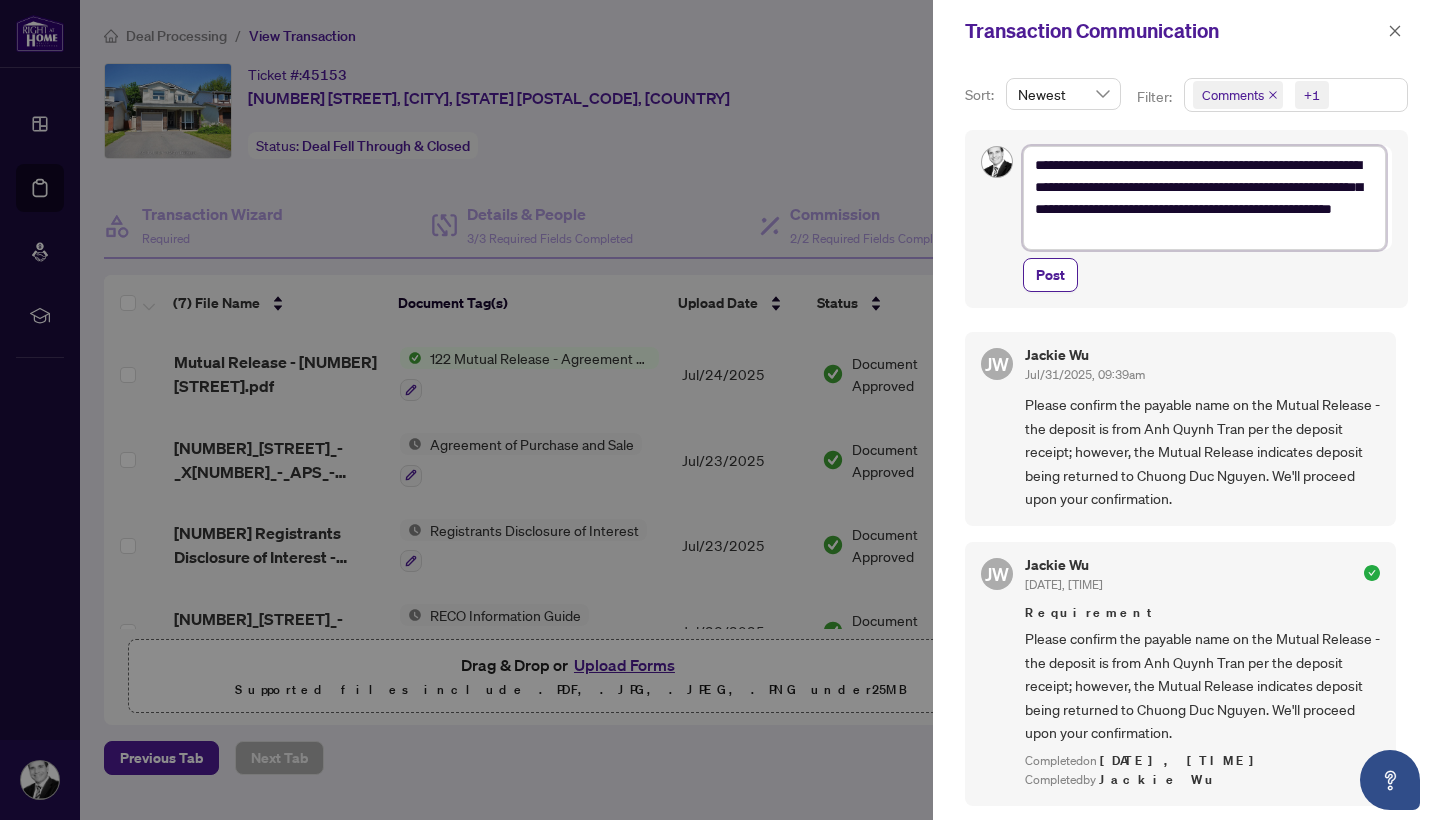 click on "**********" at bounding box center [1204, 198] 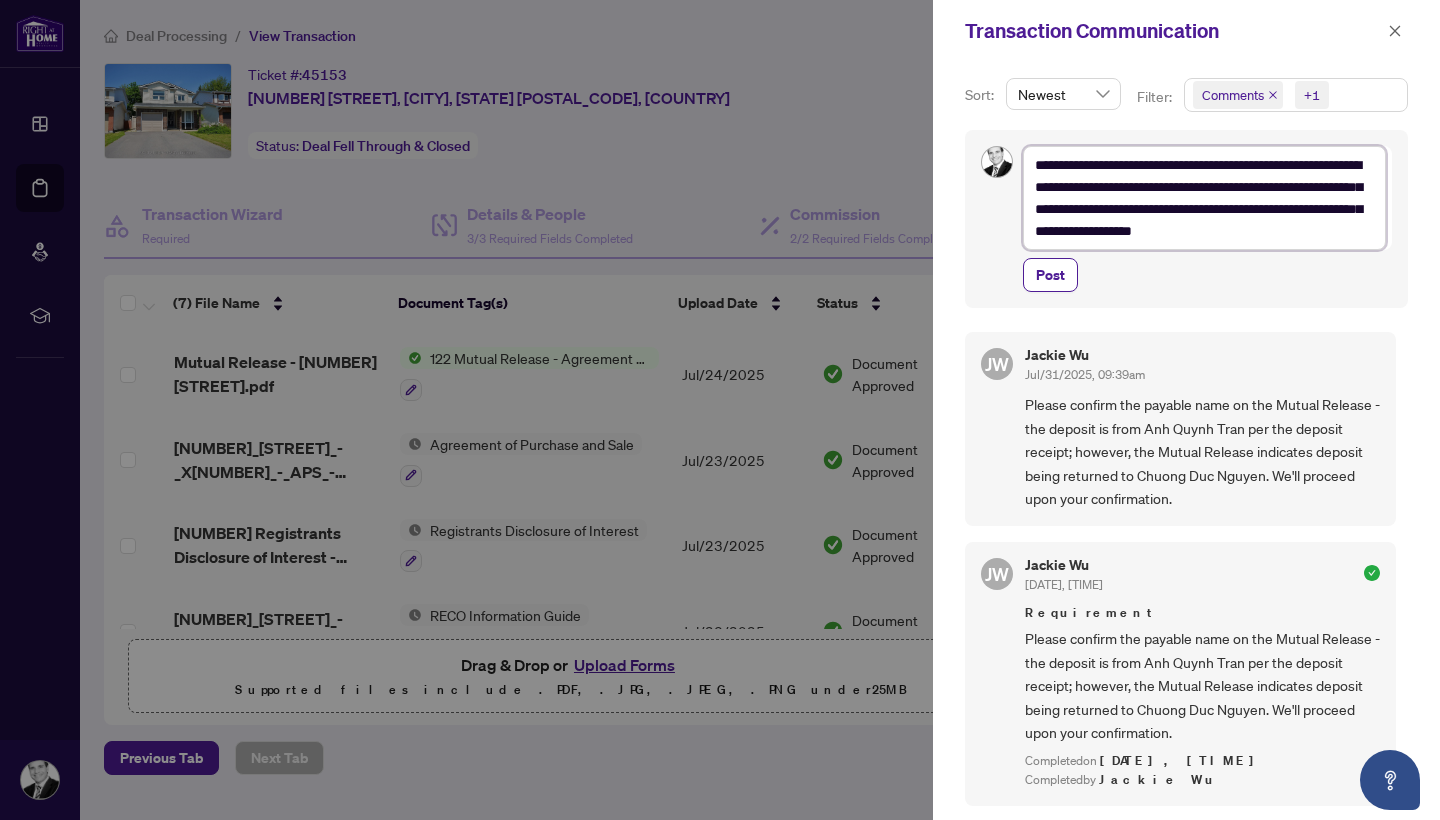 click on "**********" at bounding box center (1204, 198) 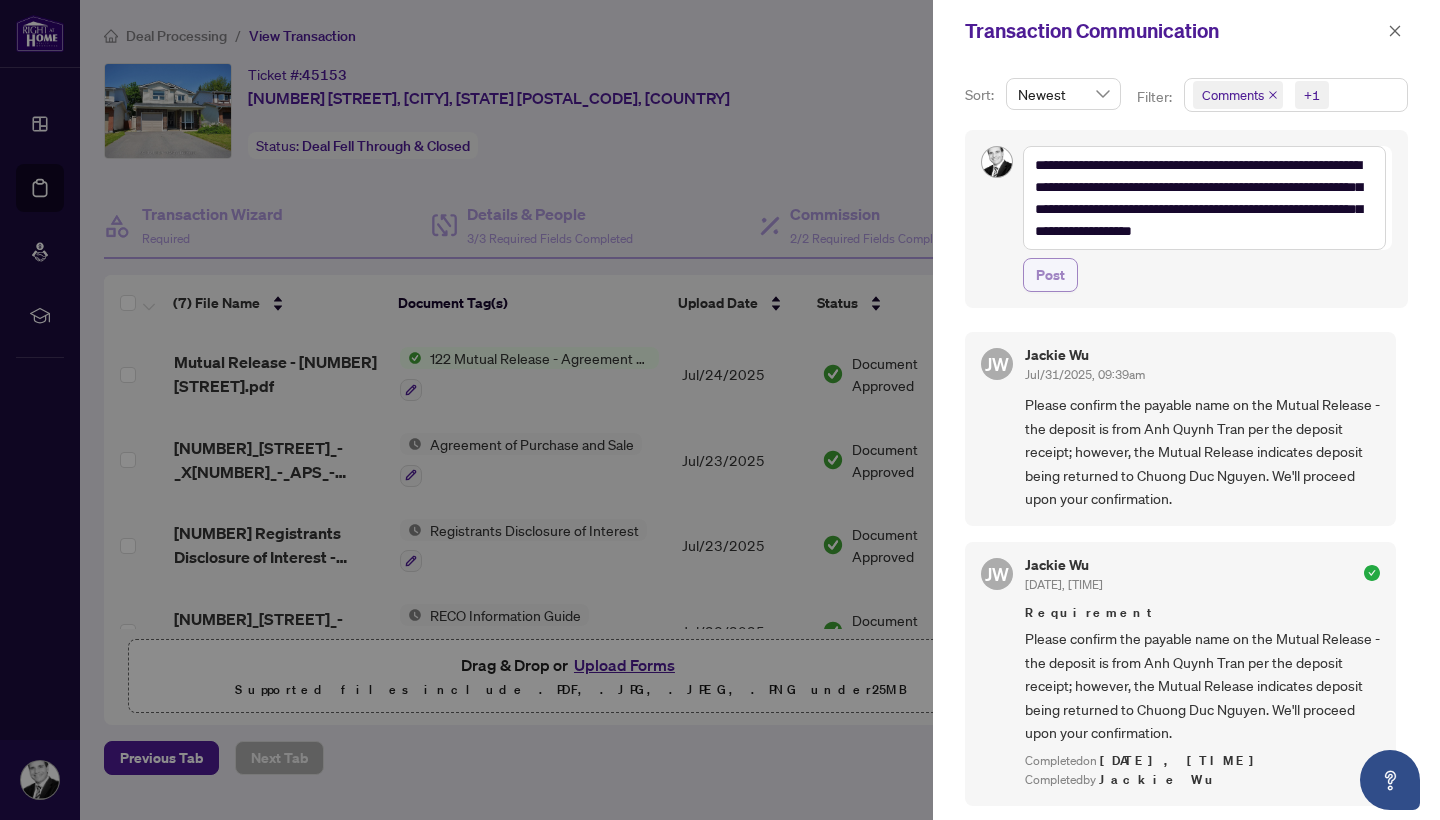 click on "Post" at bounding box center (1050, 275) 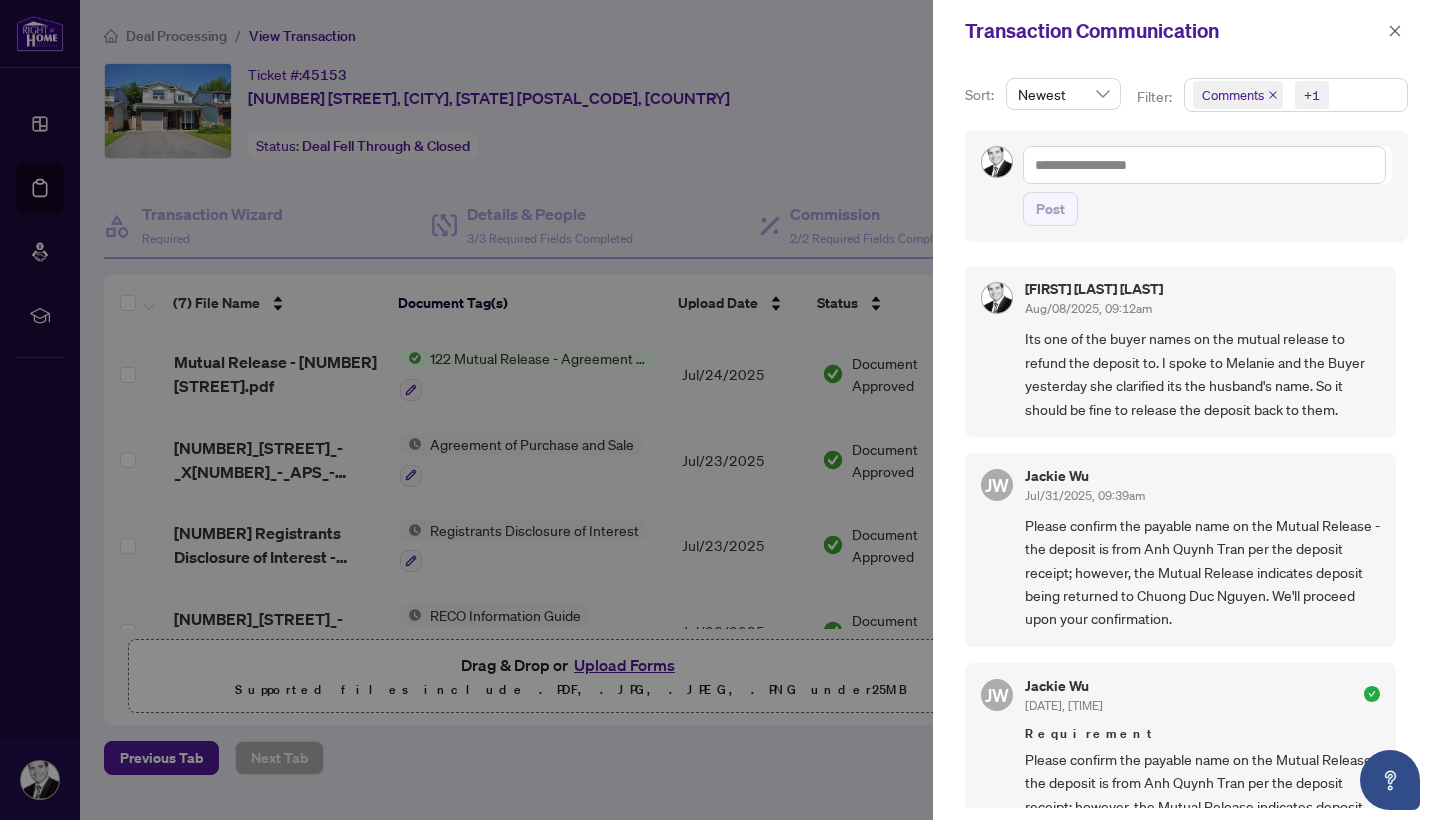 scroll, scrollTop: 367, scrollLeft: 0, axis: vertical 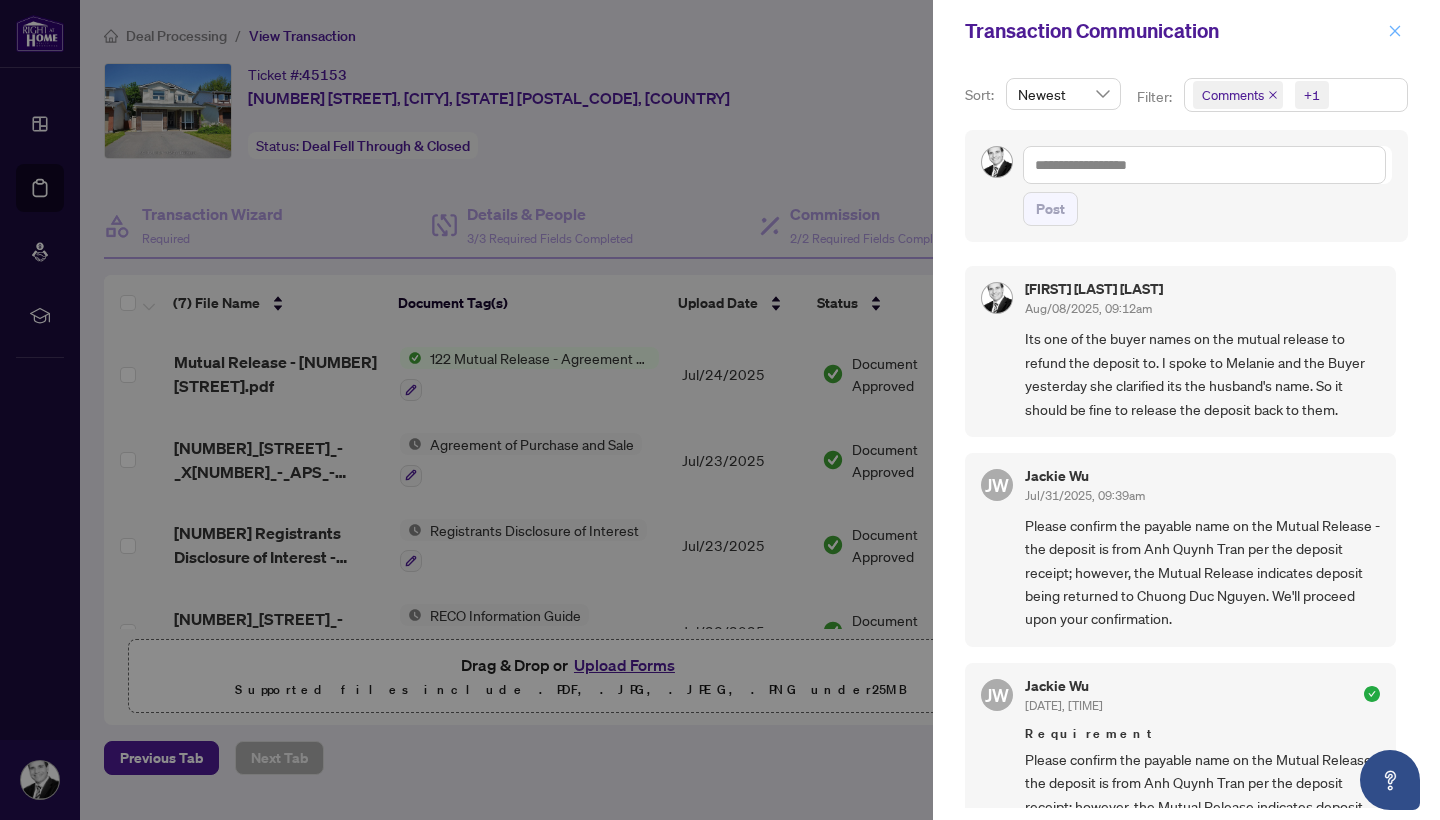 click 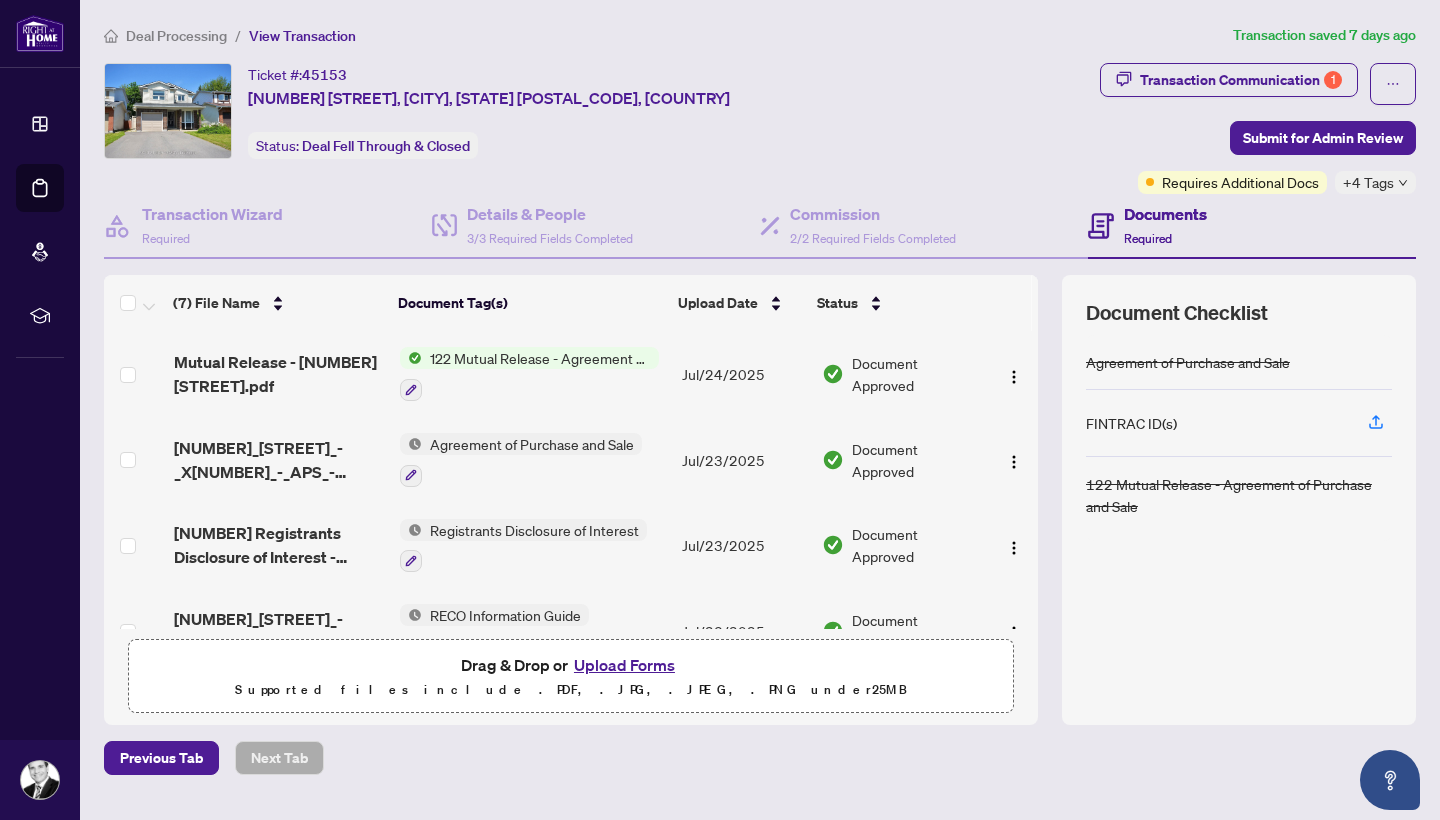 click on "Ticket #: [NUMBER] [NUMBER] [STREET], [CITY], [STATE] [POSTAL_CODE], [COUNTRY] Status: Deal Fell Through & Closed" at bounding box center (598, 111) 